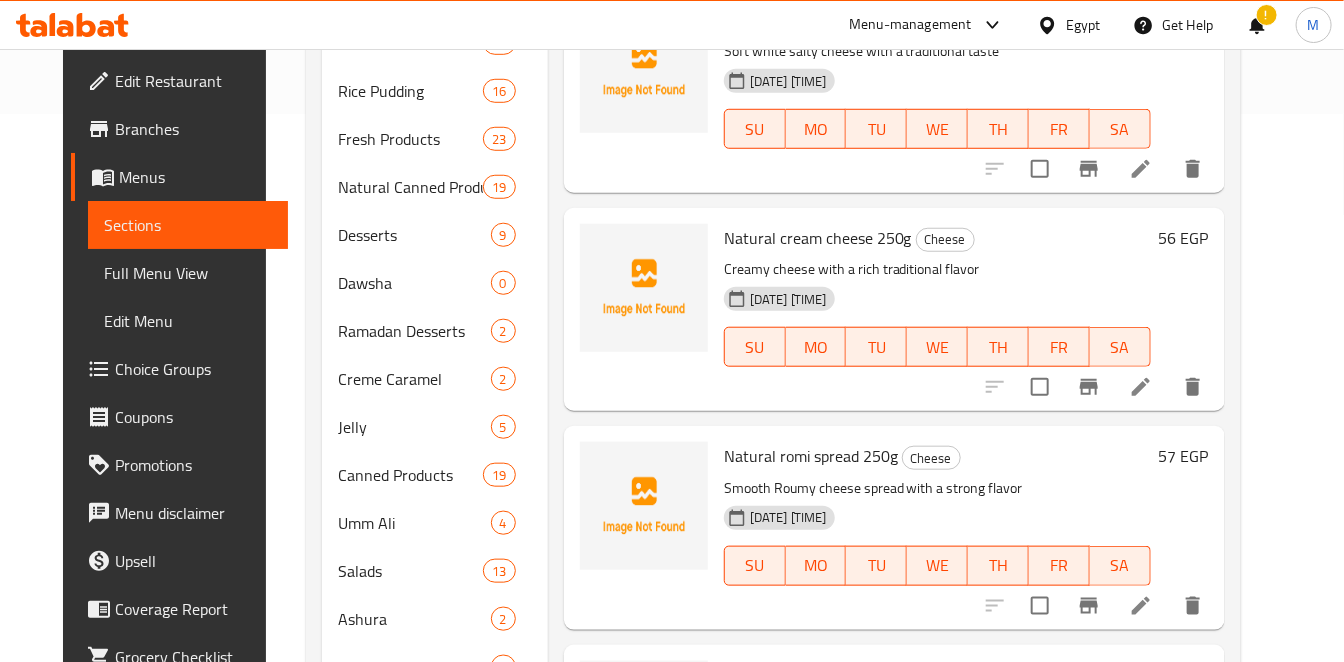 scroll, scrollTop: 145, scrollLeft: 0, axis: vertical 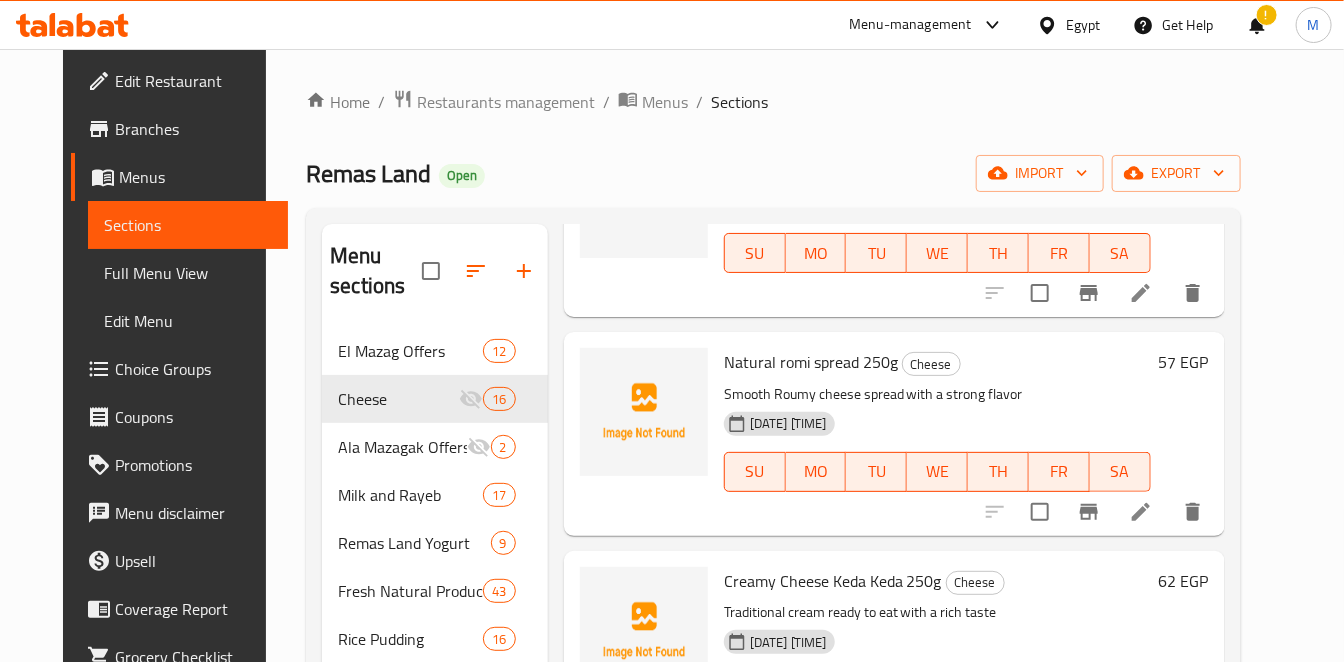 click 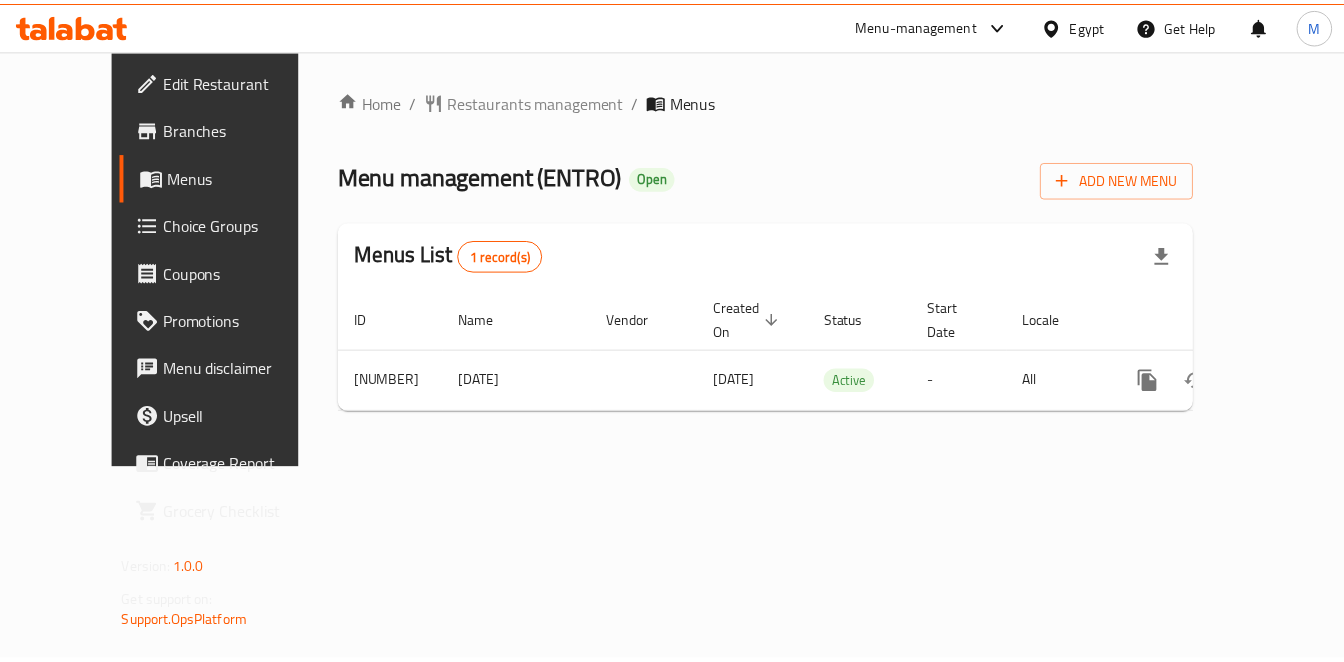 scroll, scrollTop: 0, scrollLeft: 0, axis: both 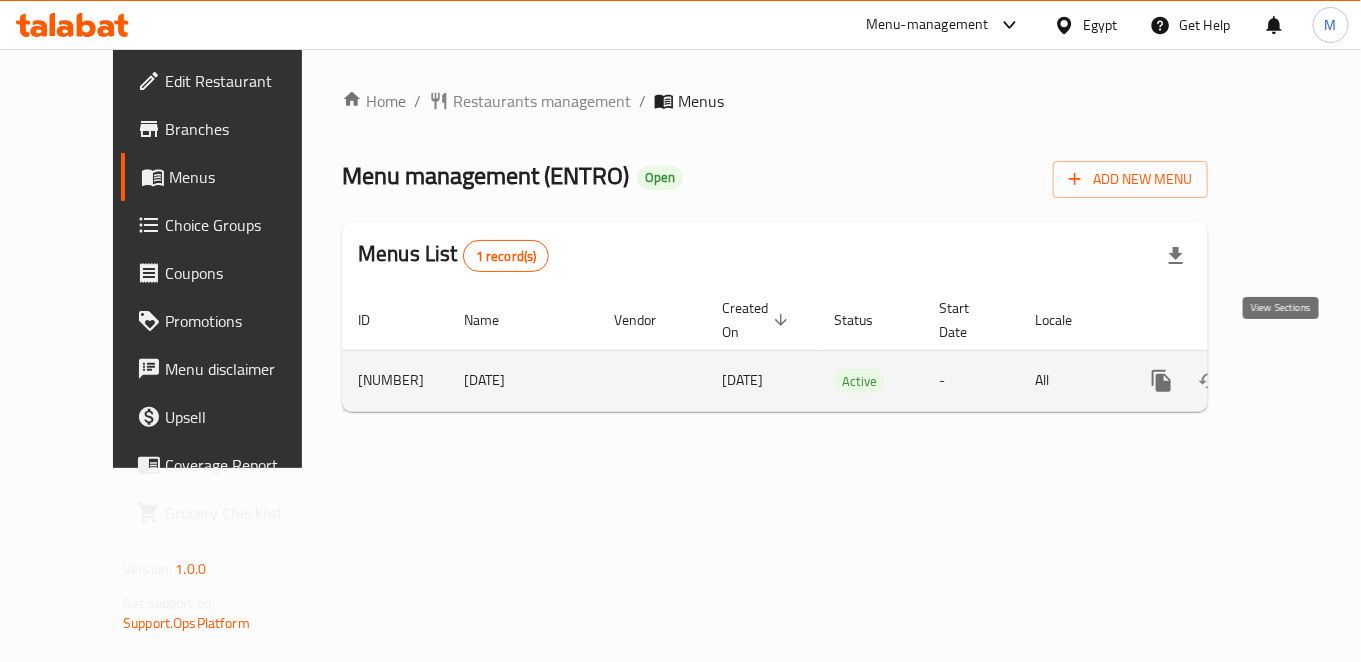 click 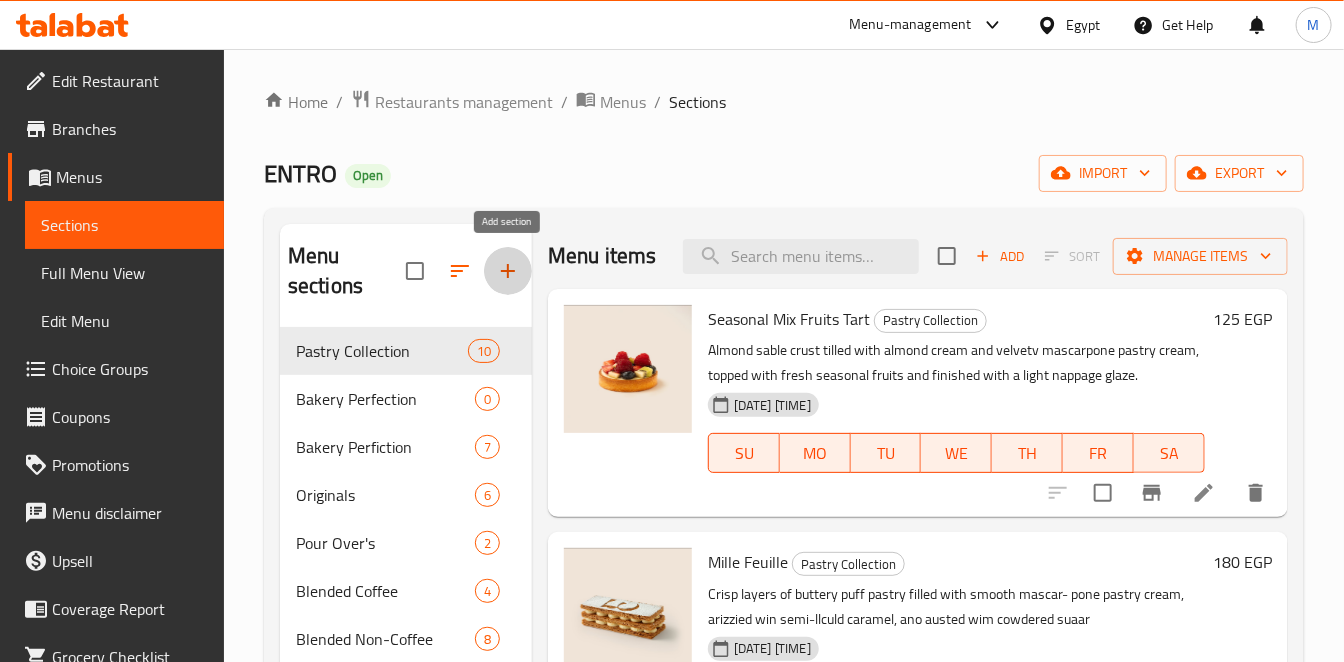 click 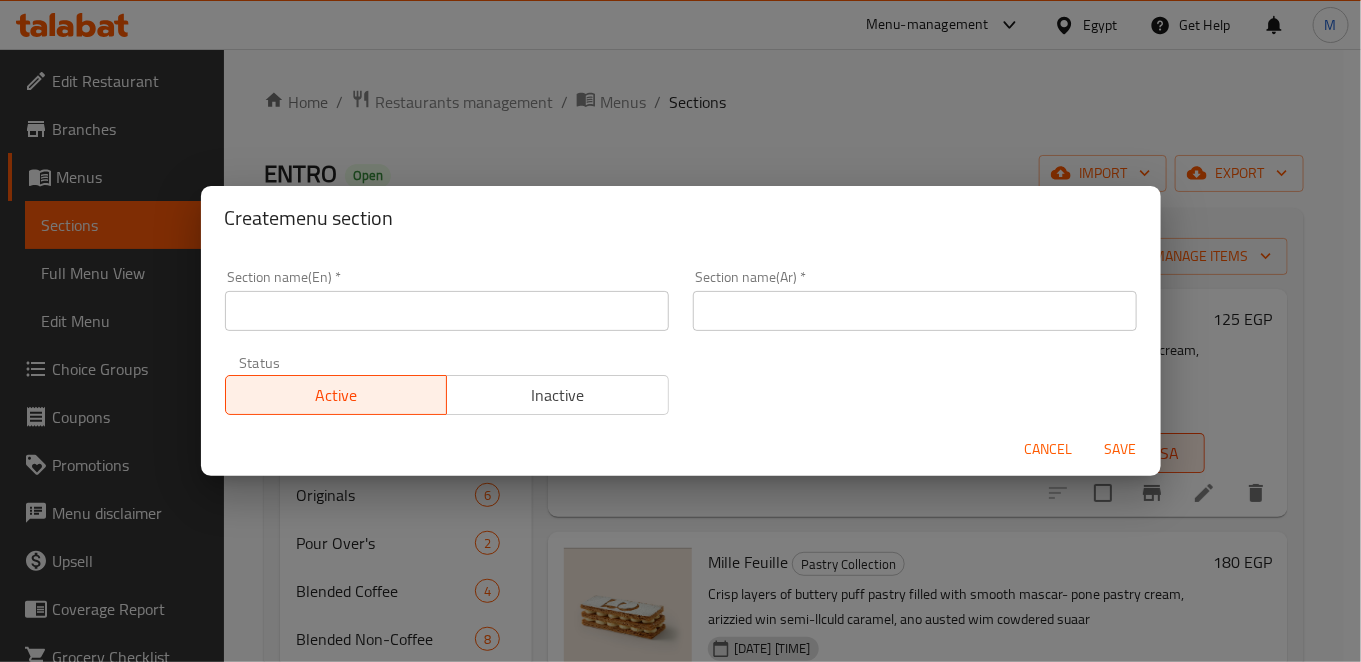 click at bounding box center [915, 311] 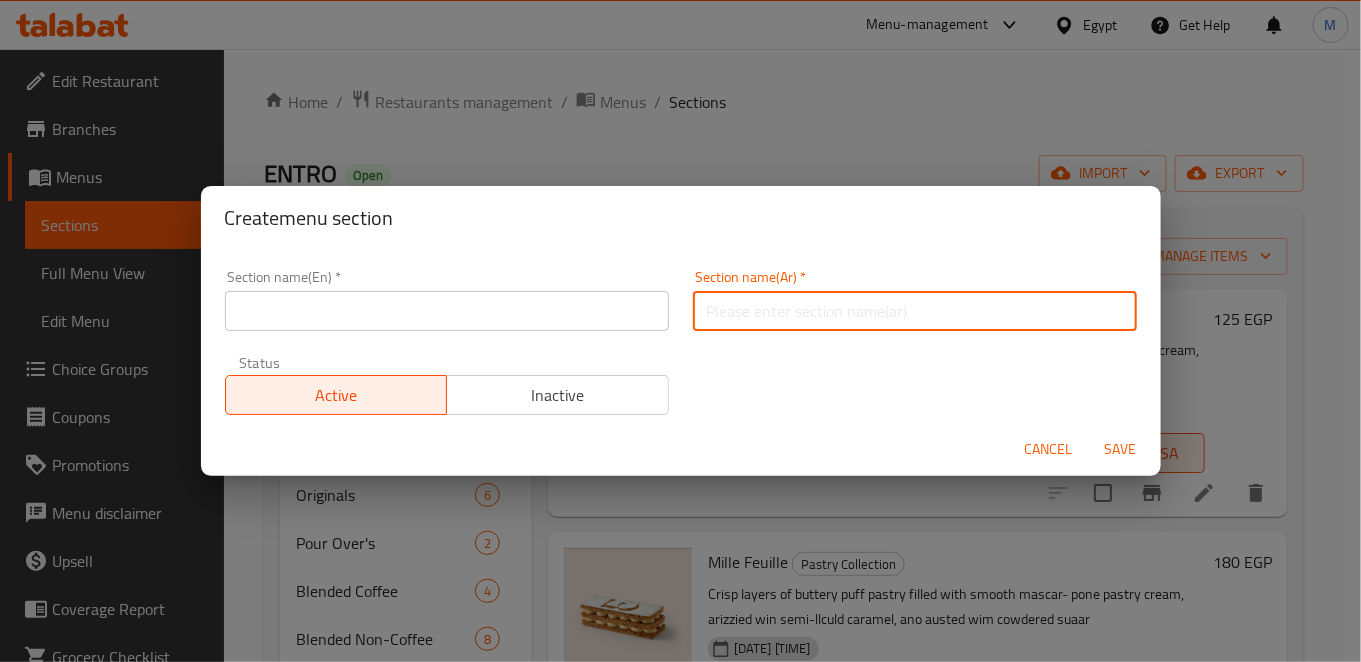 type on "f" 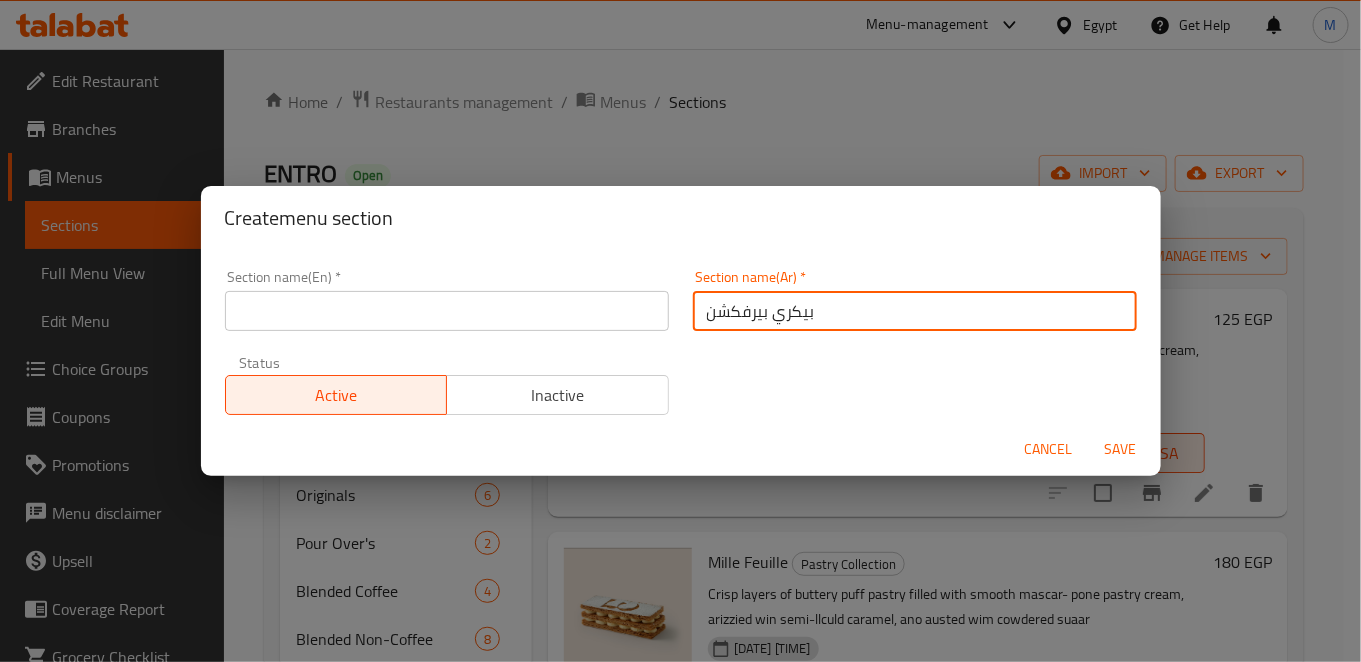 click on "بيكري بيرفكشن" at bounding box center (915, 311) 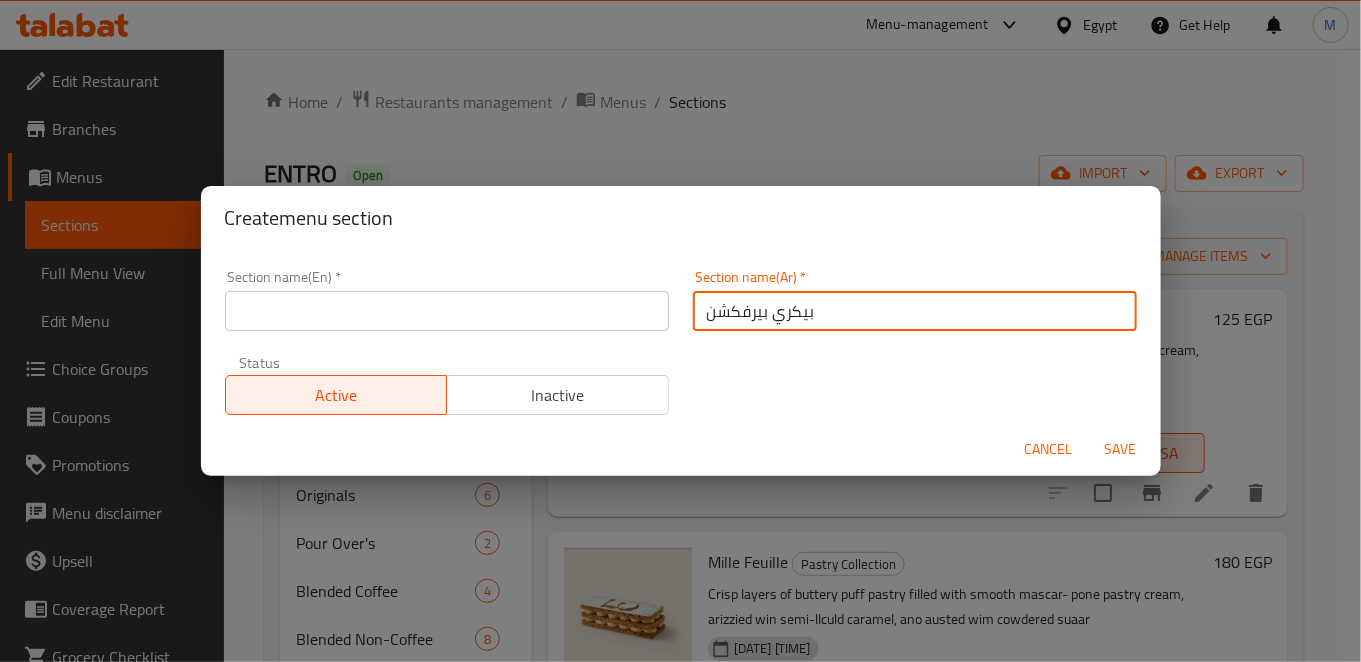 type on "بيكري بيرفكشن" 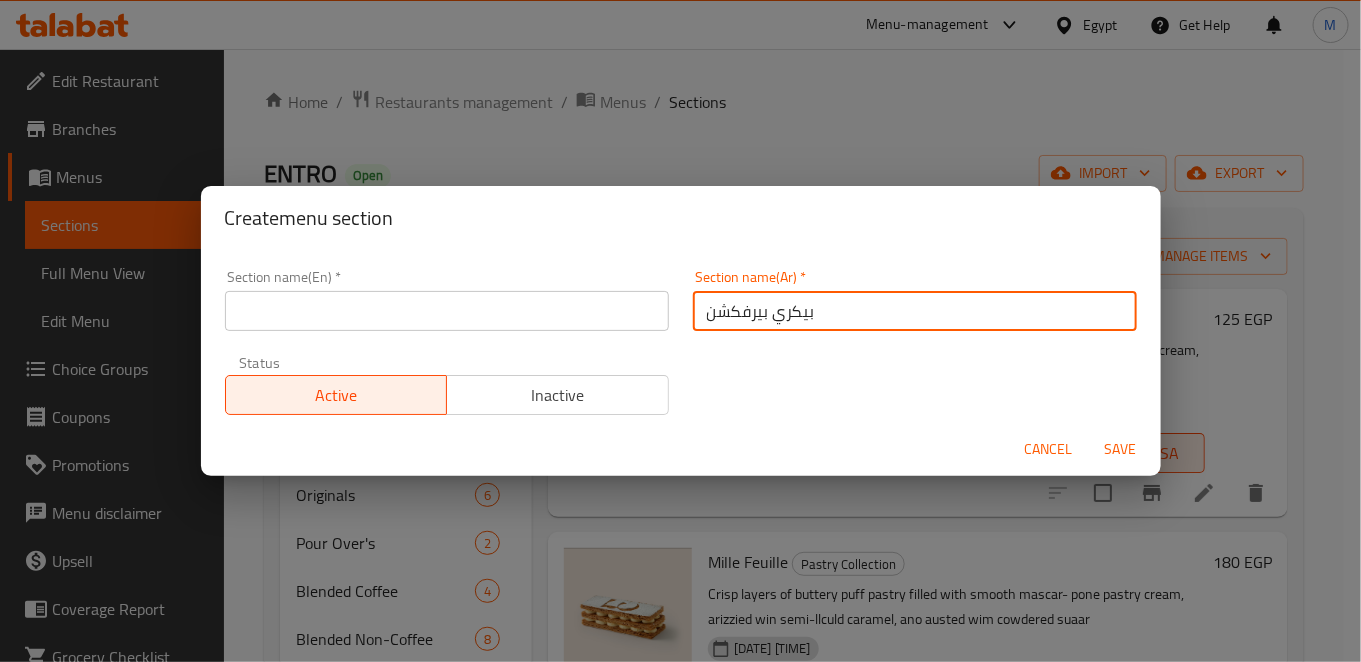 click at bounding box center (447, 311) 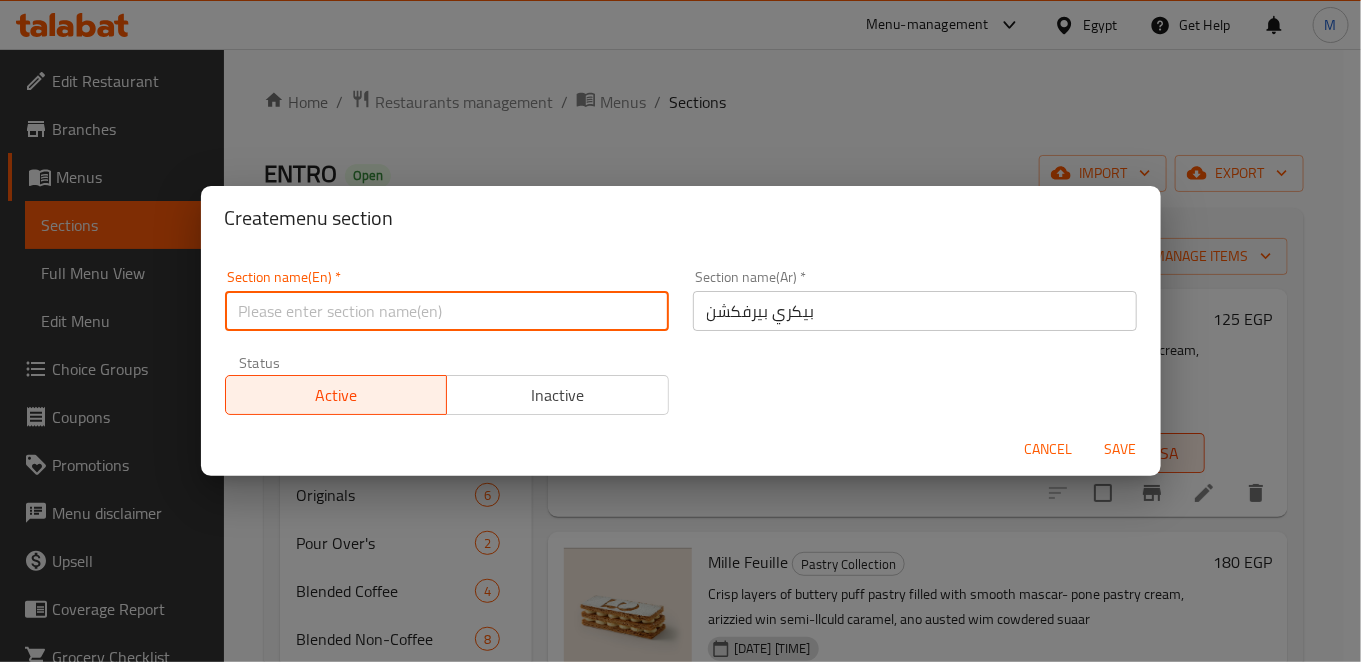 paste on "Bakery Perfection" 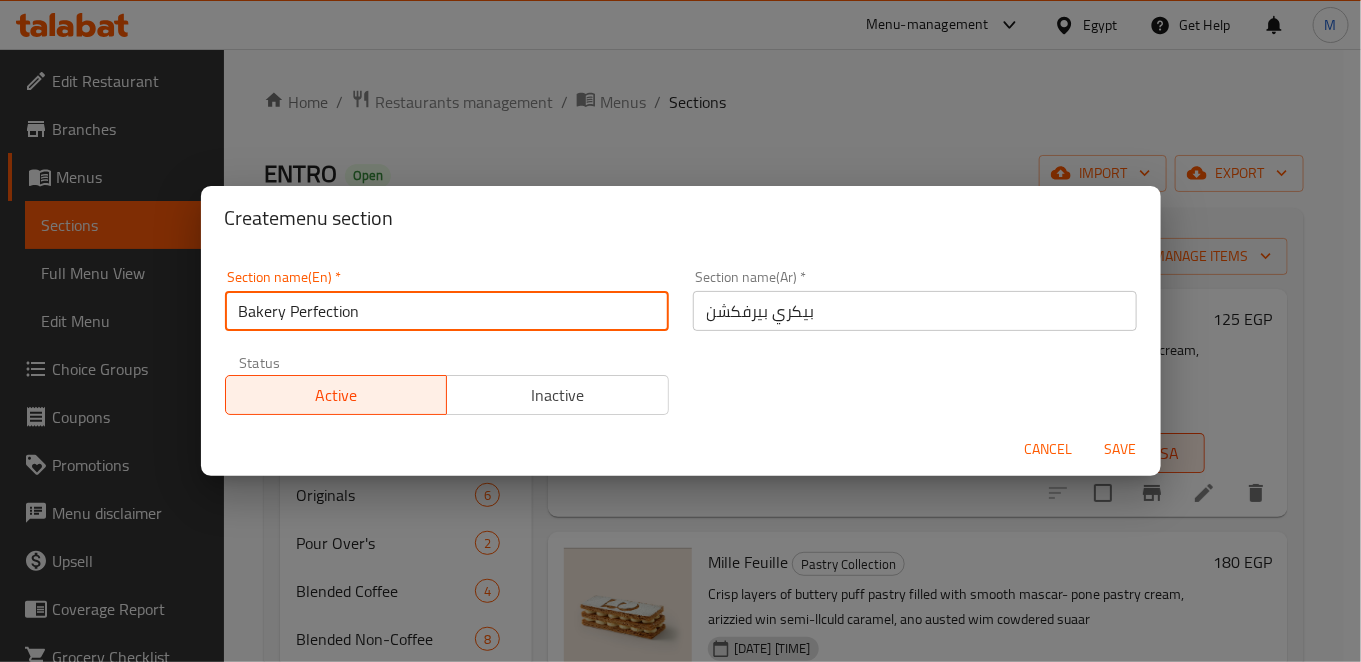 type on "Bakery Perfection" 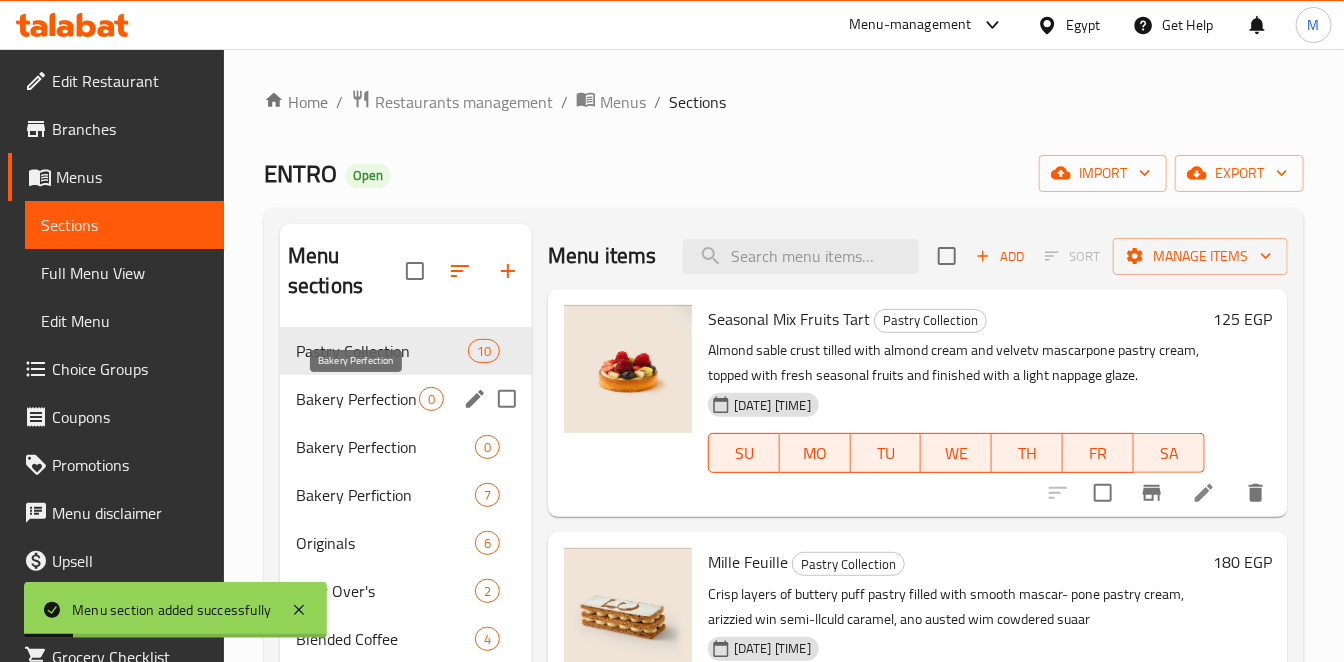 click on "Bakery Perfection" at bounding box center (357, 399) 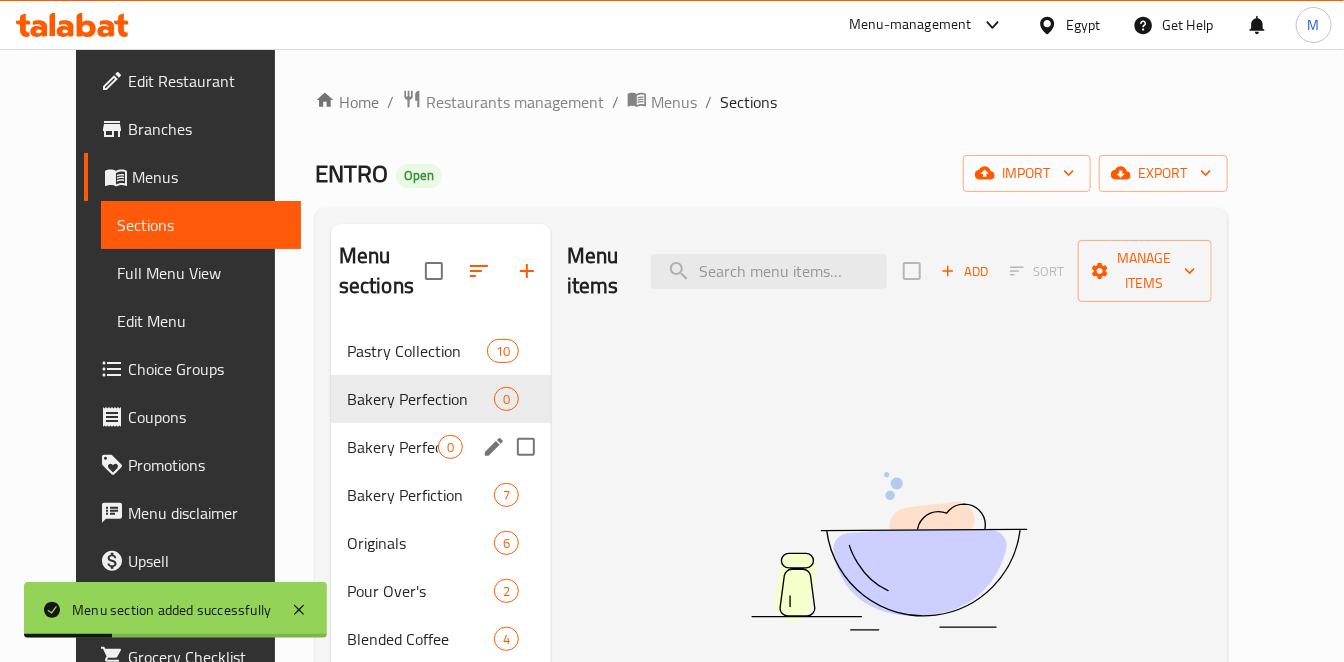 click at bounding box center (526, 447) 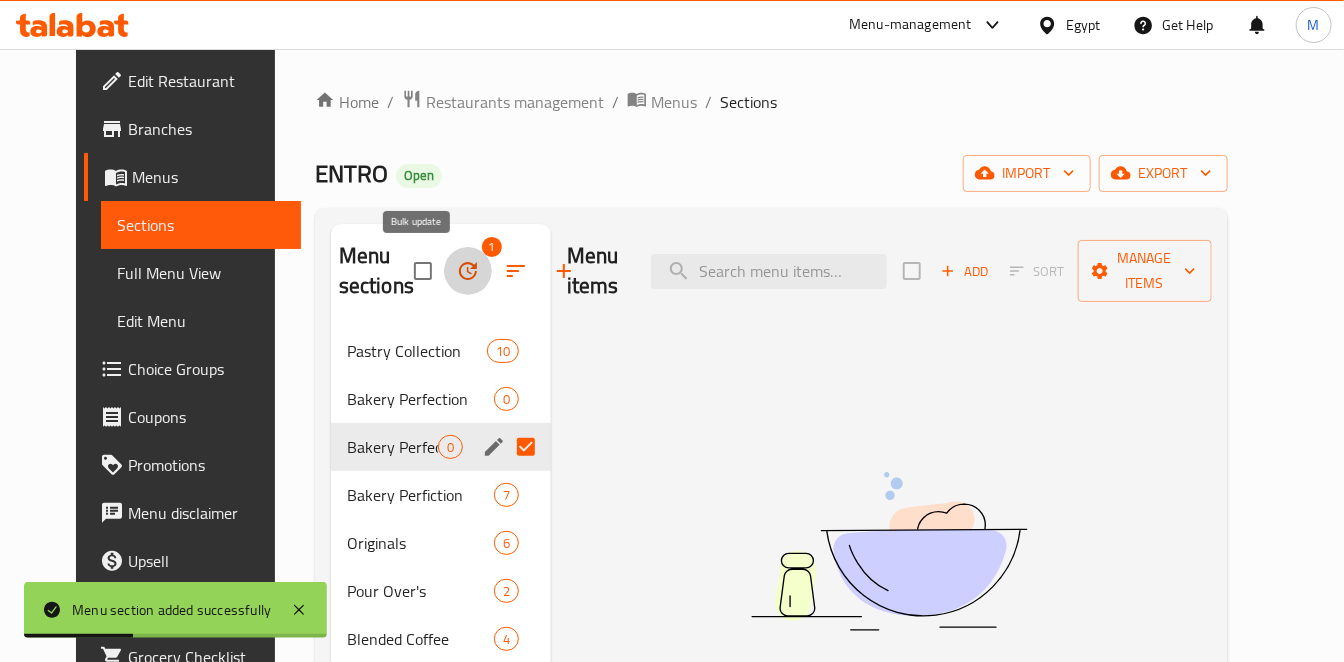 click 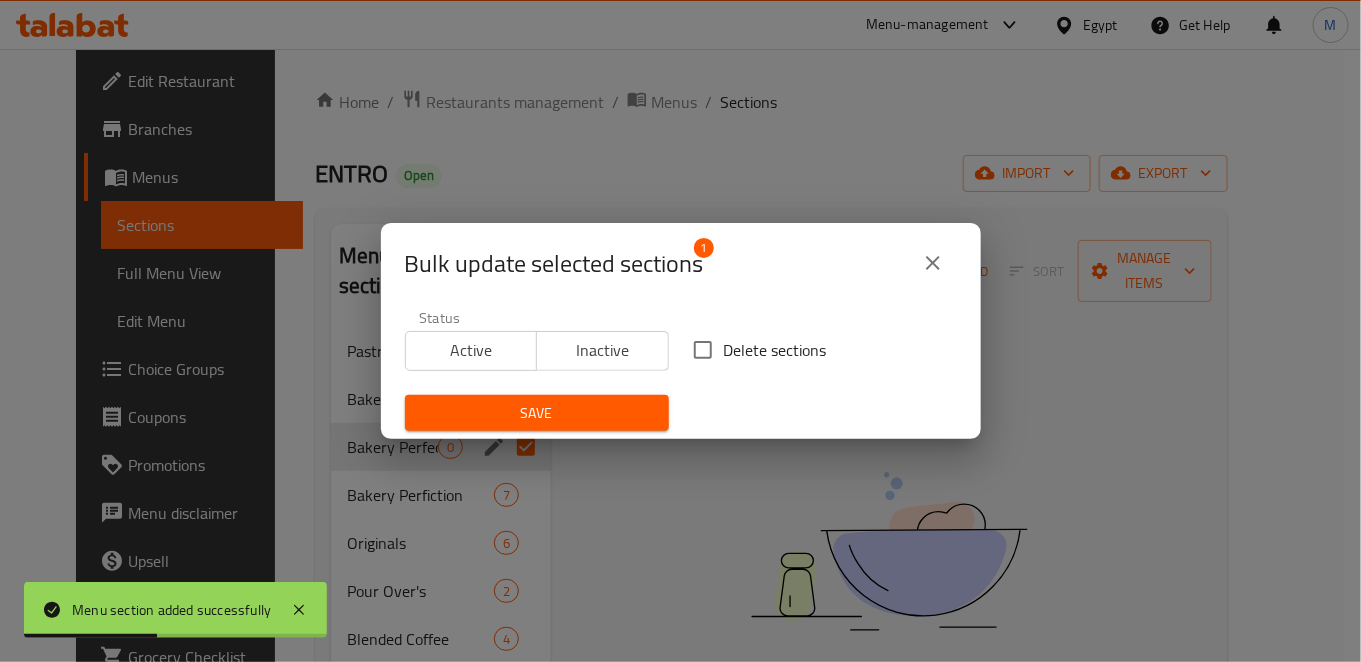 click on "Delete sections" at bounding box center [775, 350] 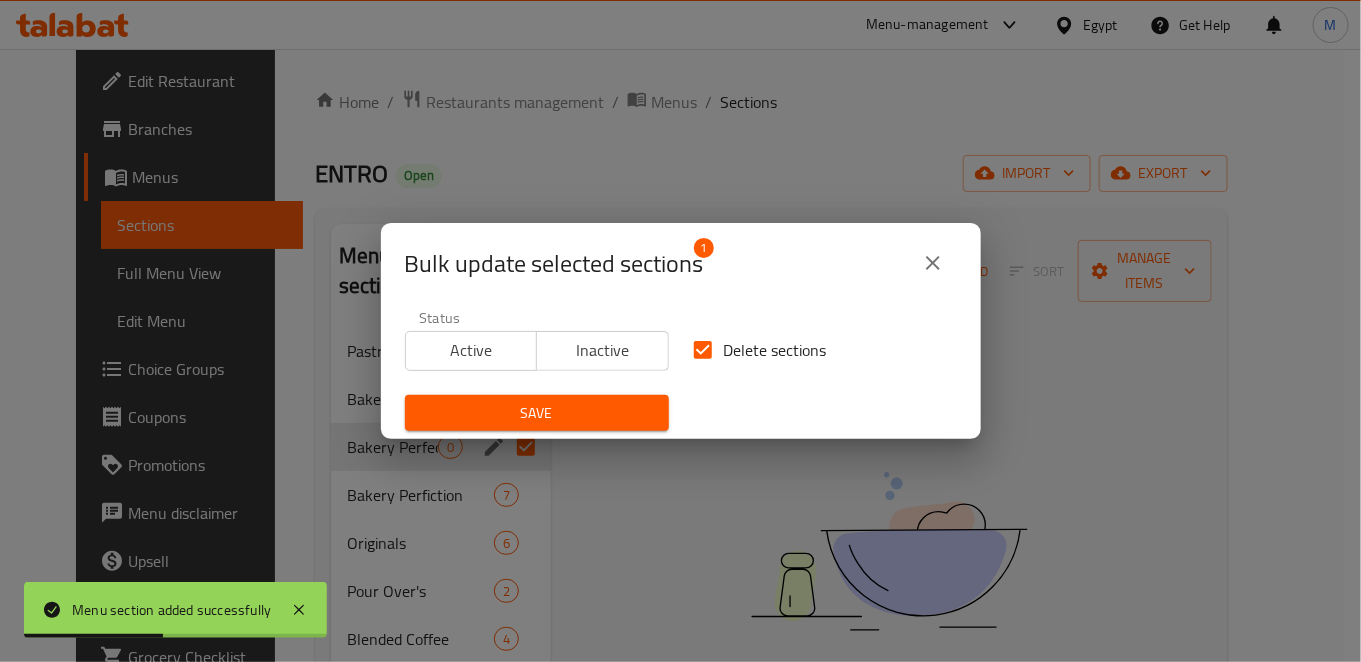 click on "Bulk update selected sections 1 Status Active Inactive Delete sections Save" at bounding box center (680, 331) 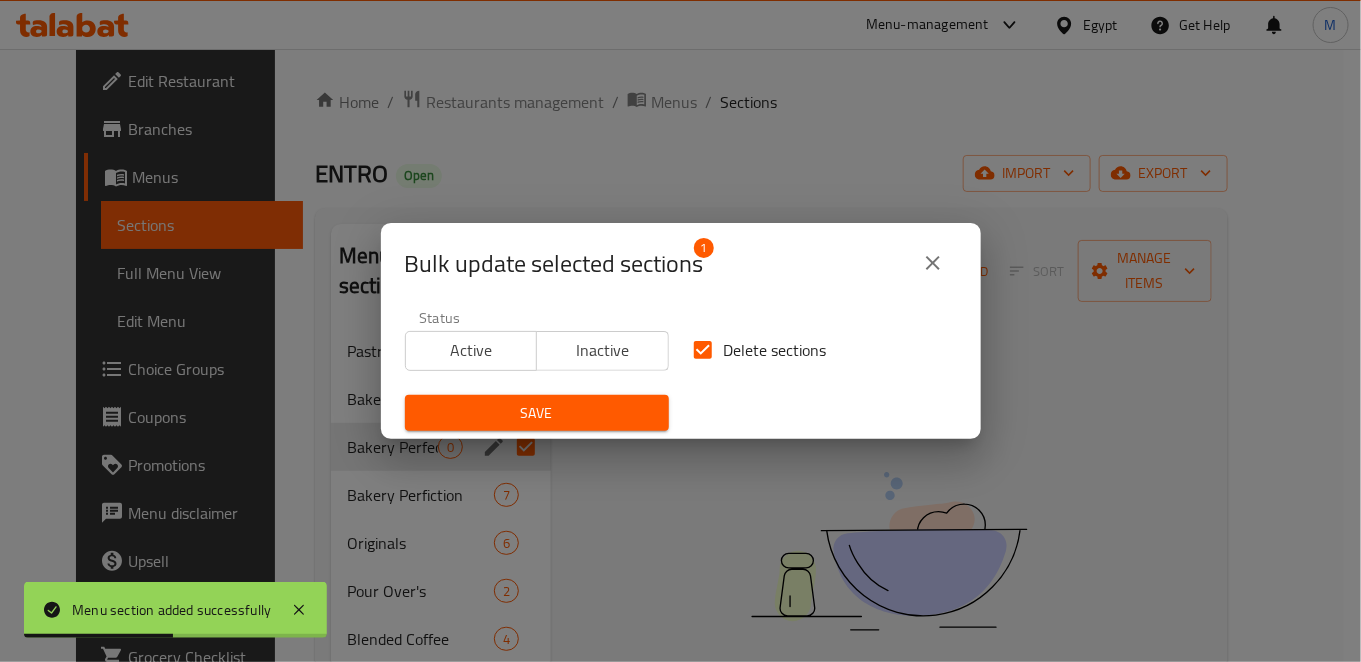 click on "Save" at bounding box center (537, 413) 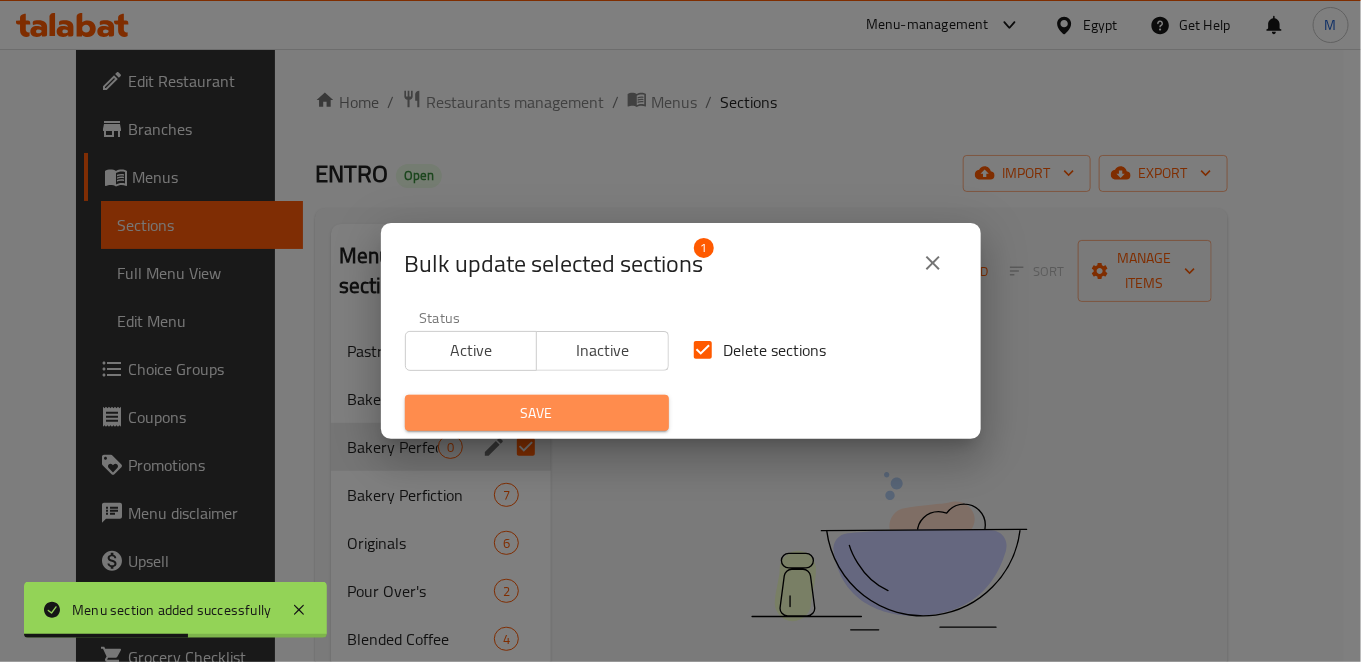 click on "Save" at bounding box center (537, 413) 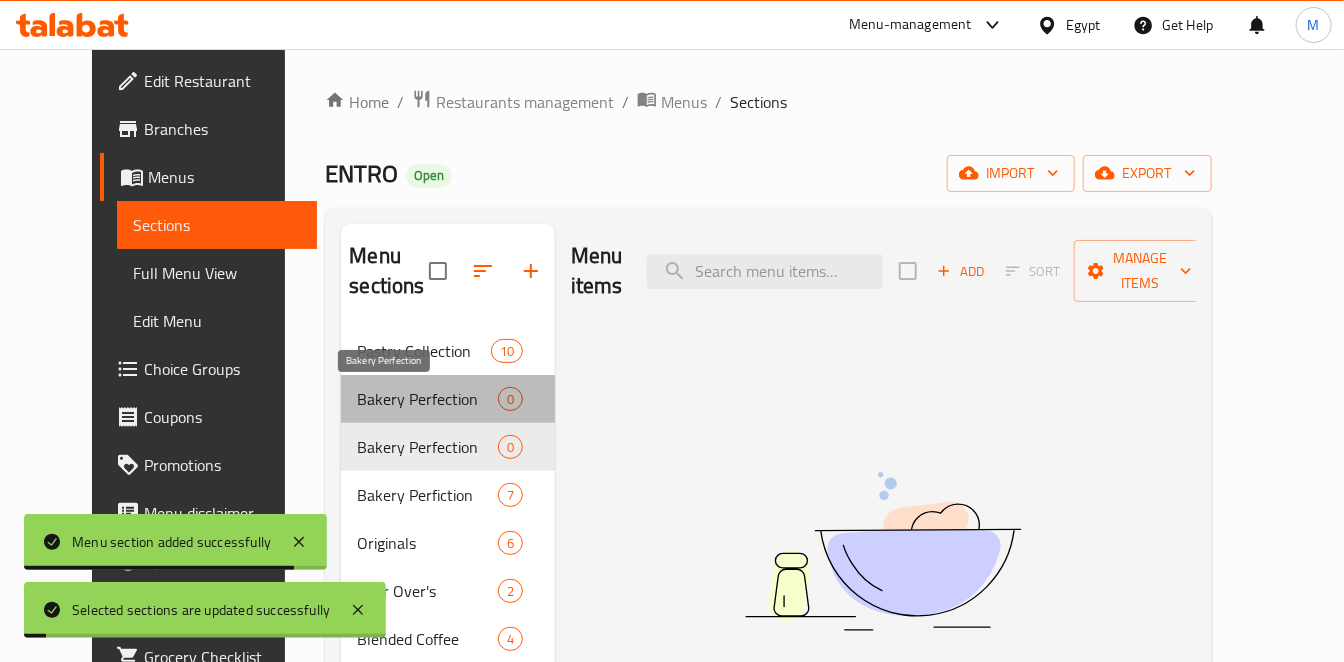 click on "Bakery Perfection" at bounding box center [427, 399] 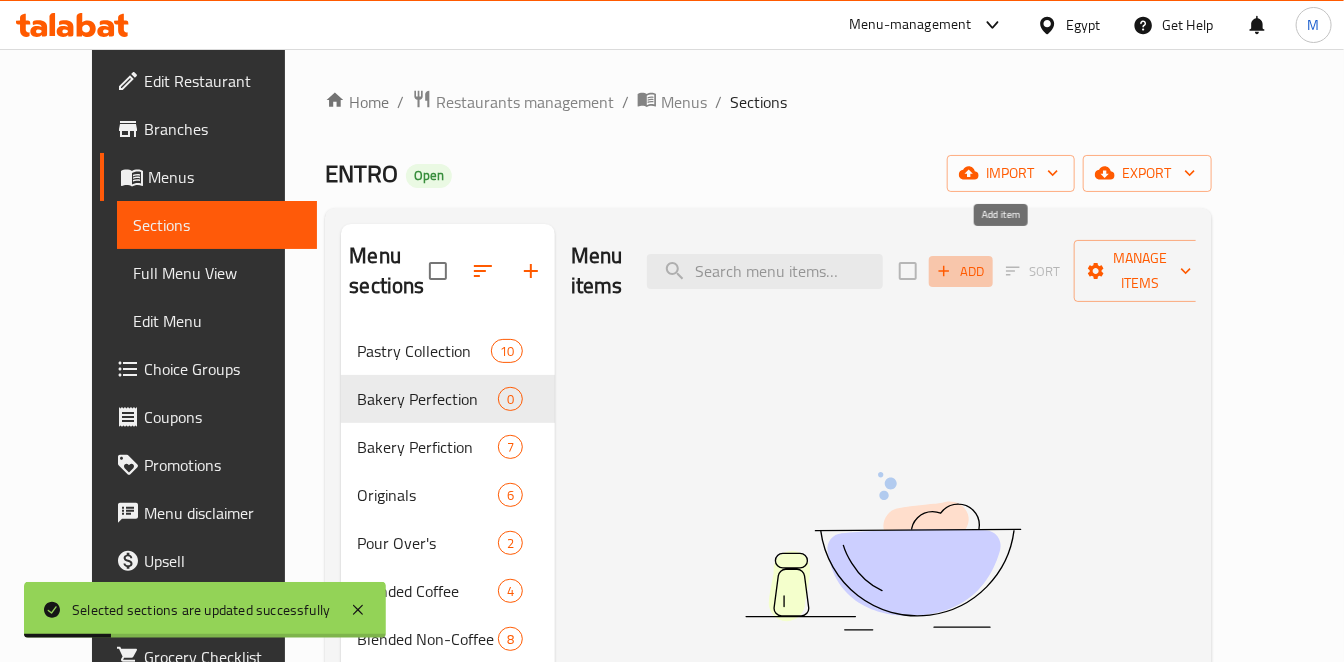 click on "Add" at bounding box center (961, 271) 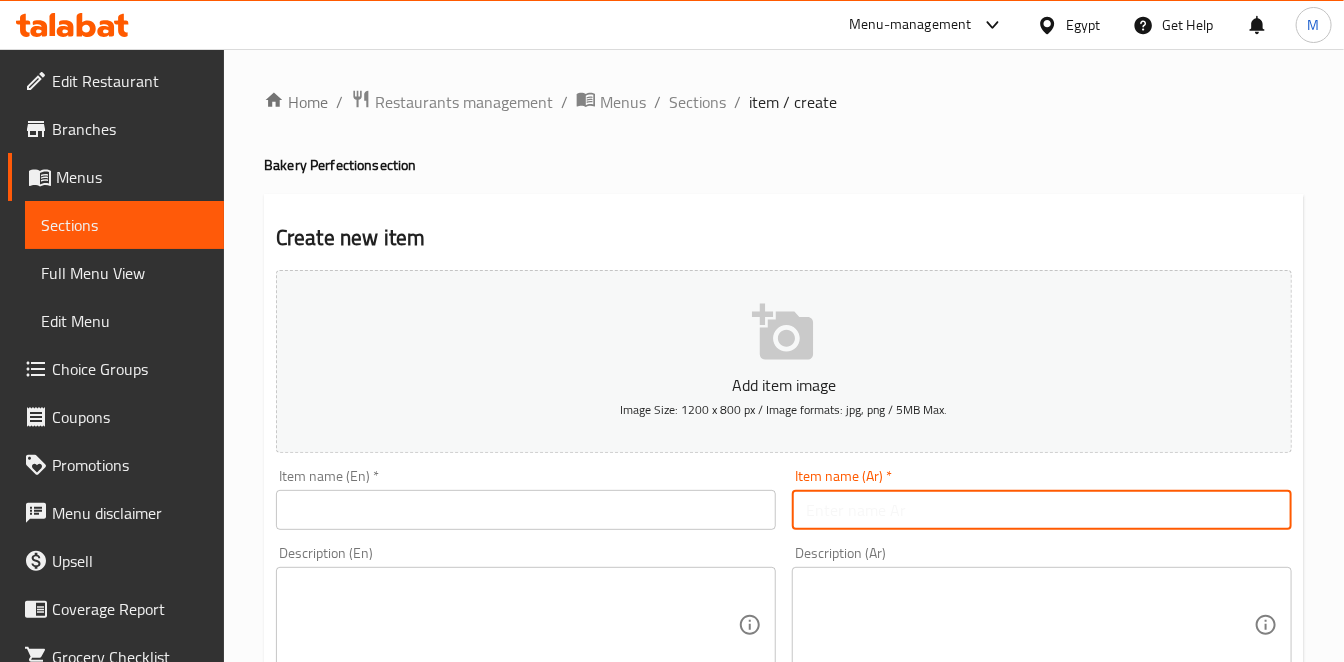 click at bounding box center (1042, 510) 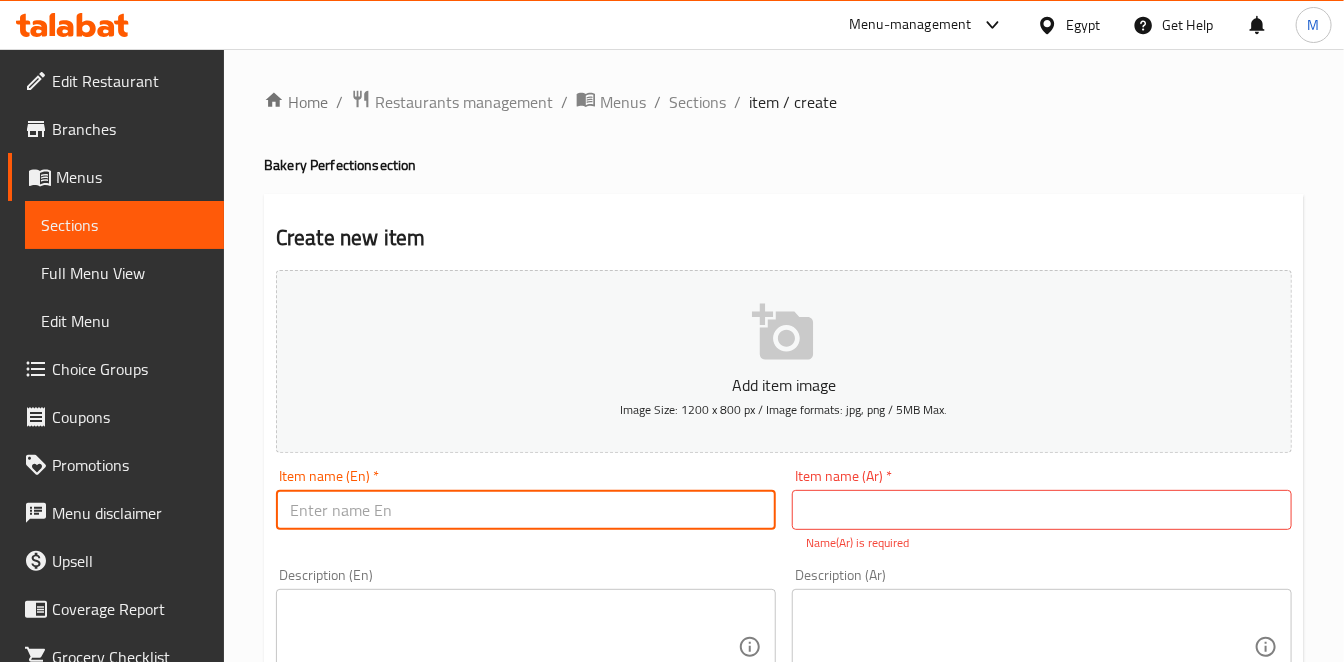 click at bounding box center (526, 510) 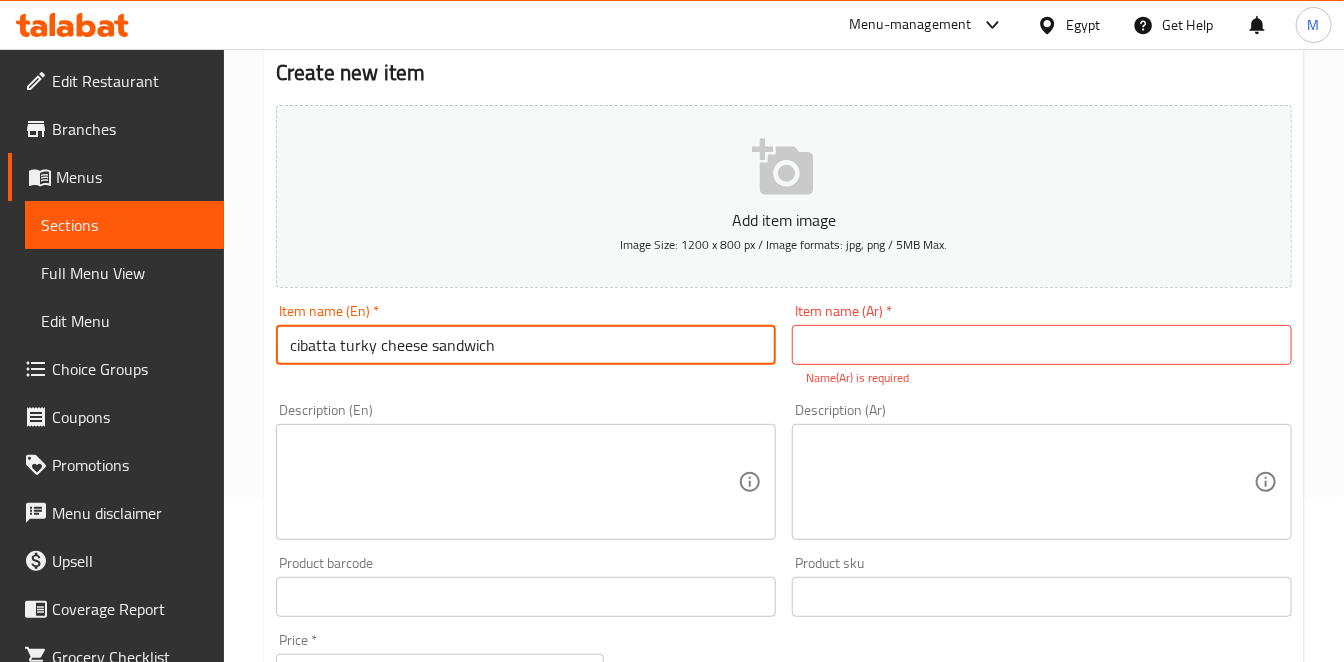 scroll, scrollTop: 222, scrollLeft: 0, axis: vertical 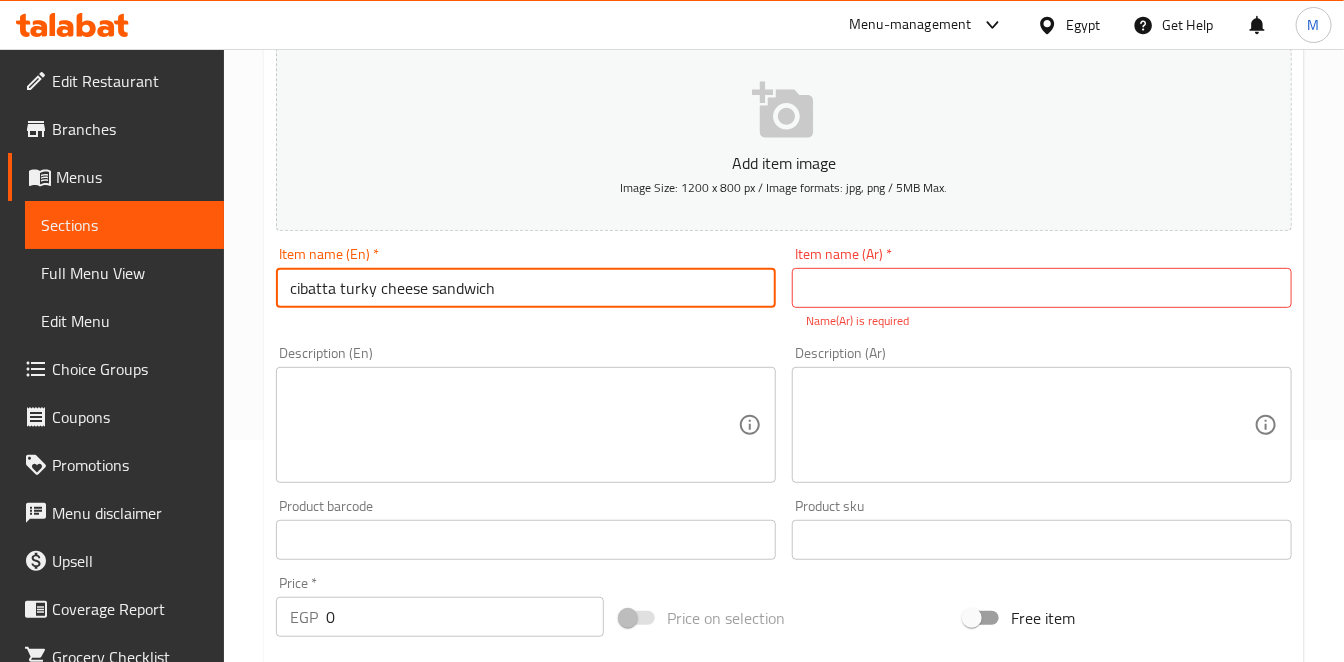 type on "cibatta turky cheese sandwich" 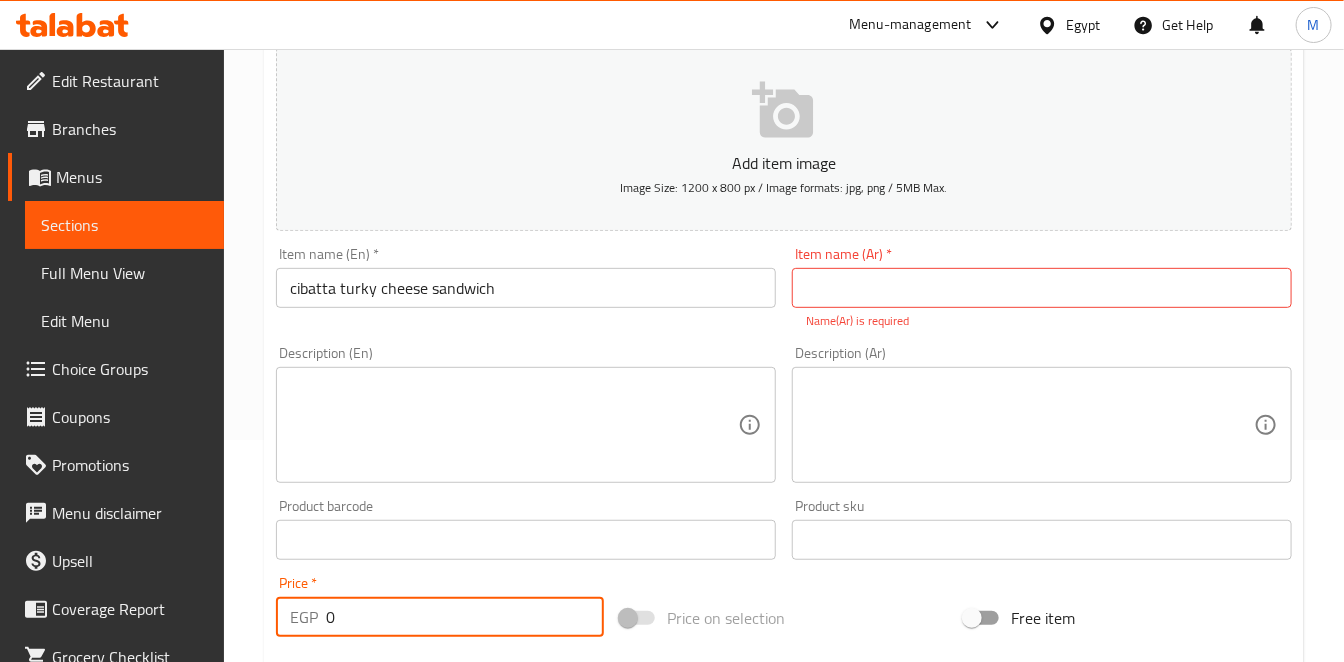 drag, startPoint x: 356, startPoint y: 608, endPoint x: 285, endPoint y: 612, distance: 71.11259 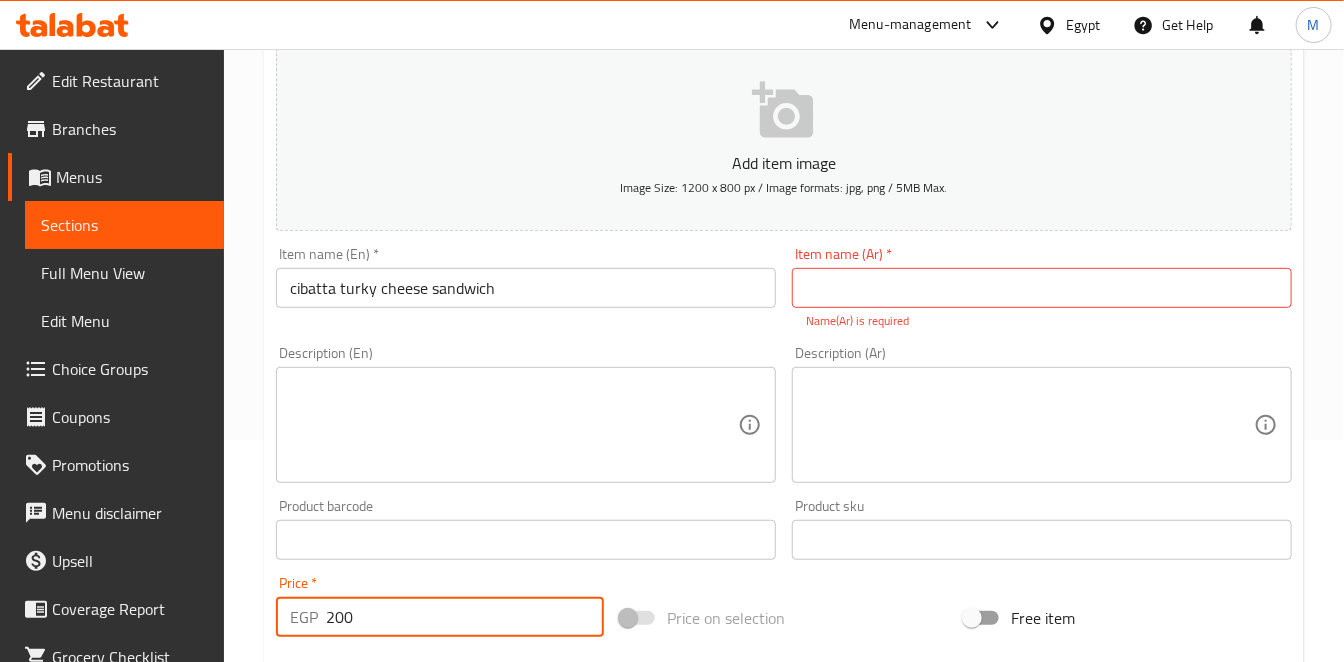 type on "200" 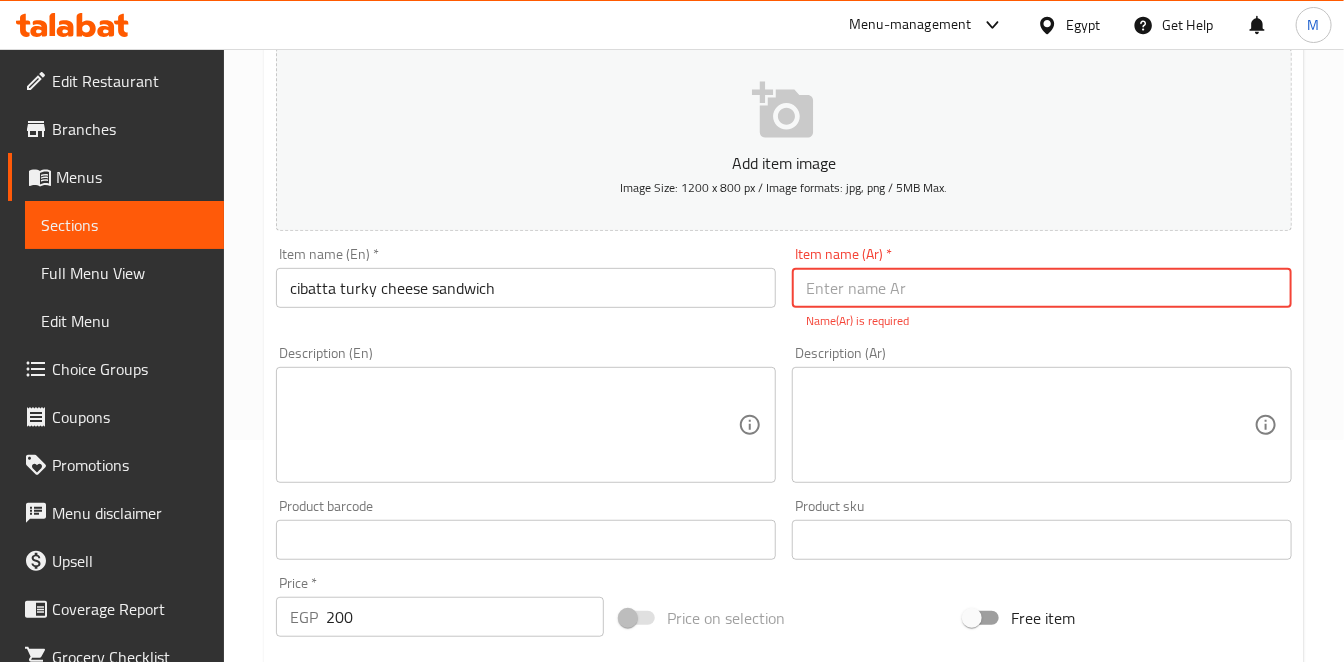 click at bounding box center [1042, 288] 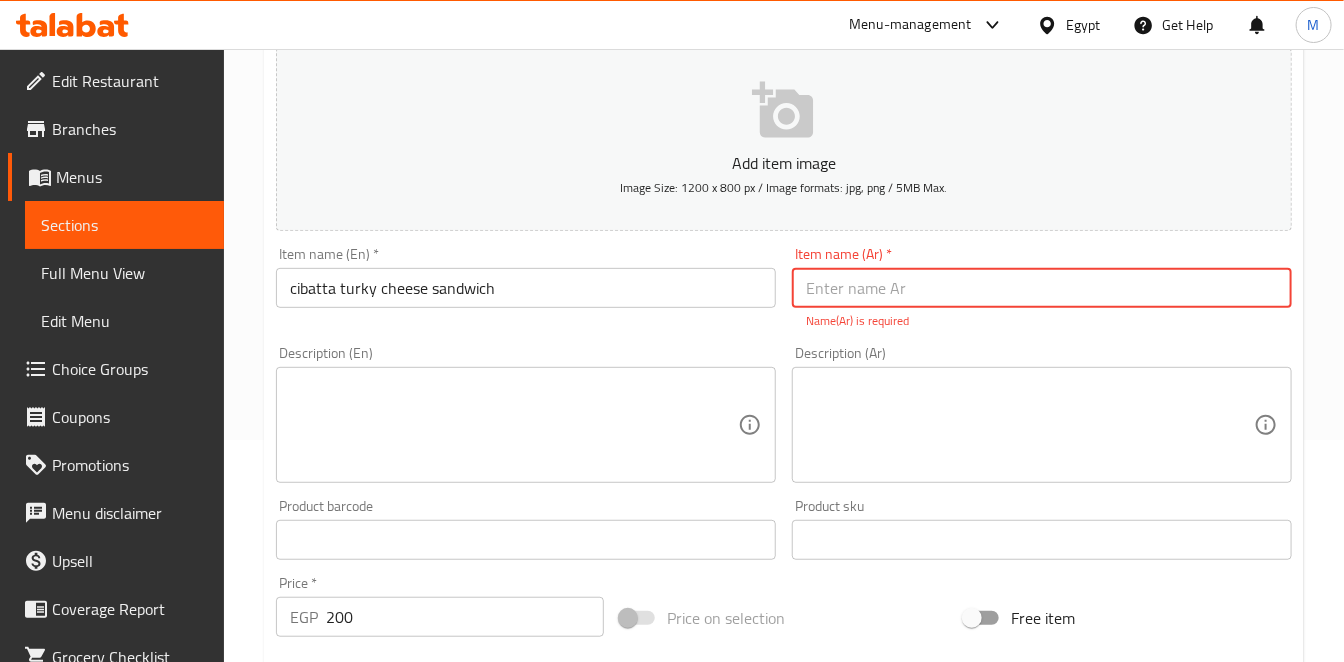 click at bounding box center (1042, 288) 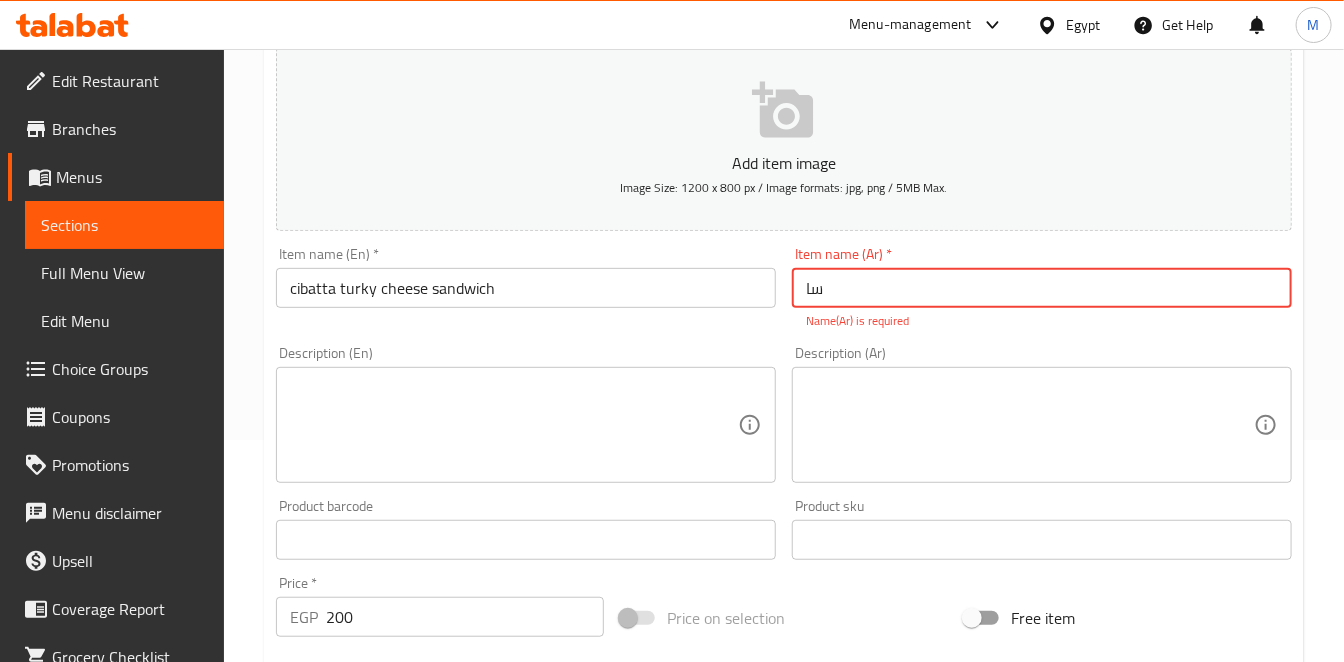 type on "س" 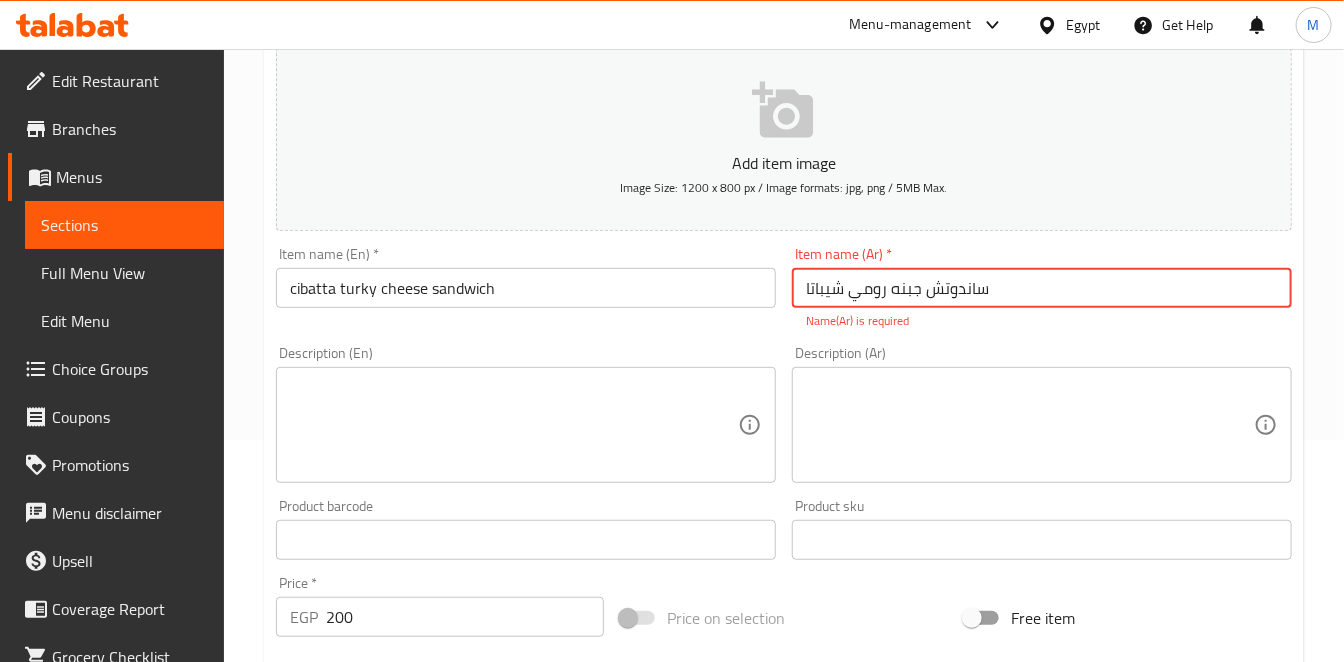 type on "ساندوتش جبنه رومي شيباتا" 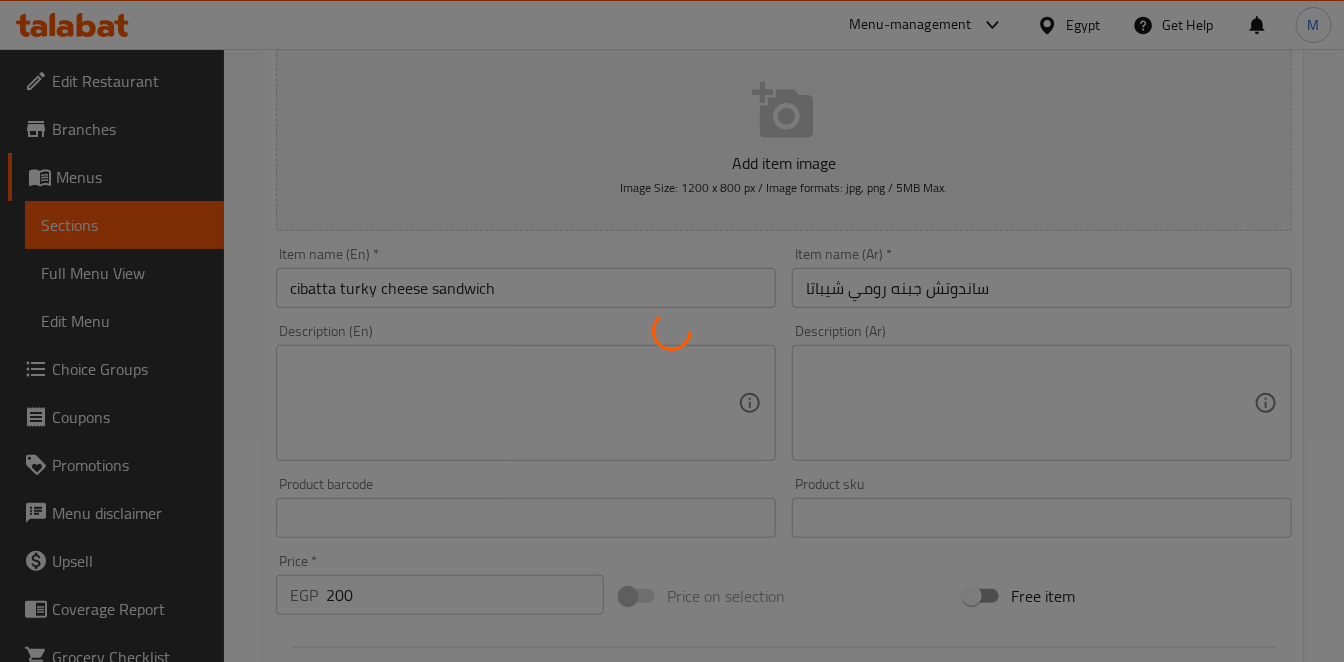 type 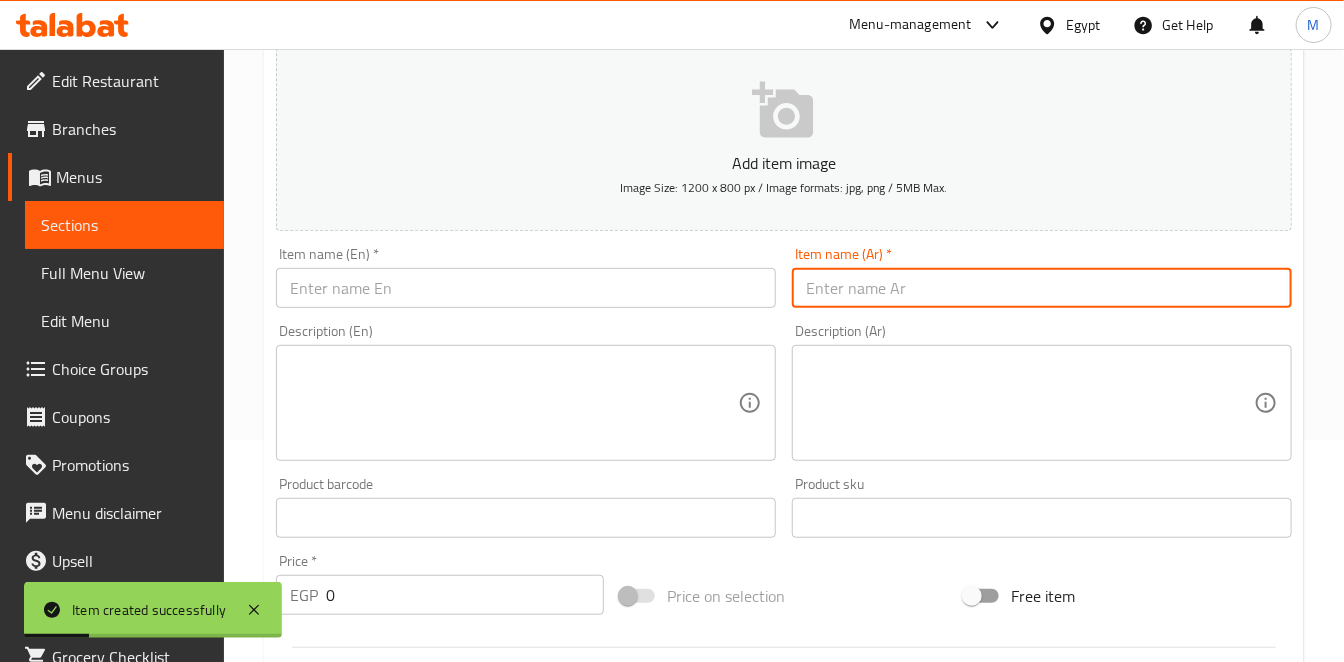 click at bounding box center [526, 288] 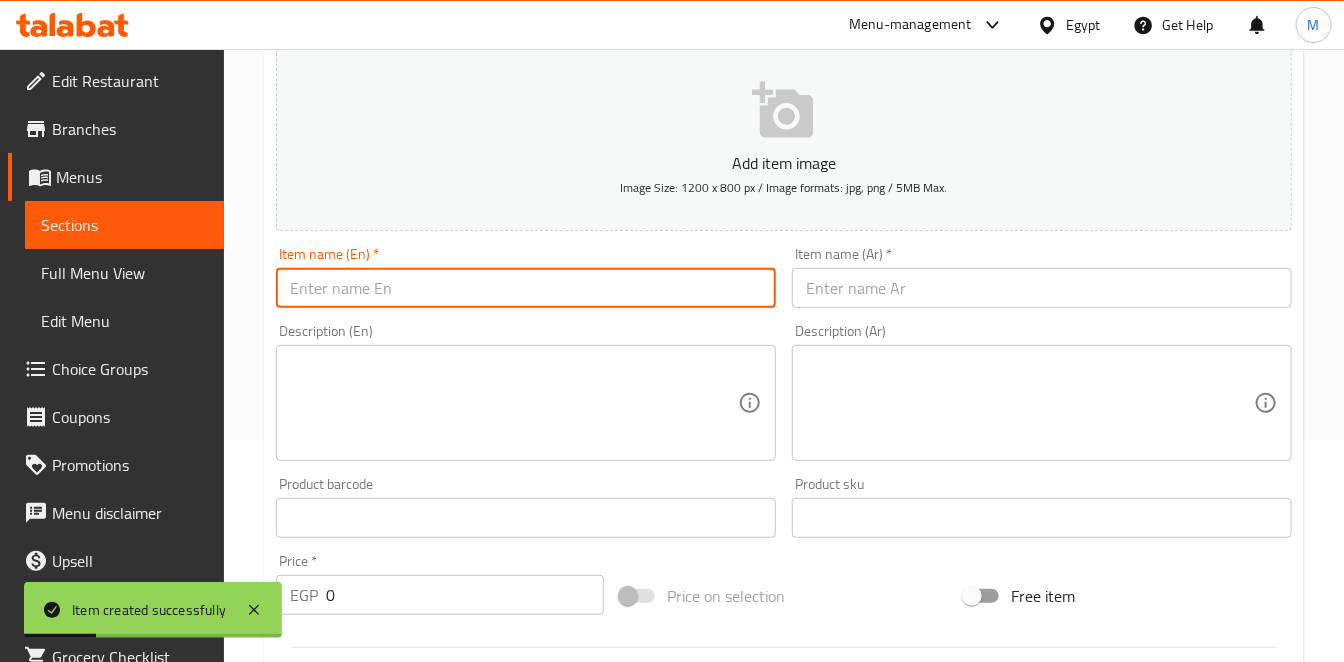 paste on "burrata croissant sandwich" 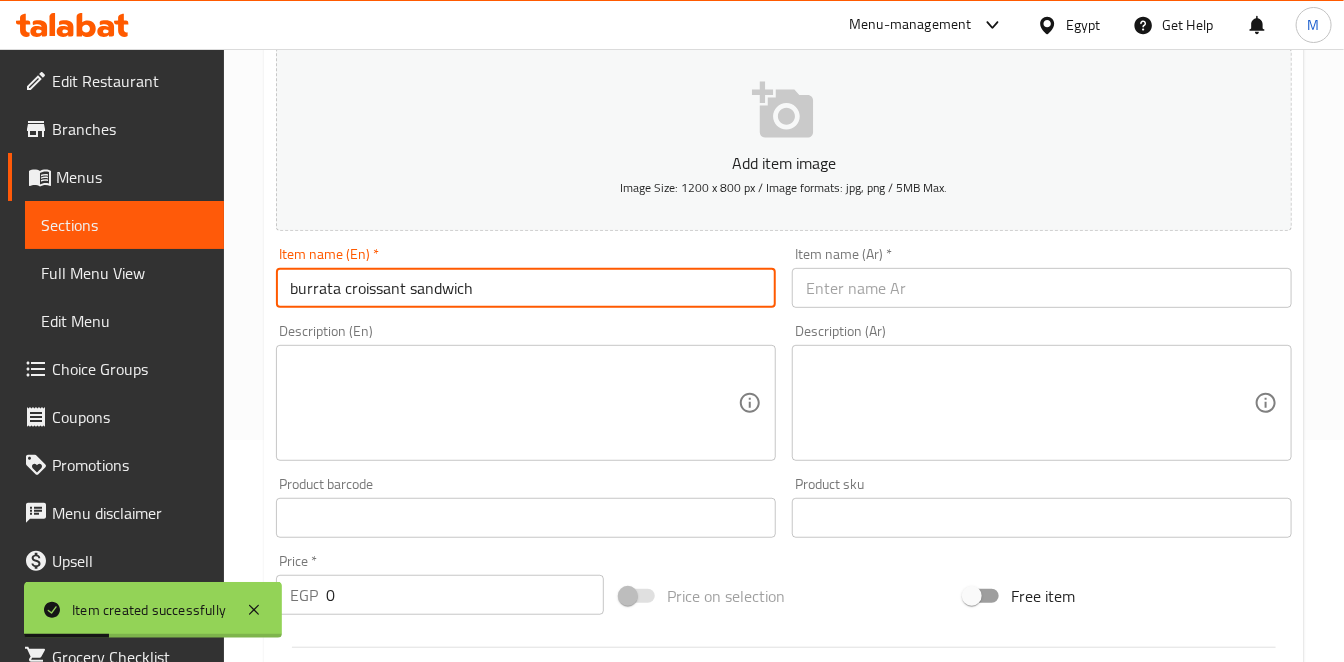 type on "burrata croissant sandwich" 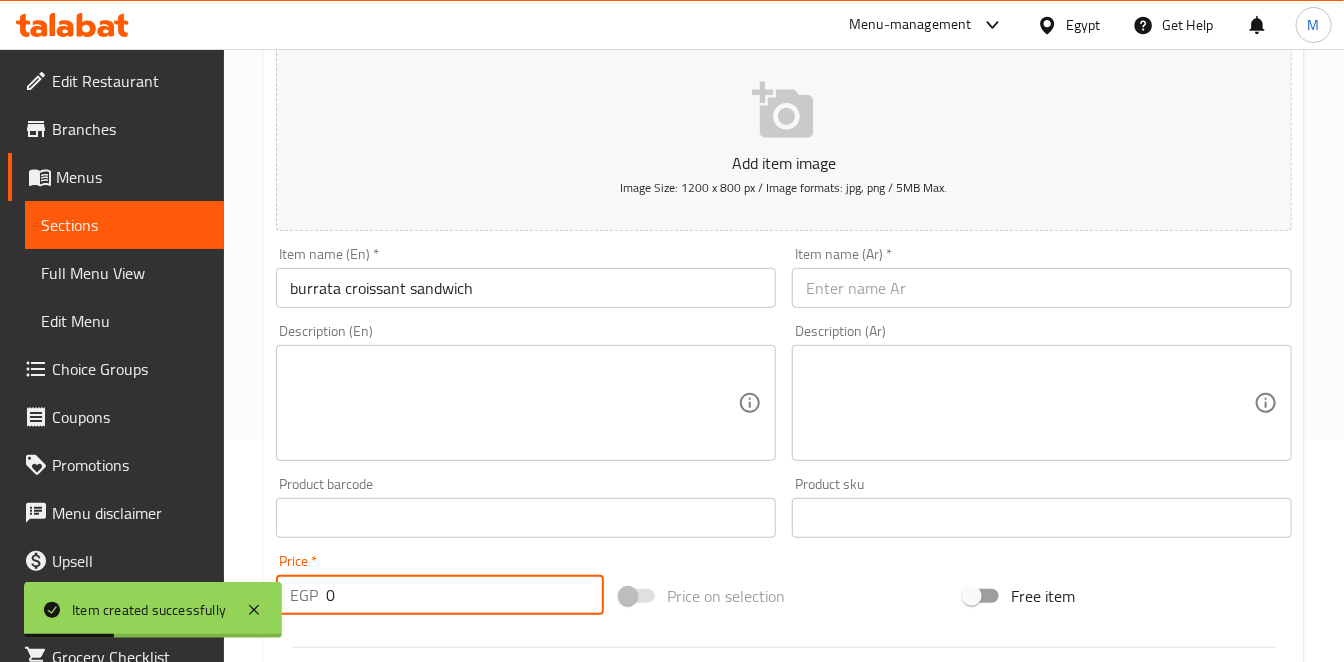 drag, startPoint x: 337, startPoint y: 598, endPoint x: 312, endPoint y: 600, distance: 25.079872 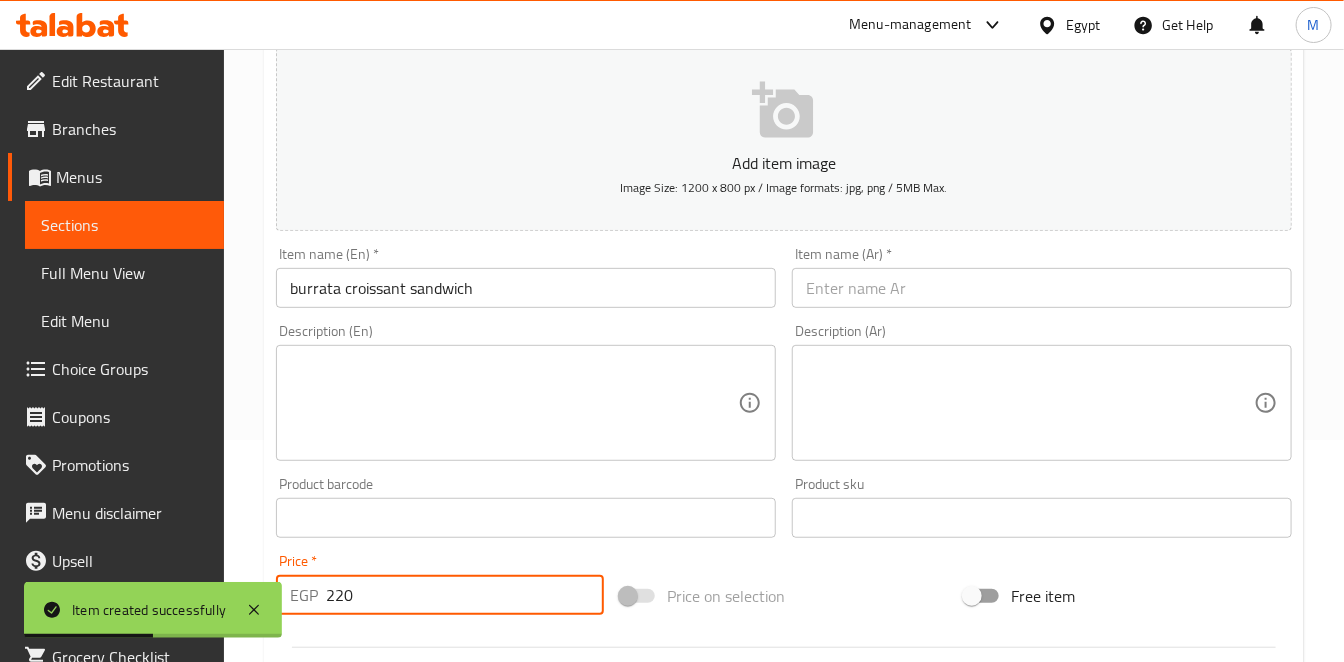 type on "220" 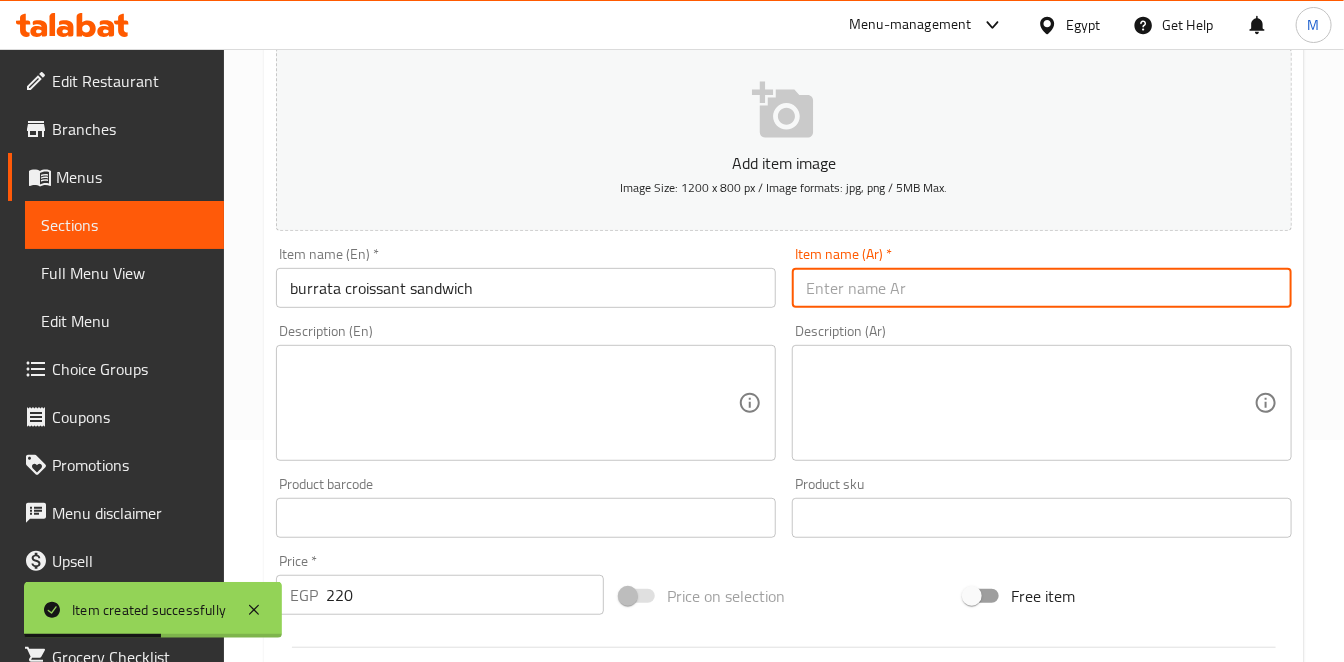 click at bounding box center [1042, 288] 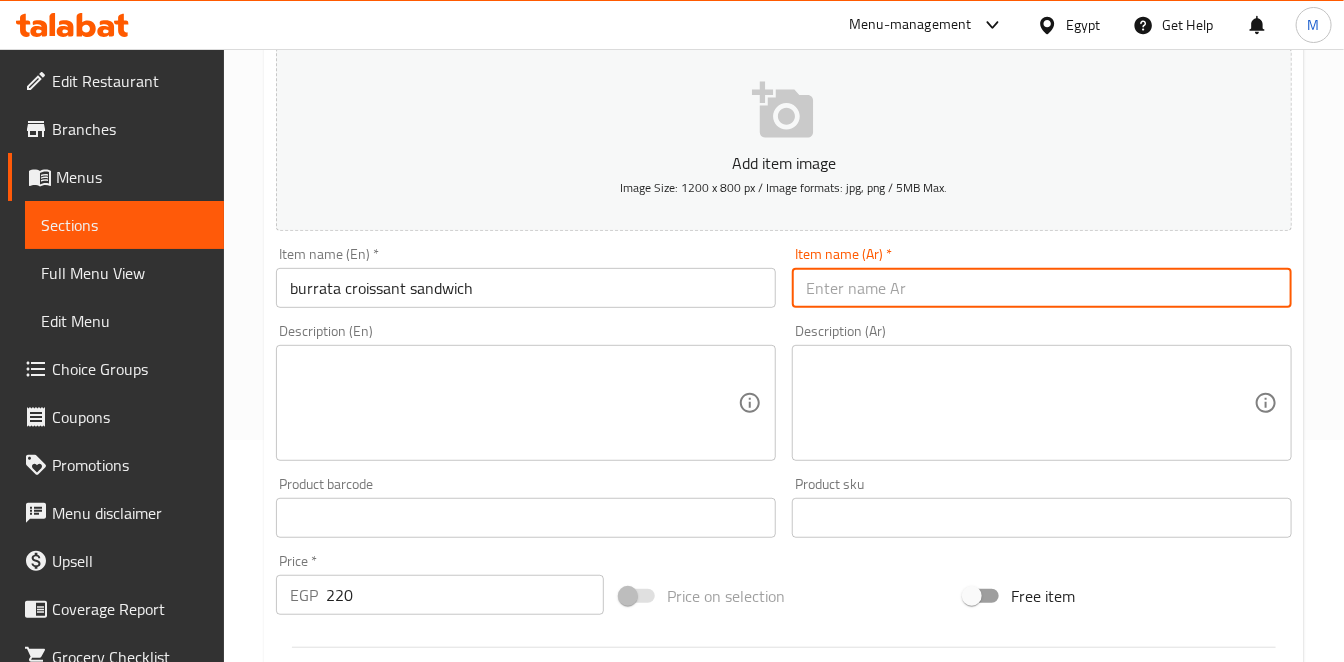type on "ب" 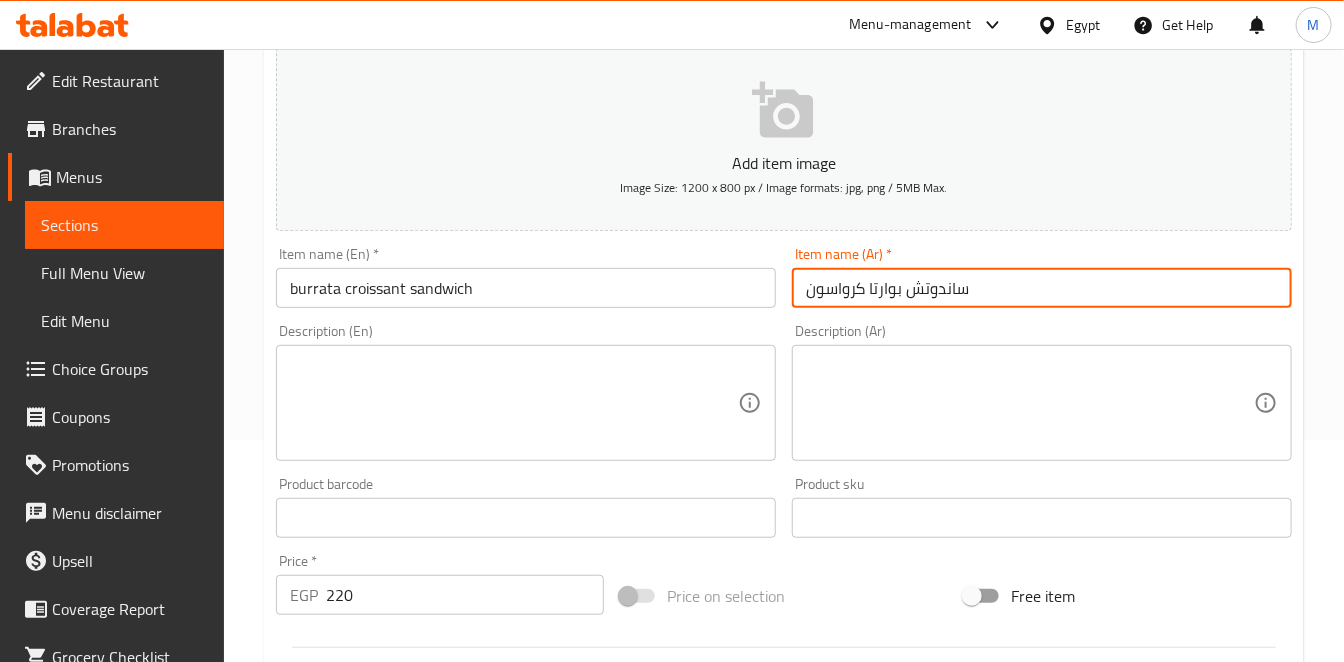 type on "ساندوتش بوارتا كرواسون" 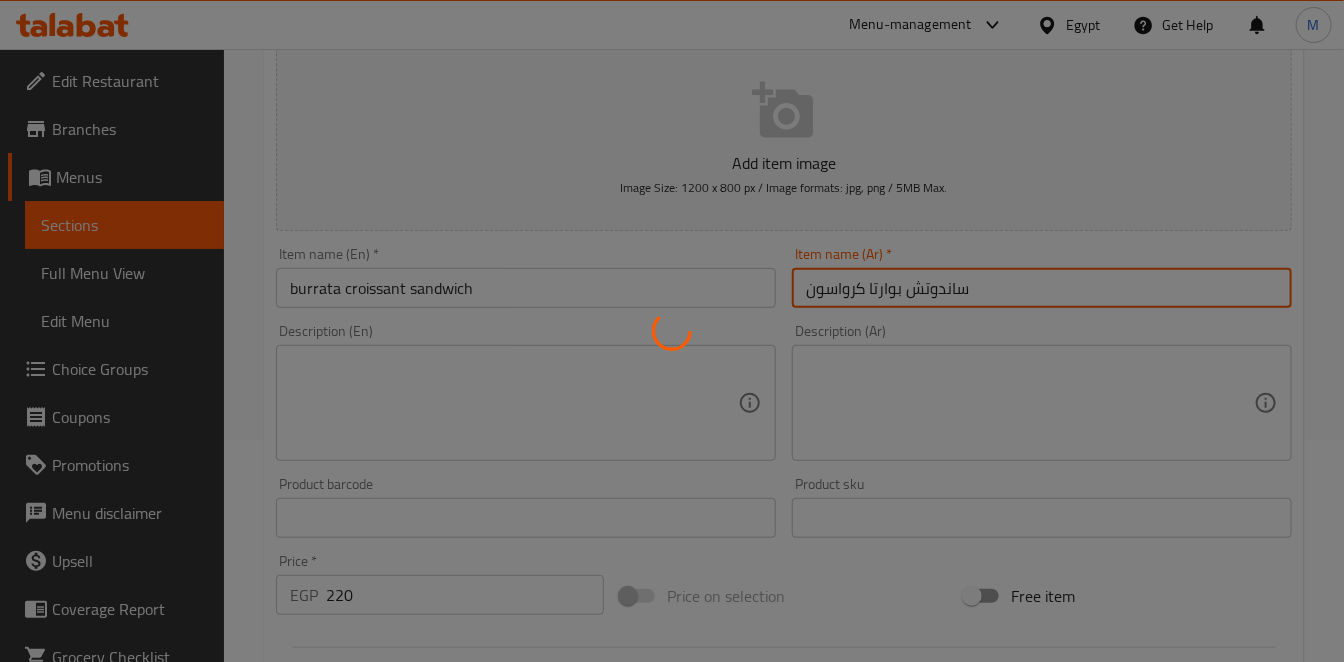 type 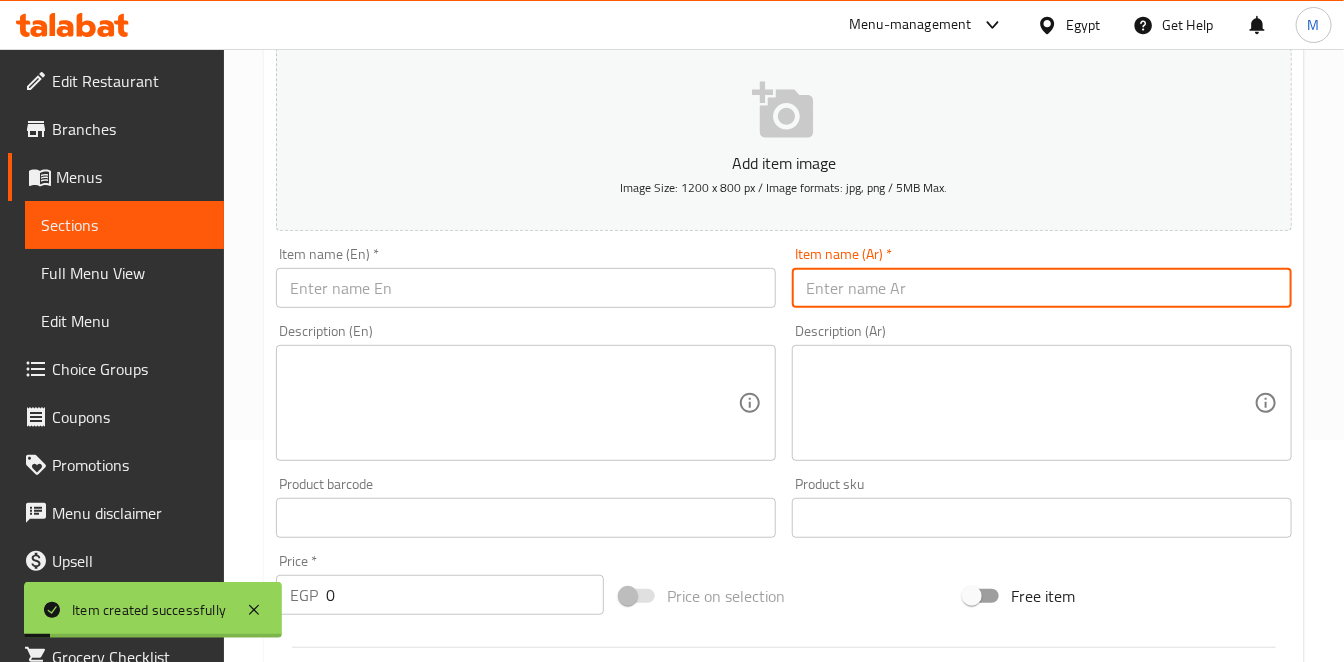 click at bounding box center [526, 288] 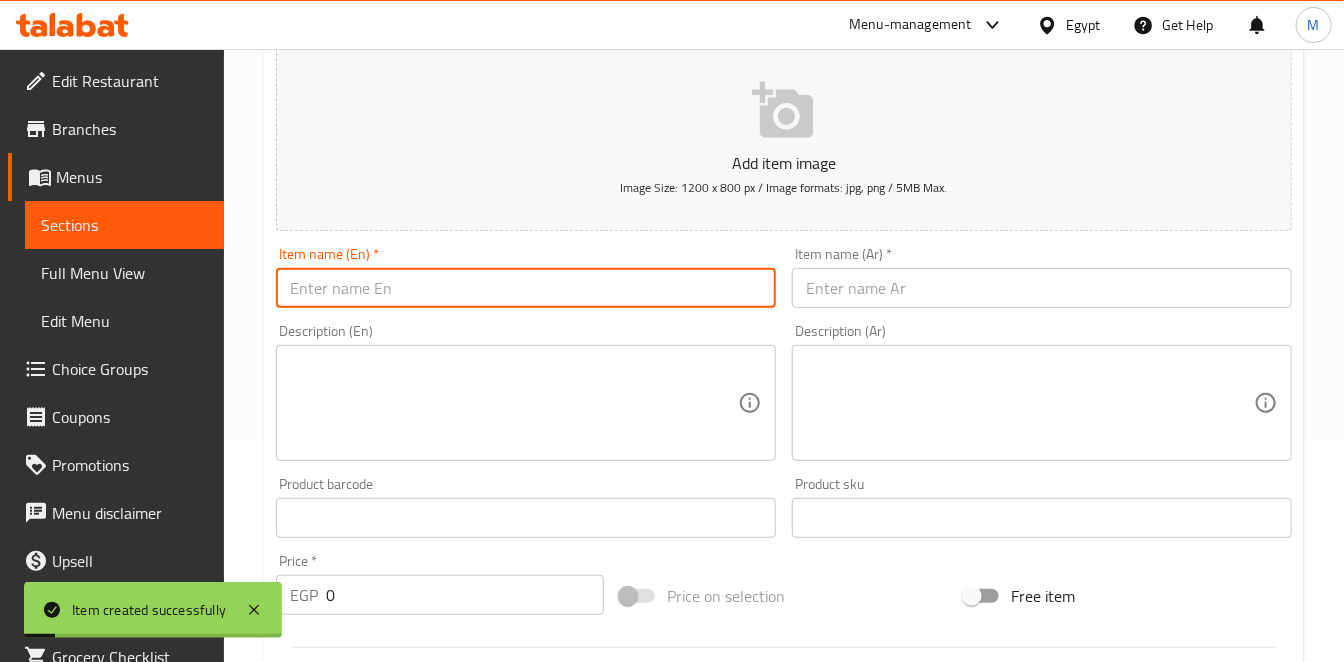paste on "hot dog turky swiss roll" 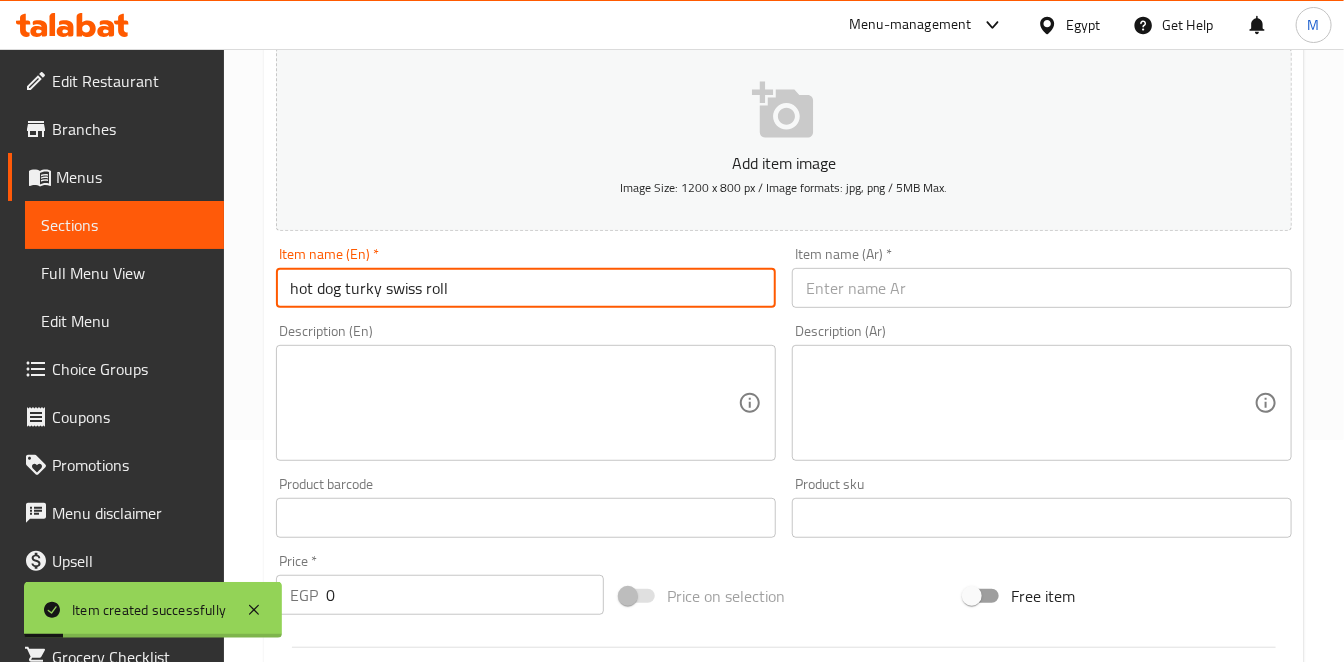 type on "hot dog turky swiss roll" 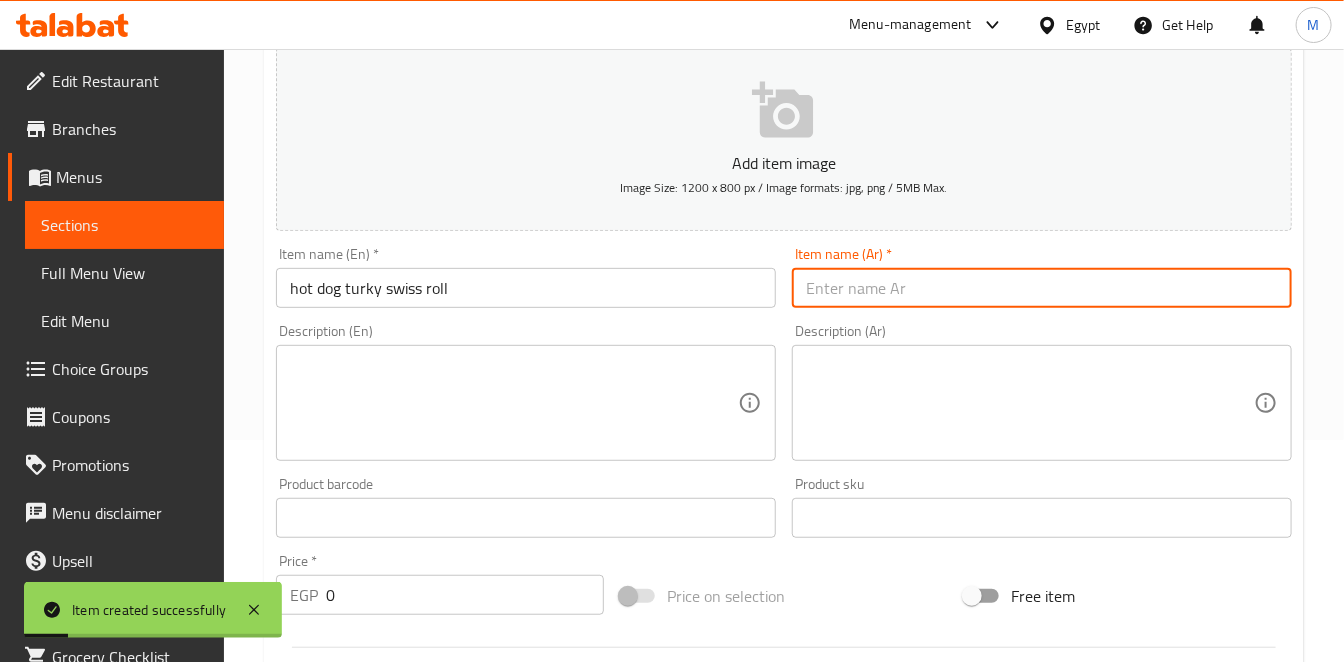 click at bounding box center (1042, 288) 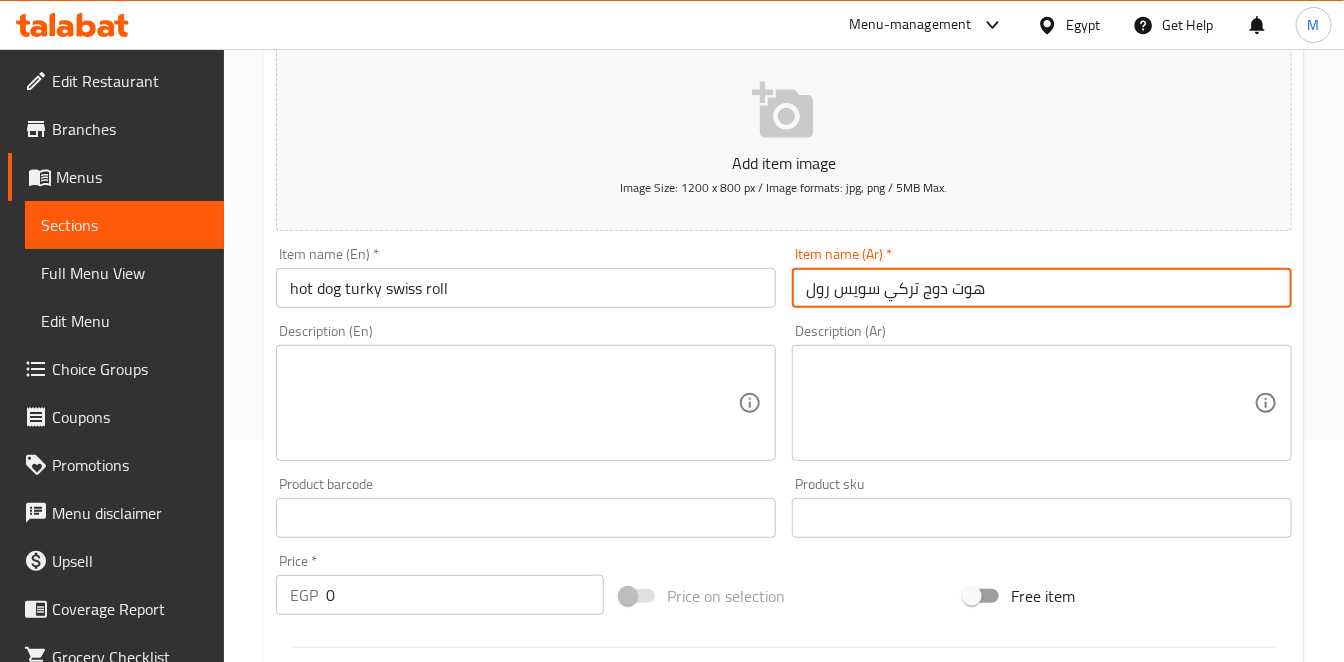 type on "هوت دوج تركي سويس رول" 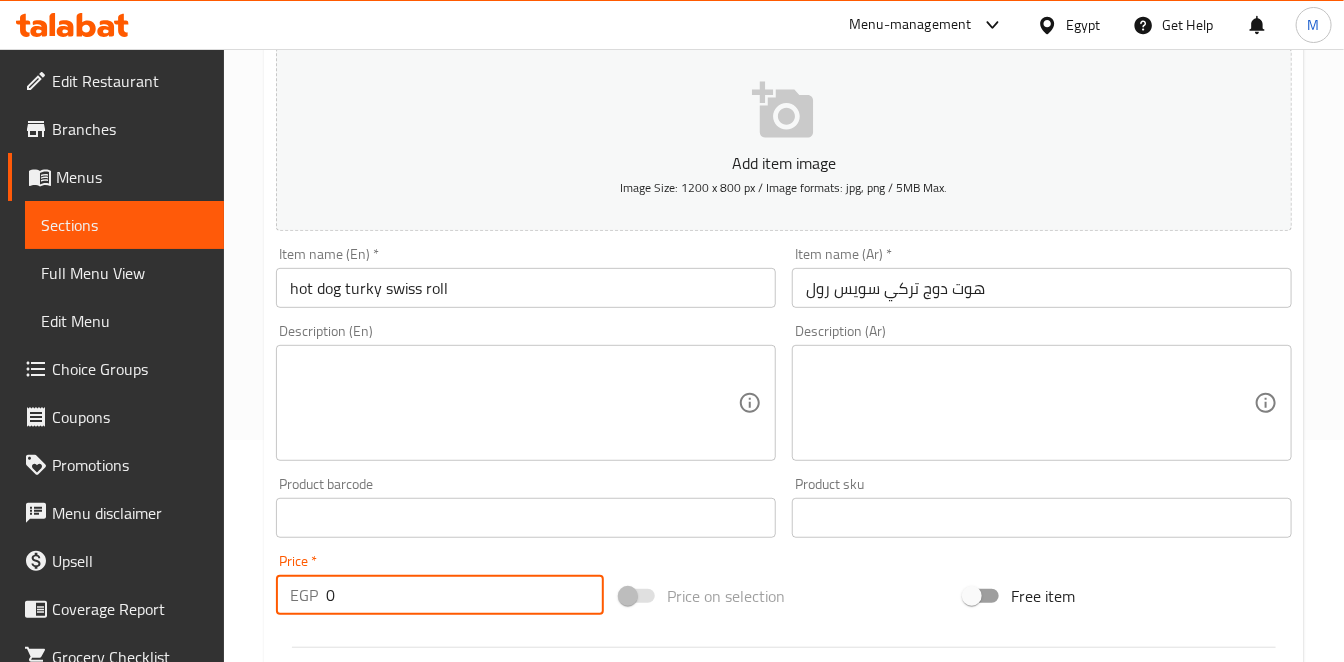 drag, startPoint x: 344, startPoint y: 596, endPoint x: 304, endPoint y: 601, distance: 40.311287 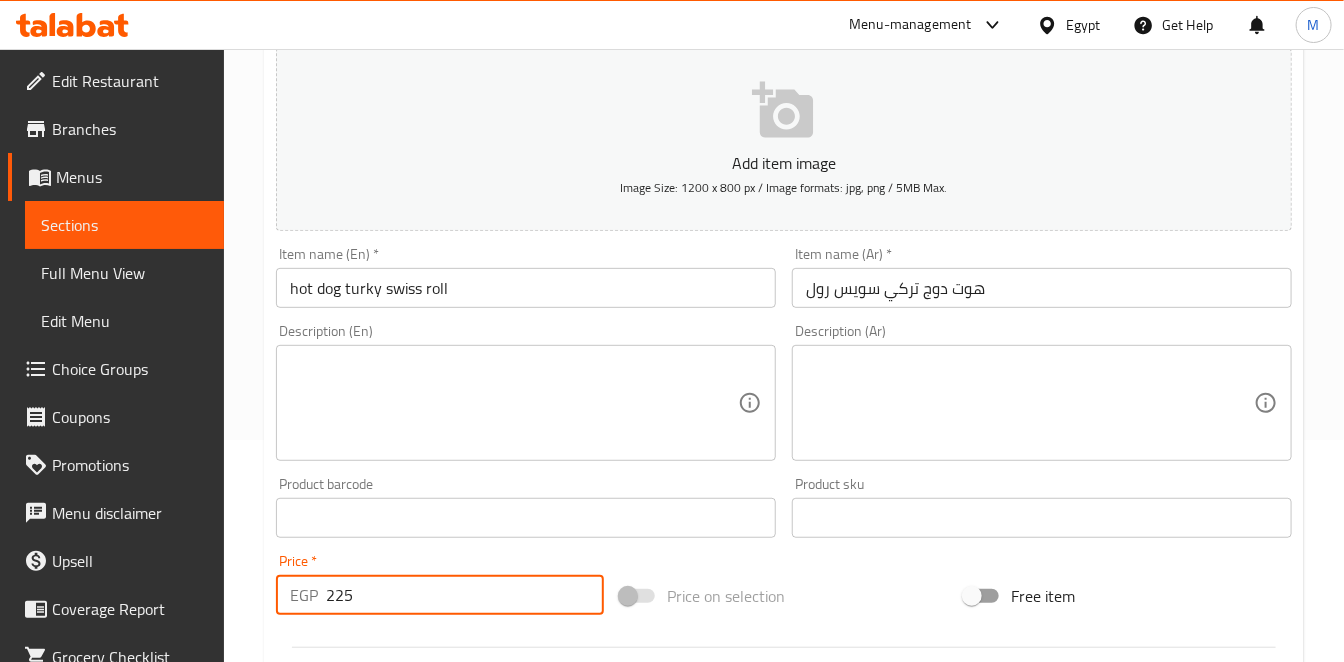 type on "225" 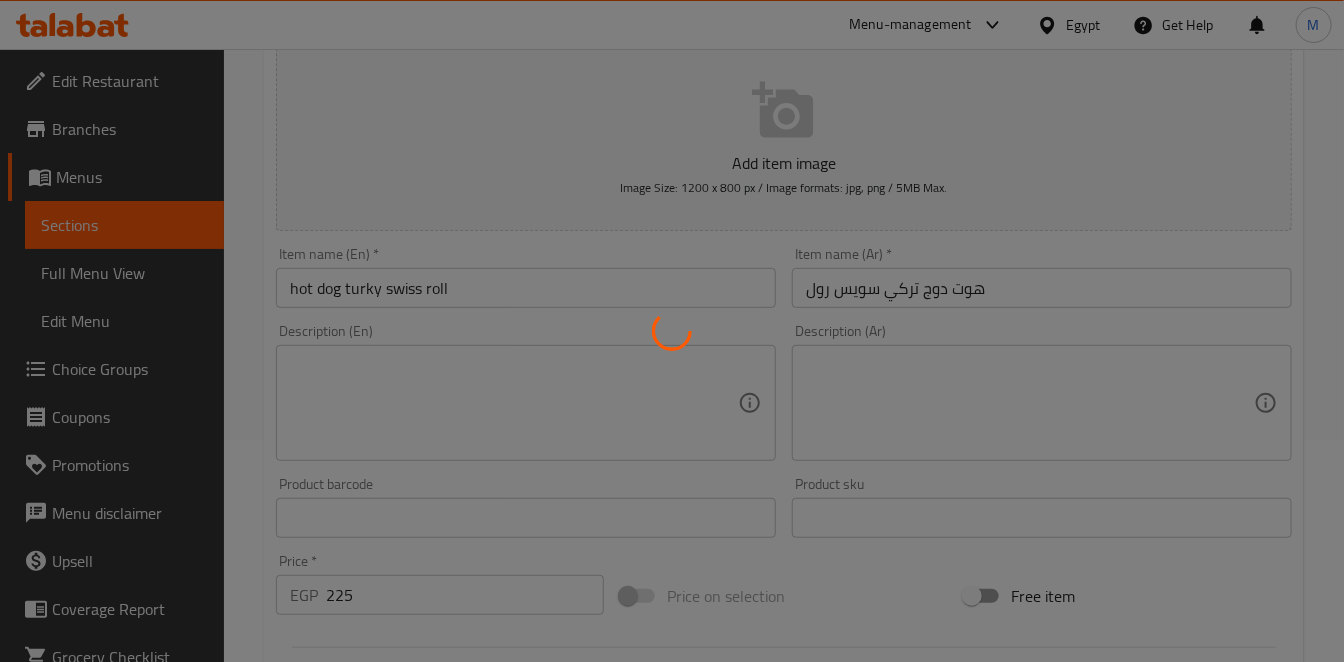 type 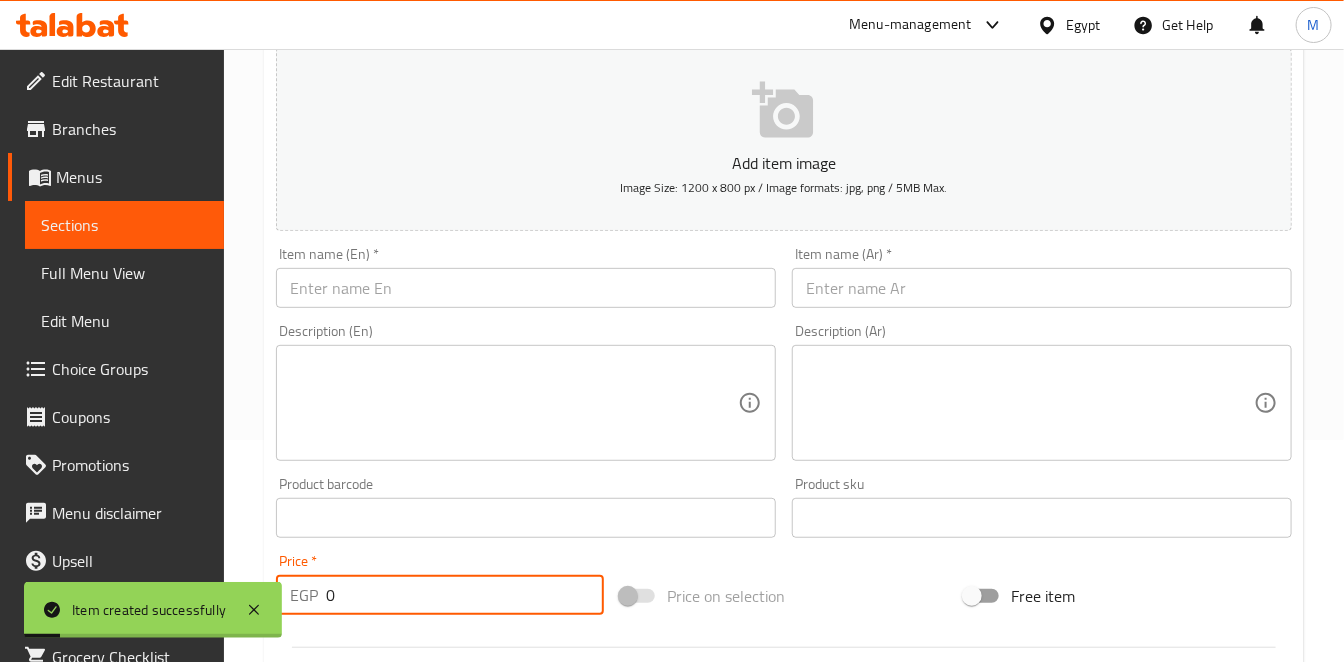 click at bounding box center [526, 288] 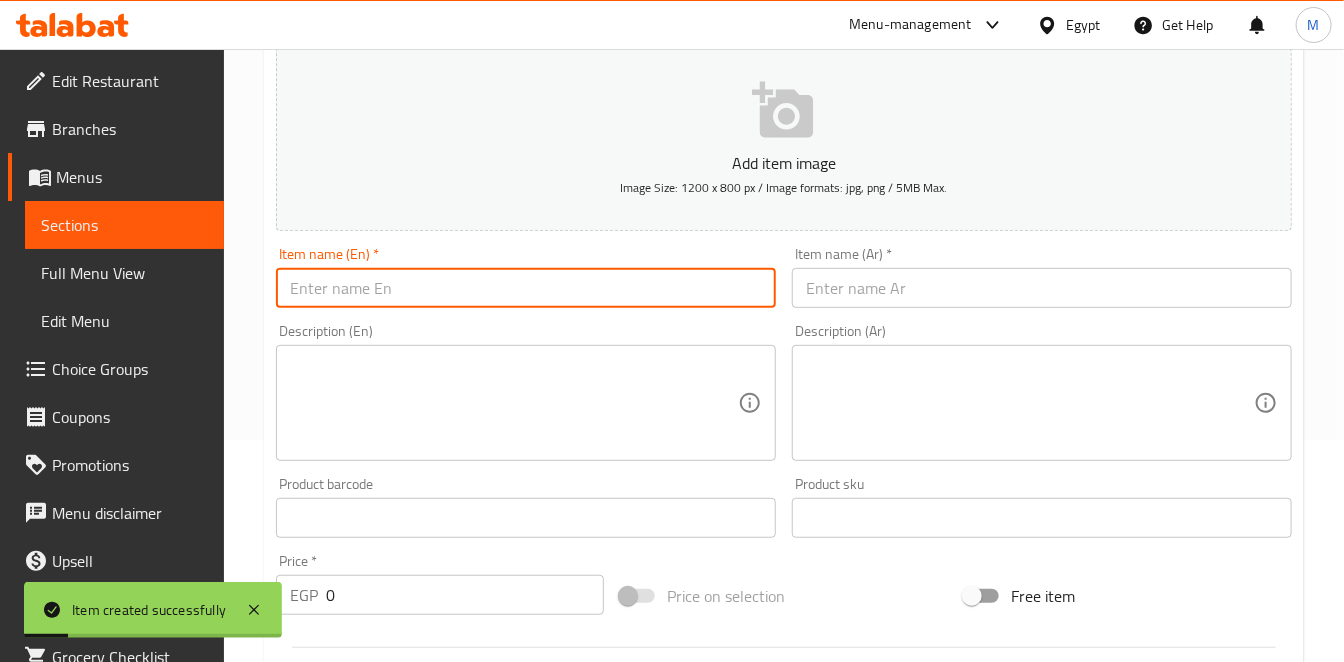paste on "chicken ceasr sandwich" 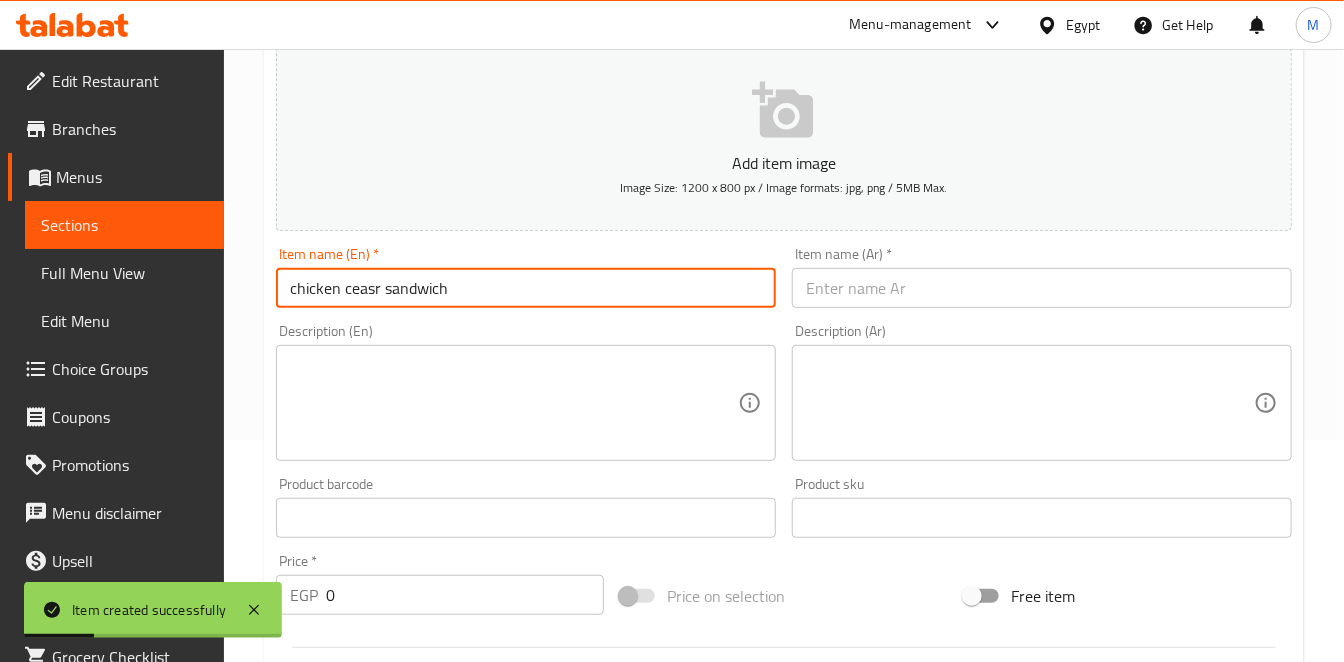 type on "chicken ceasr sandwich" 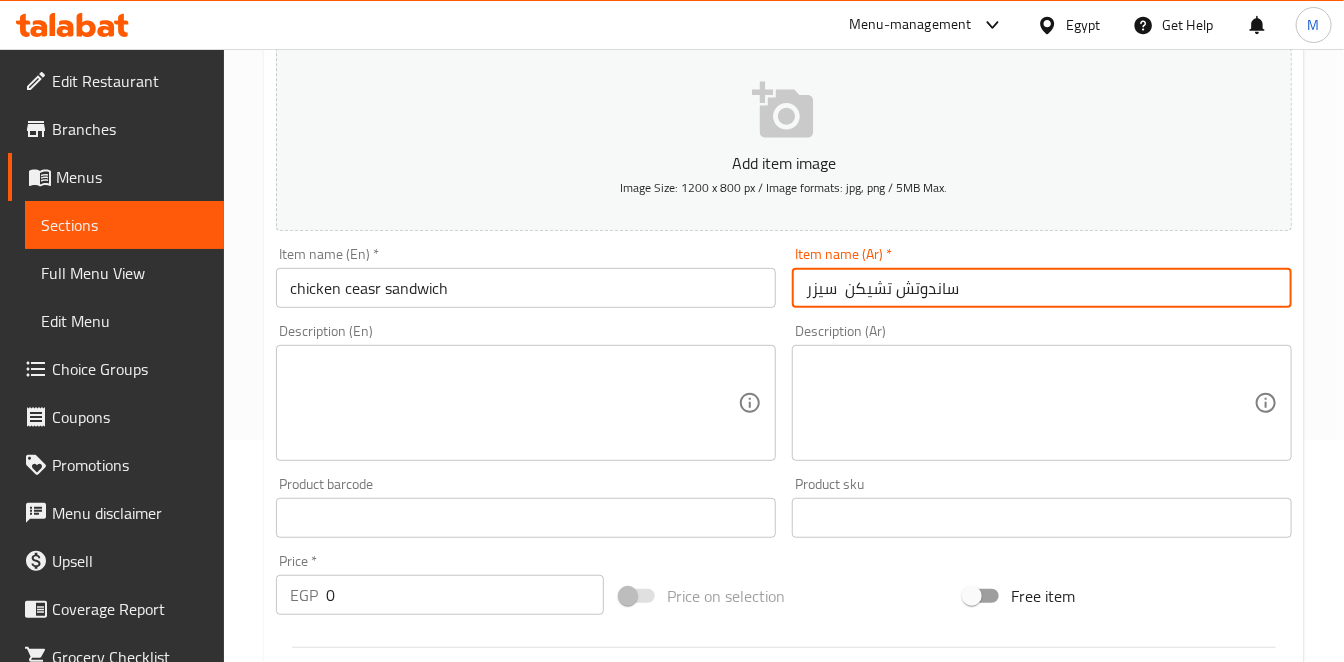 type on "ساندوتش تشيكن  سيزر" 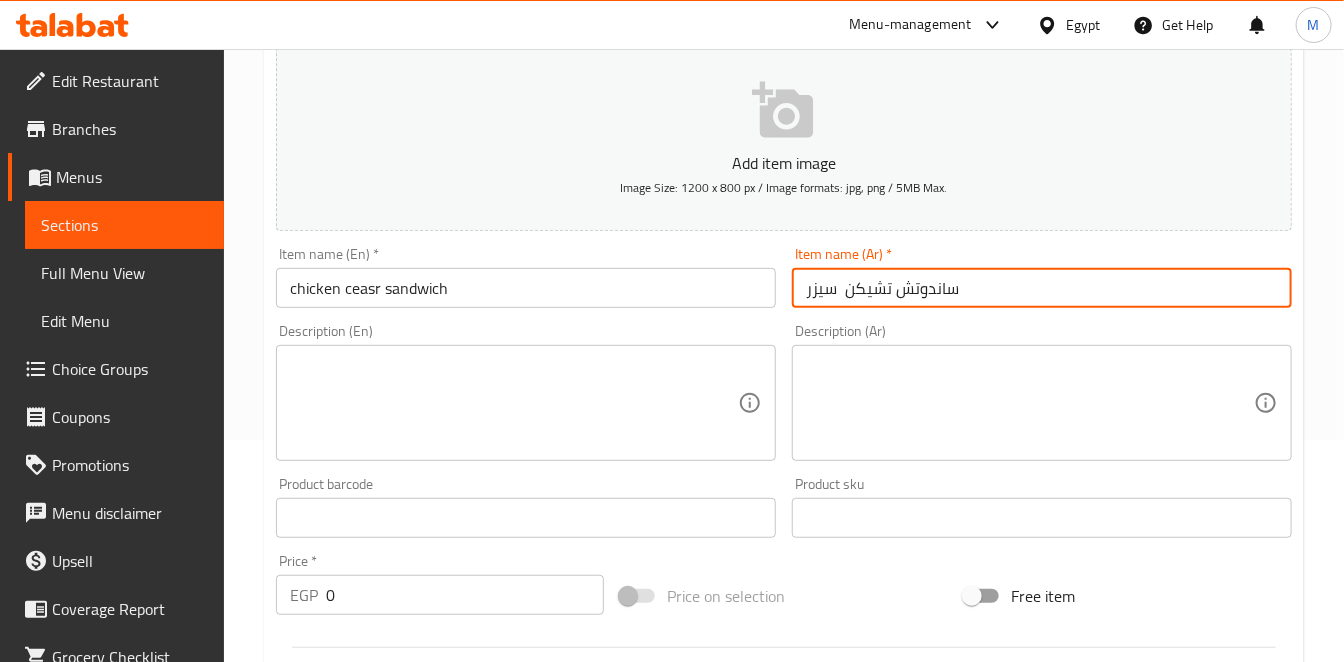 drag, startPoint x: 282, startPoint y: 592, endPoint x: 268, endPoint y: 591, distance: 14.035668 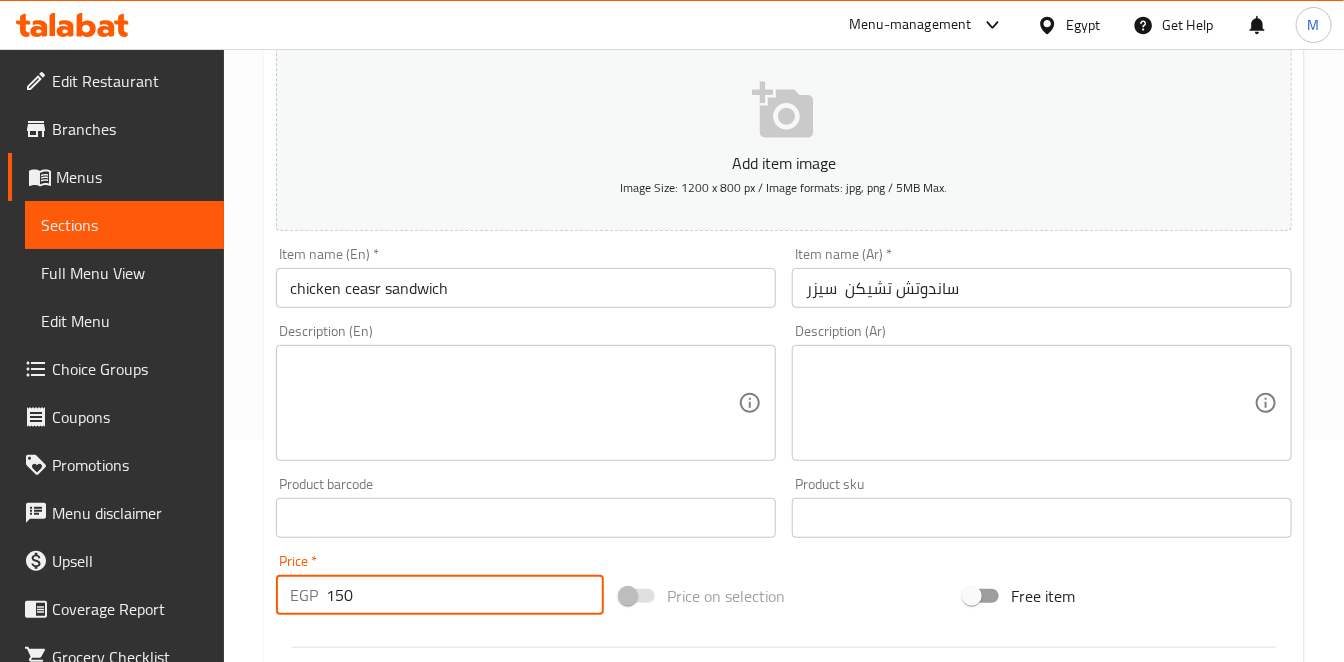 type on "150" 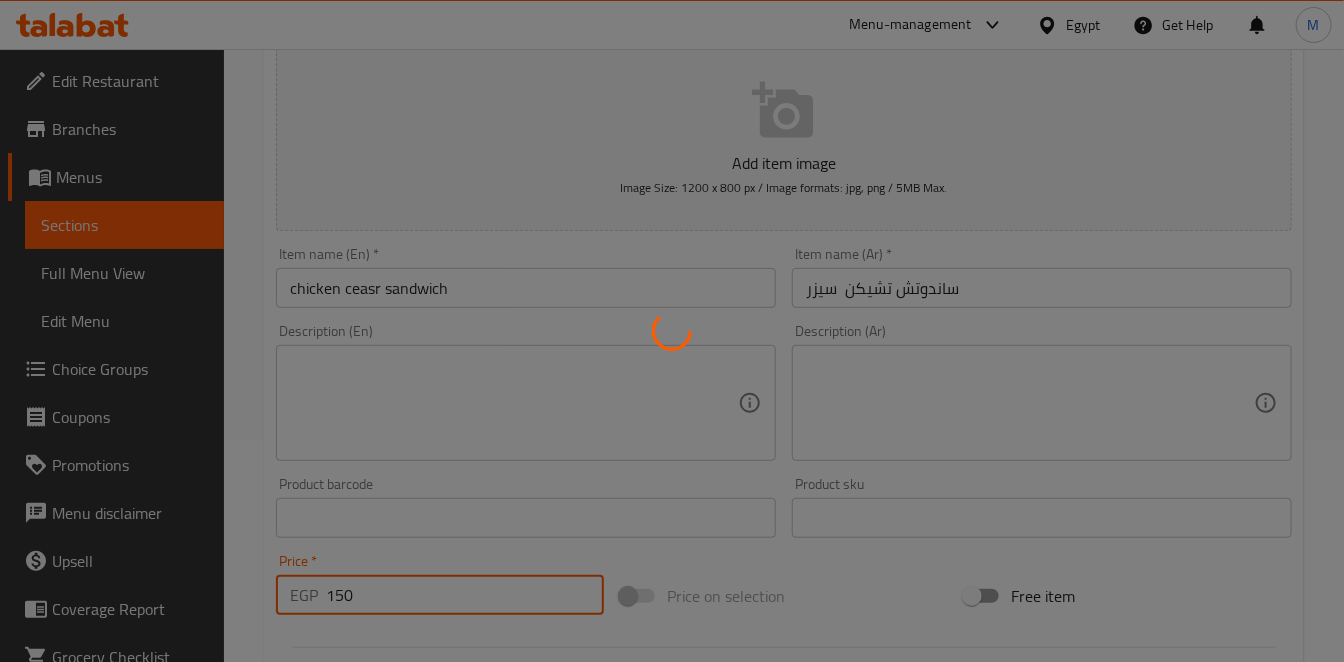 scroll, scrollTop: 0, scrollLeft: 0, axis: both 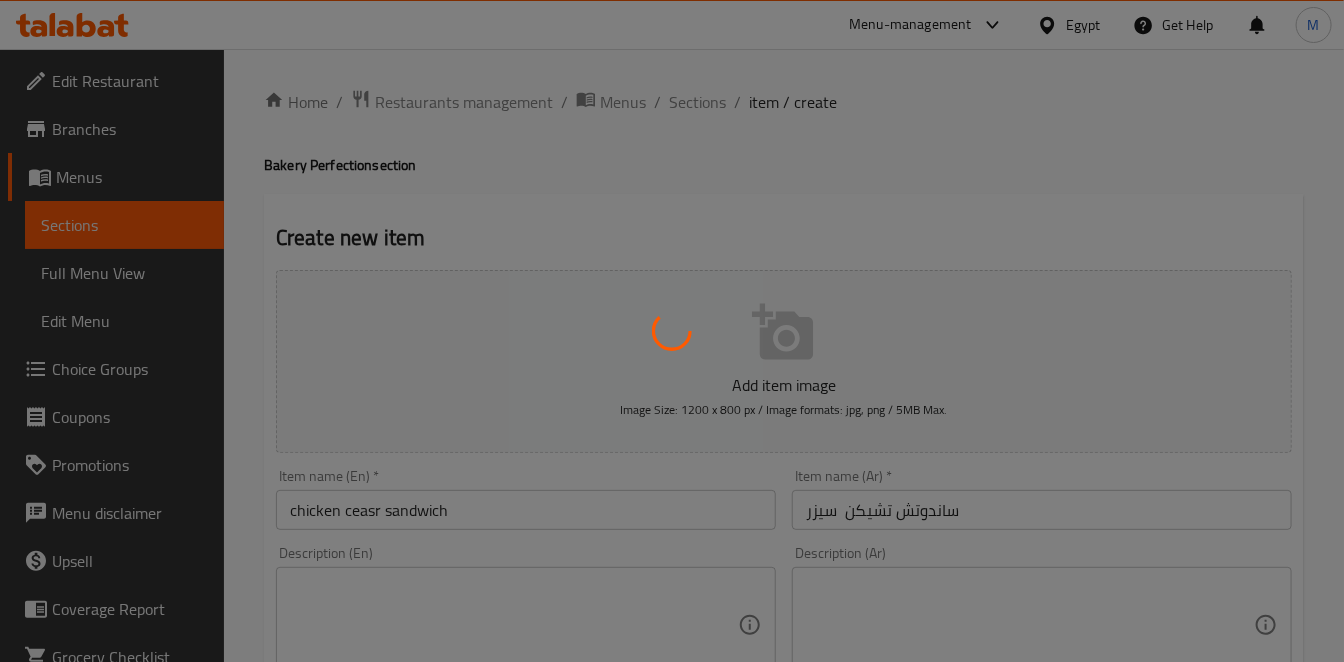 type 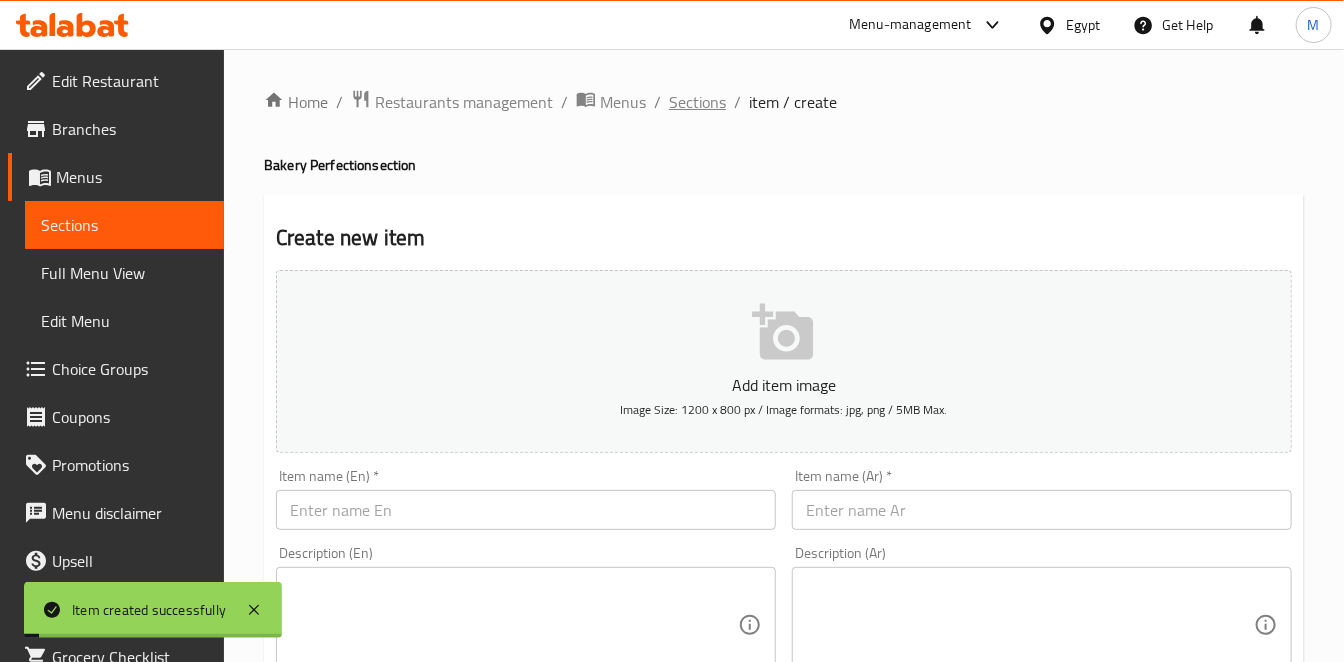click on "Sections" at bounding box center (697, 102) 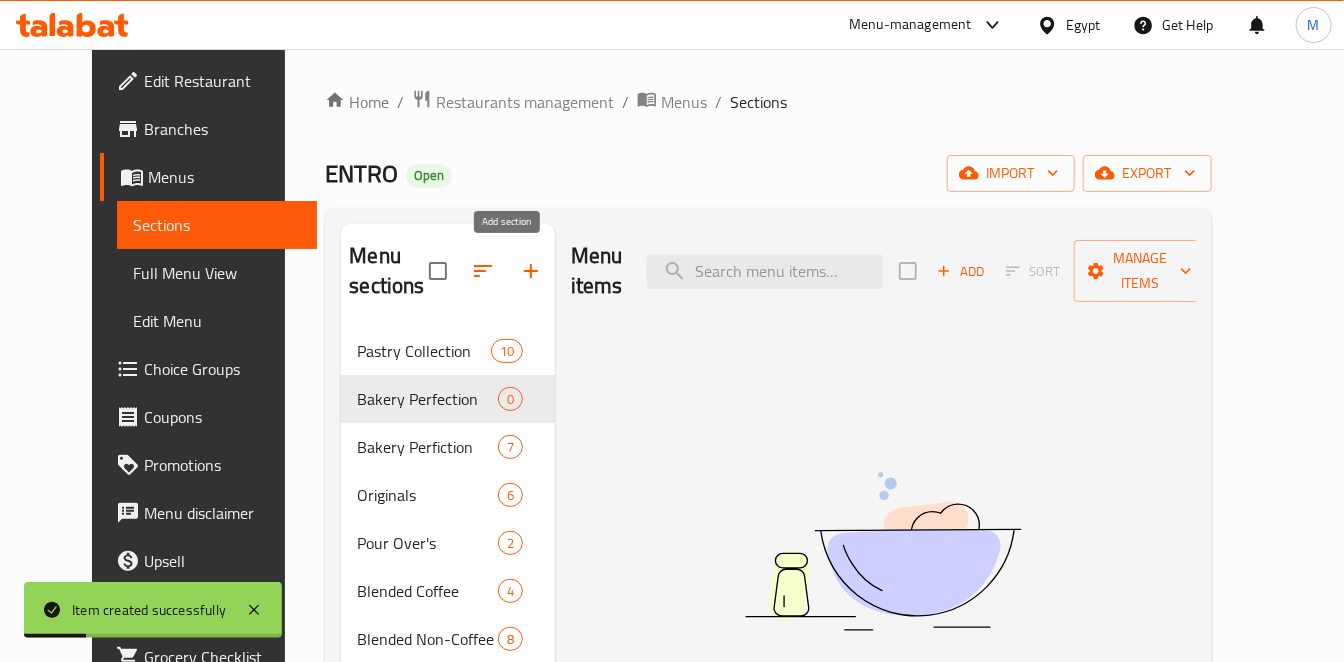 click 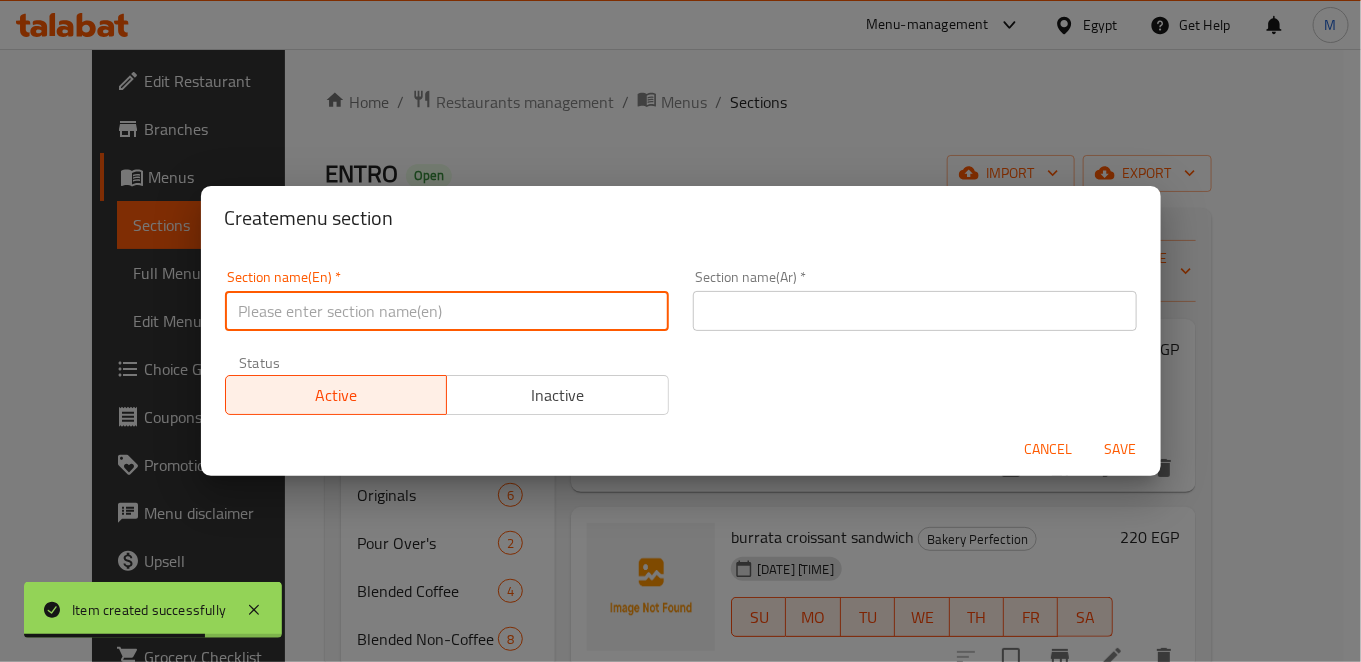 click at bounding box center (447, 311) 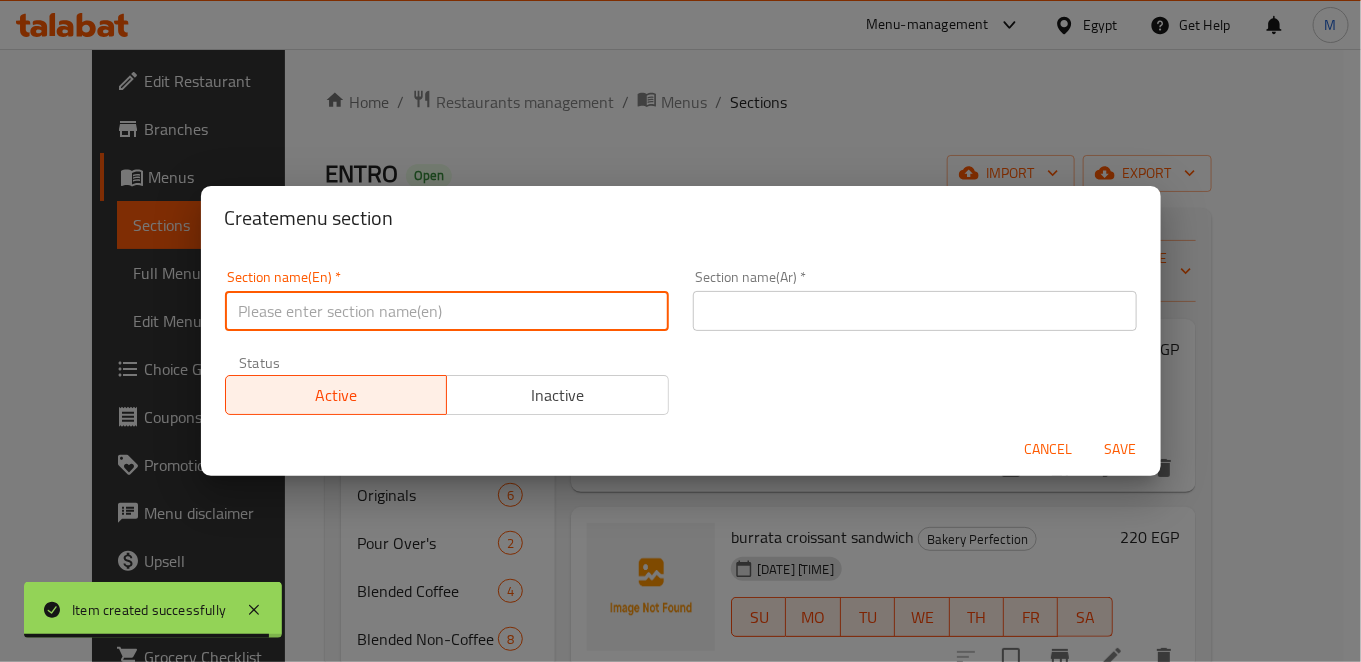 click on "Section name(Ar)   * Section name(Ar)  *" at bounding box center (915, 300) 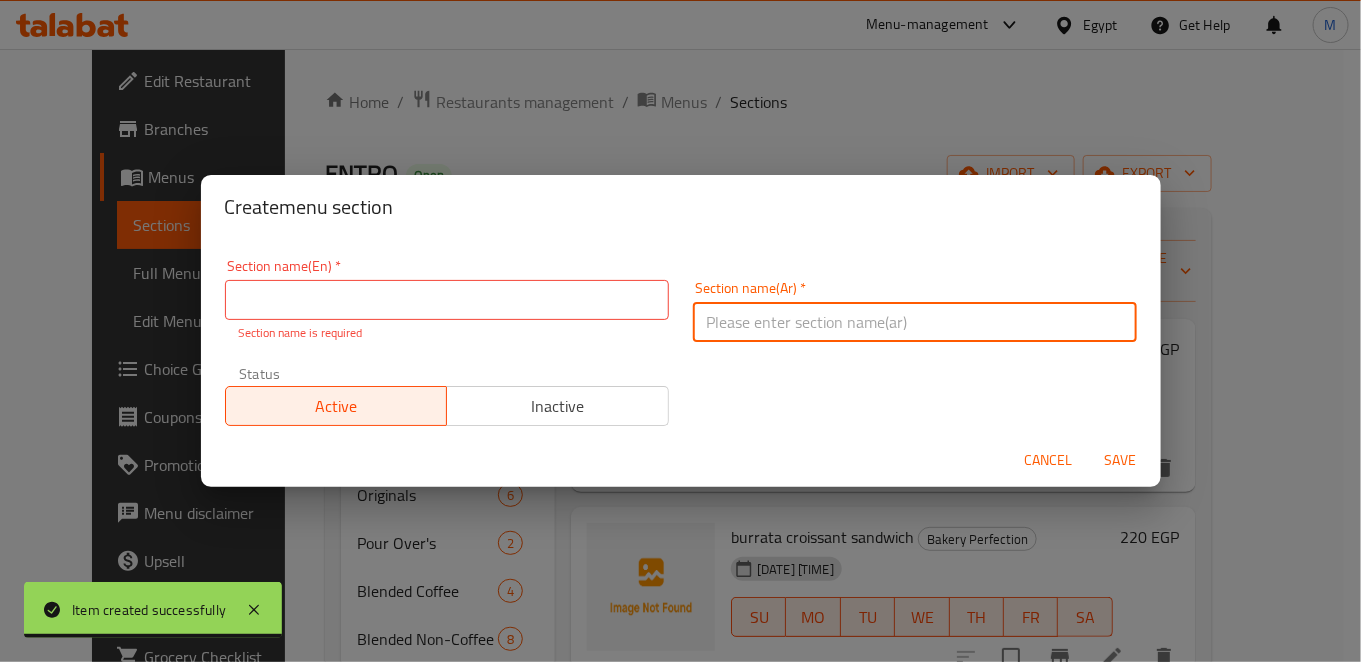 click at bounding box center (915, 322) 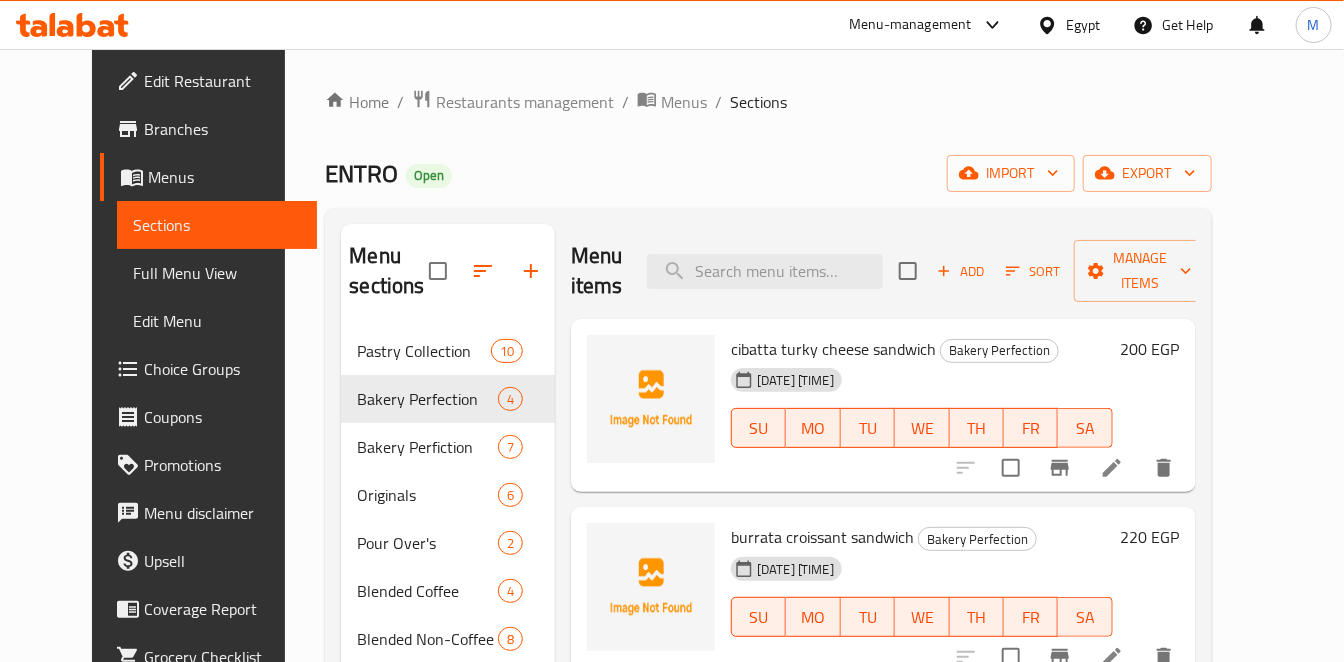 type 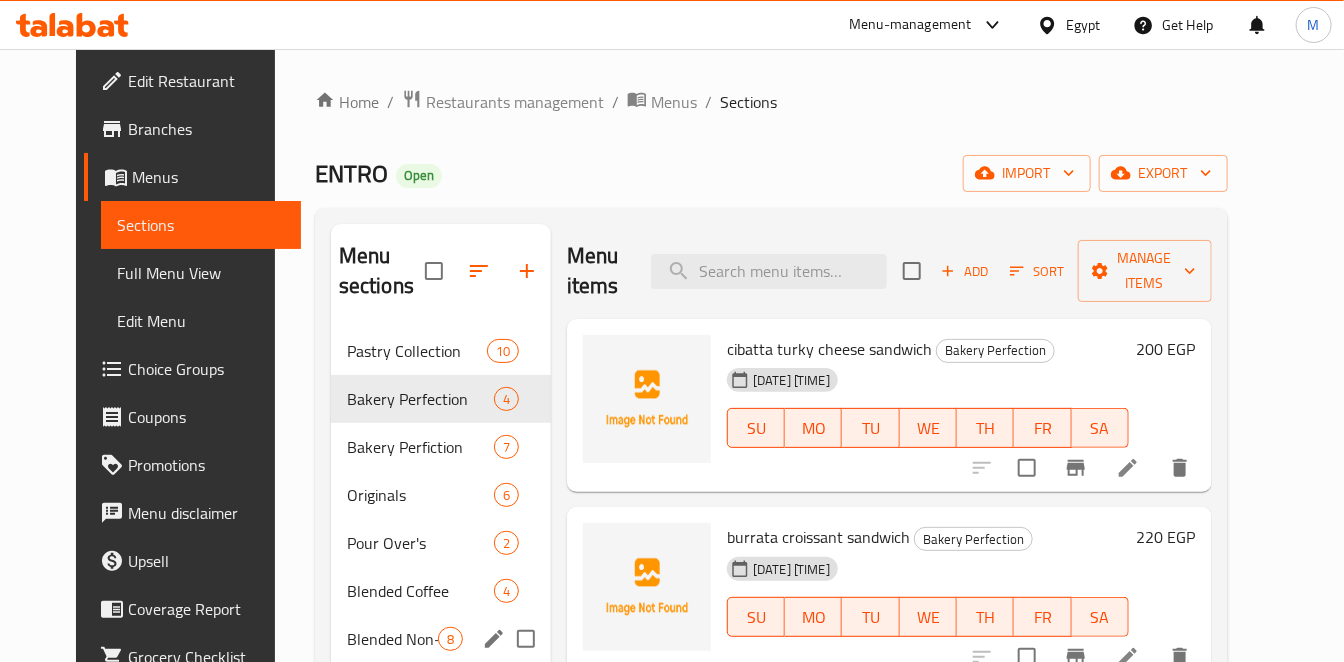 click on "Blended Non-Coffee" at bounding box center [392, 639] 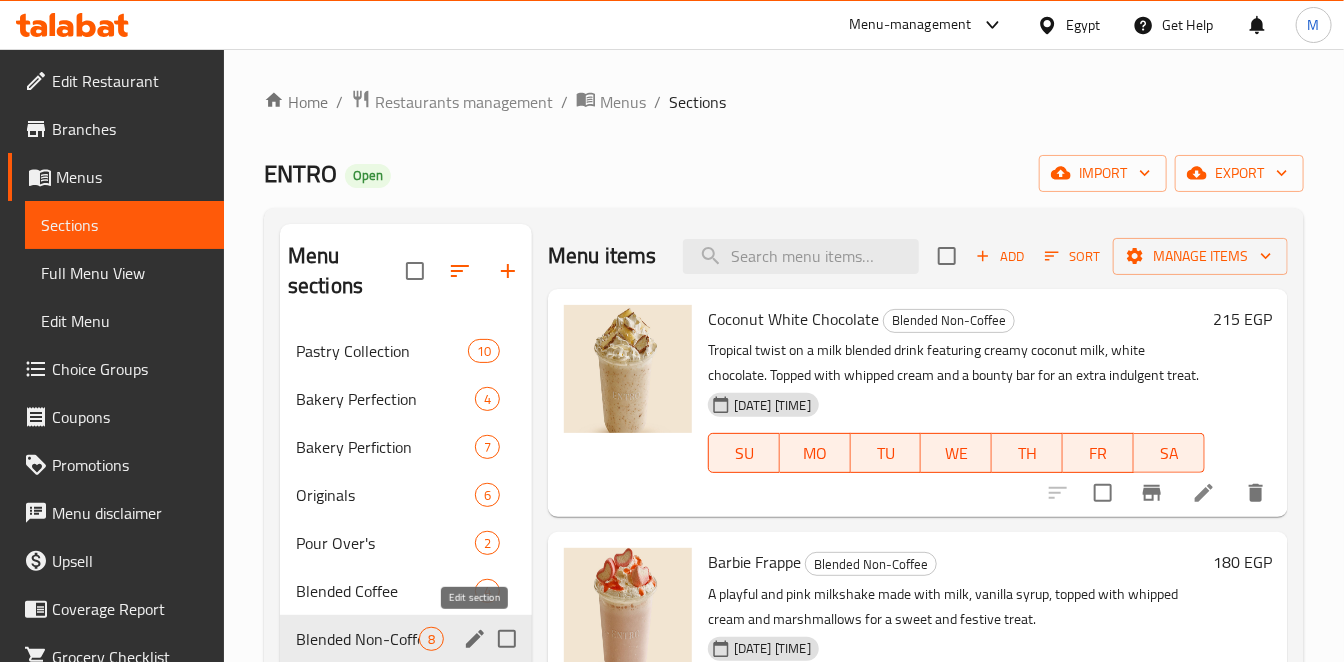 click 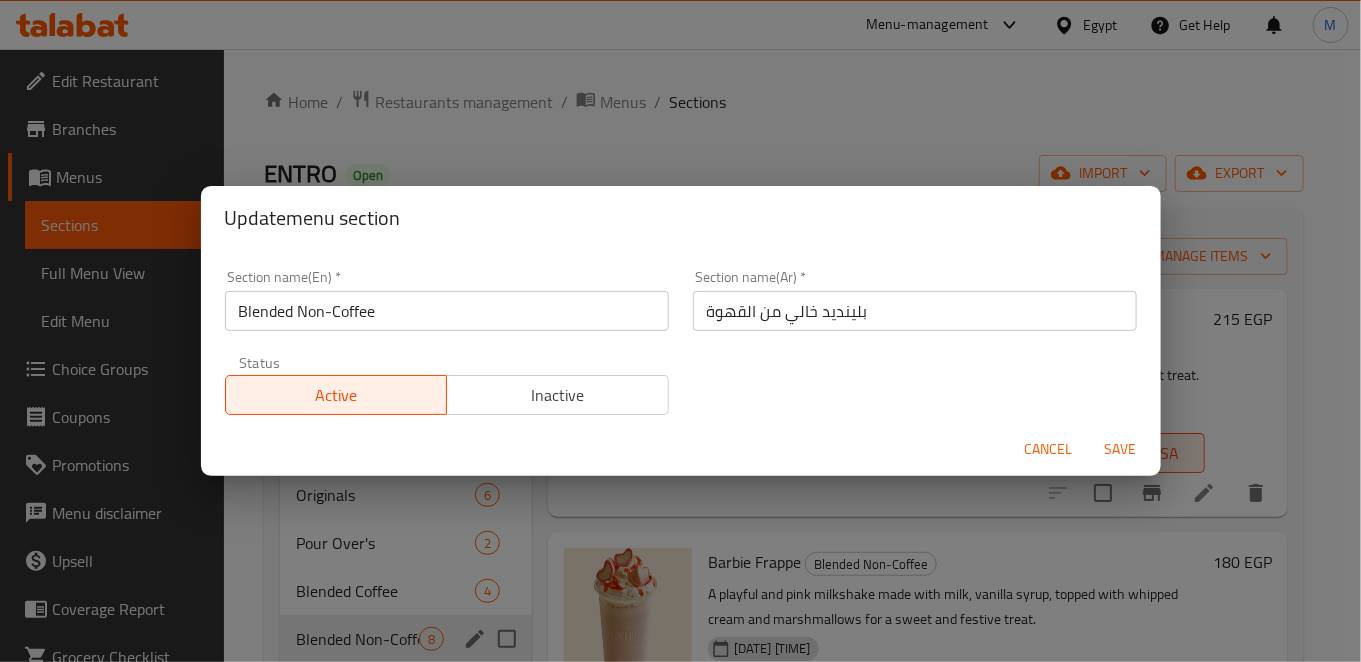 type 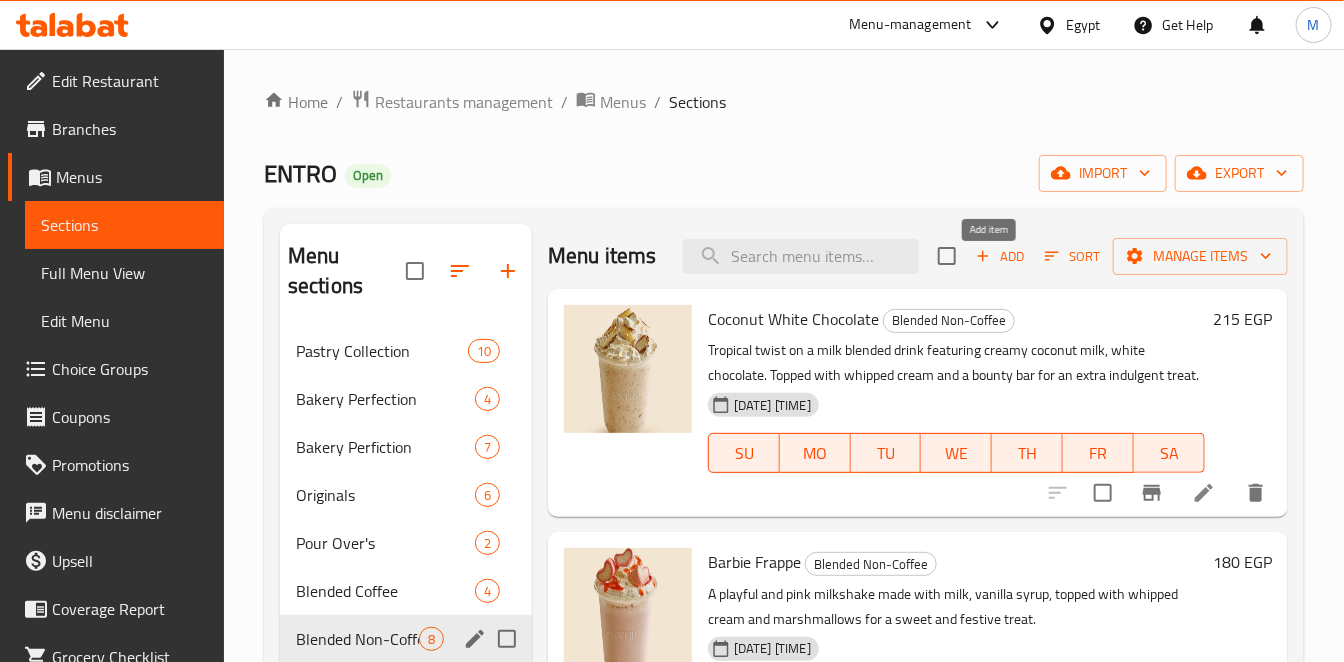 click on "Add" at bounding box center [1000, 256] 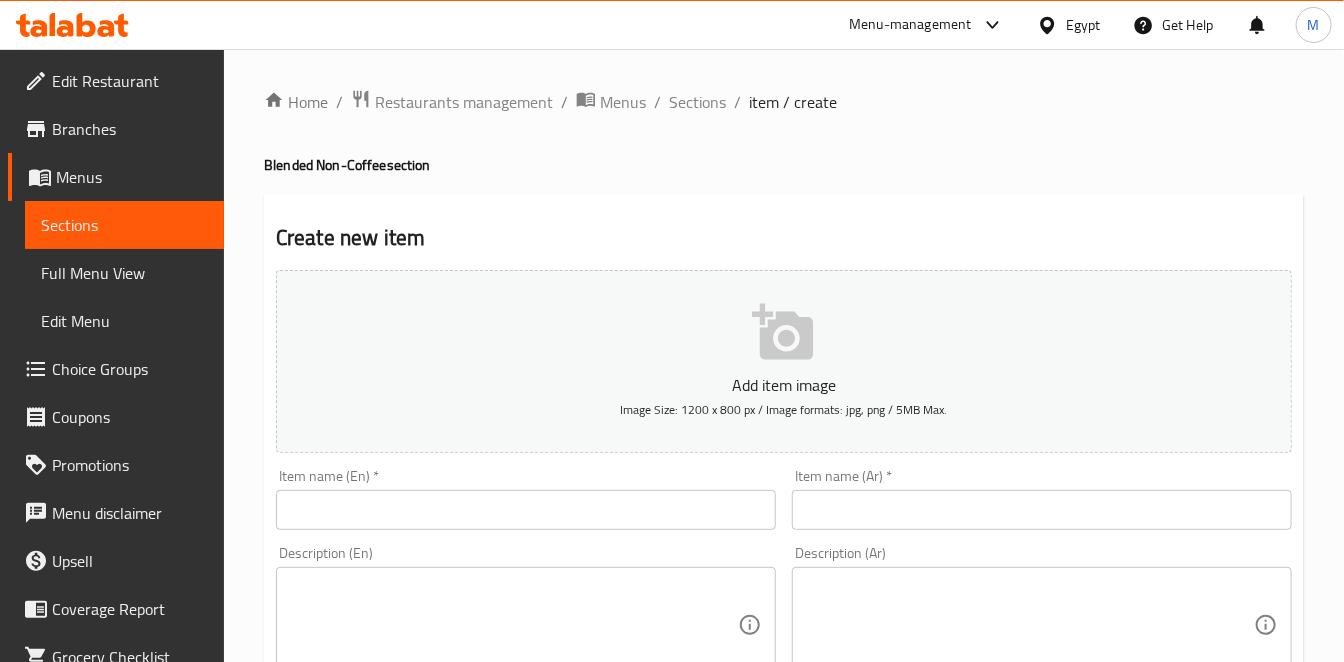 click on "Item name (En)   * Item name (En)  *" at bounding box center (526, 499) 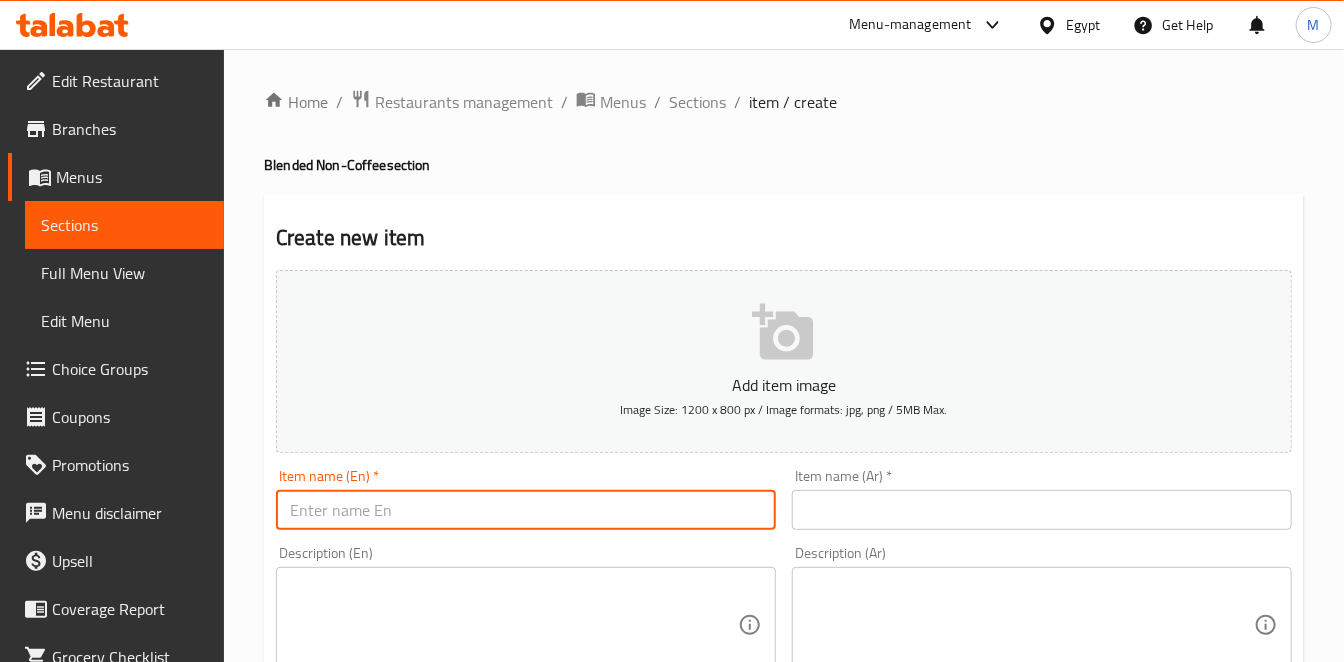 click at bounding box center (526, 510) 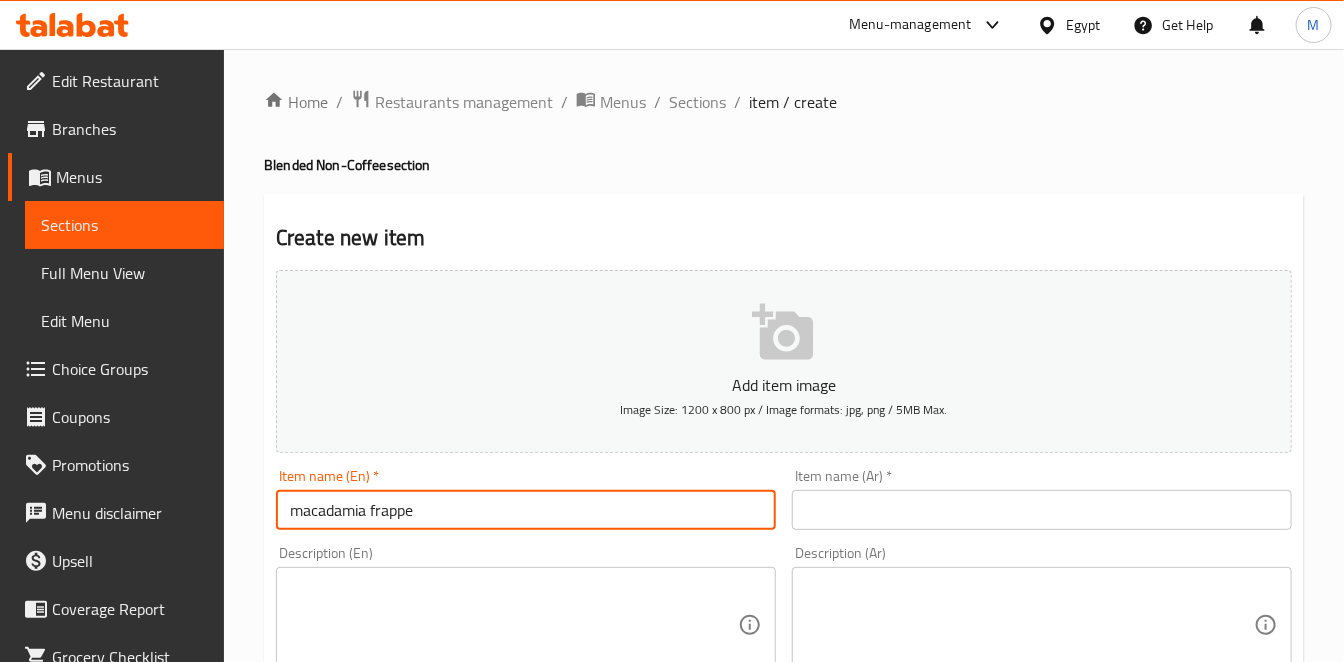 type on "macadamia frappe" 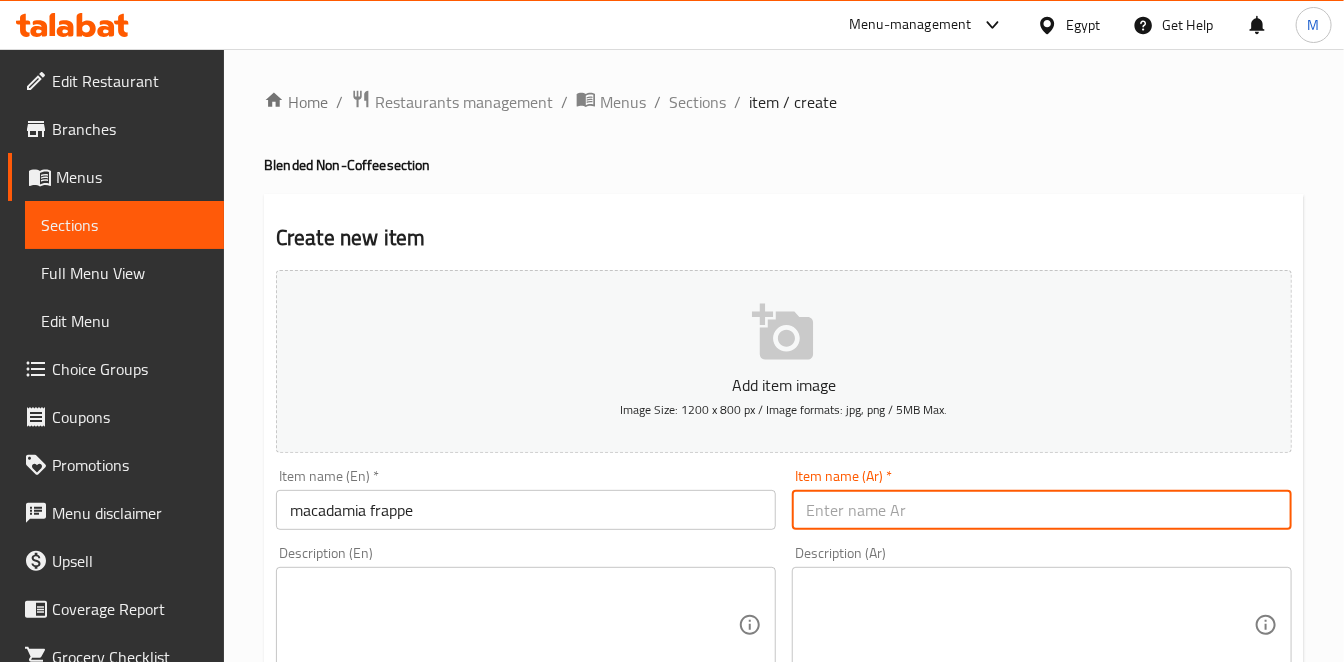 click at bounding box center [1042, 510] 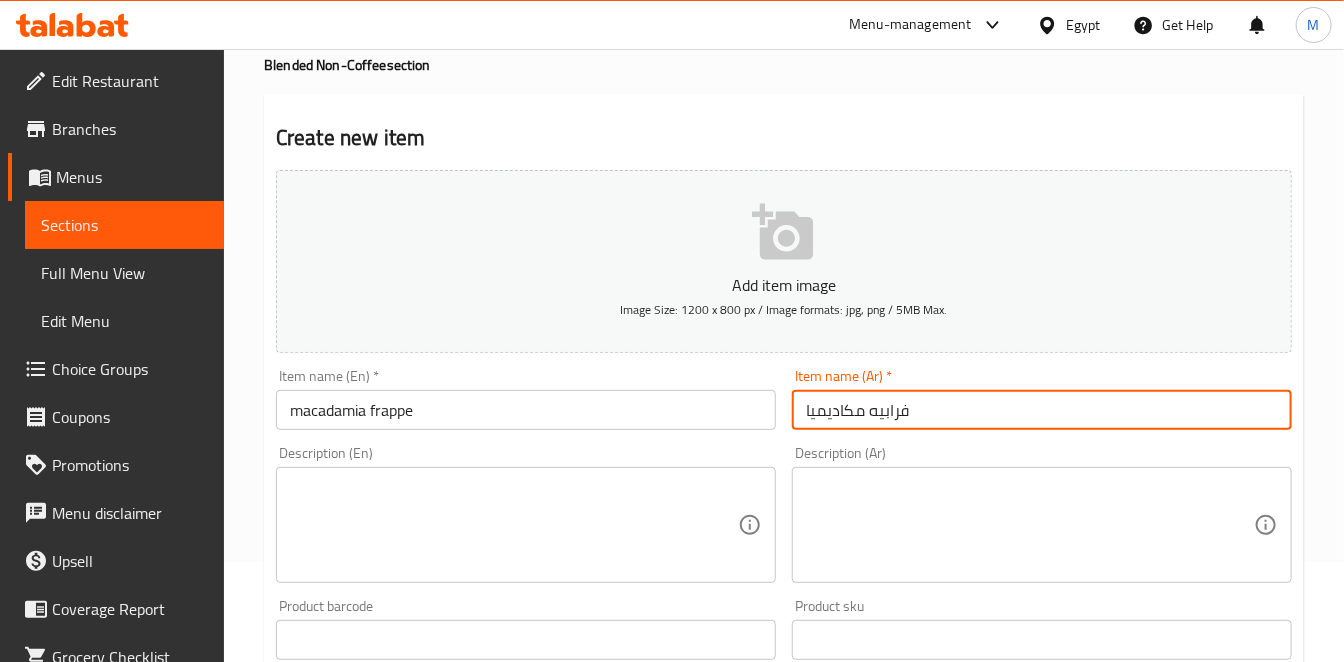 scroll, scrollTop: 222, scrollLeft: 0, axis: vertical 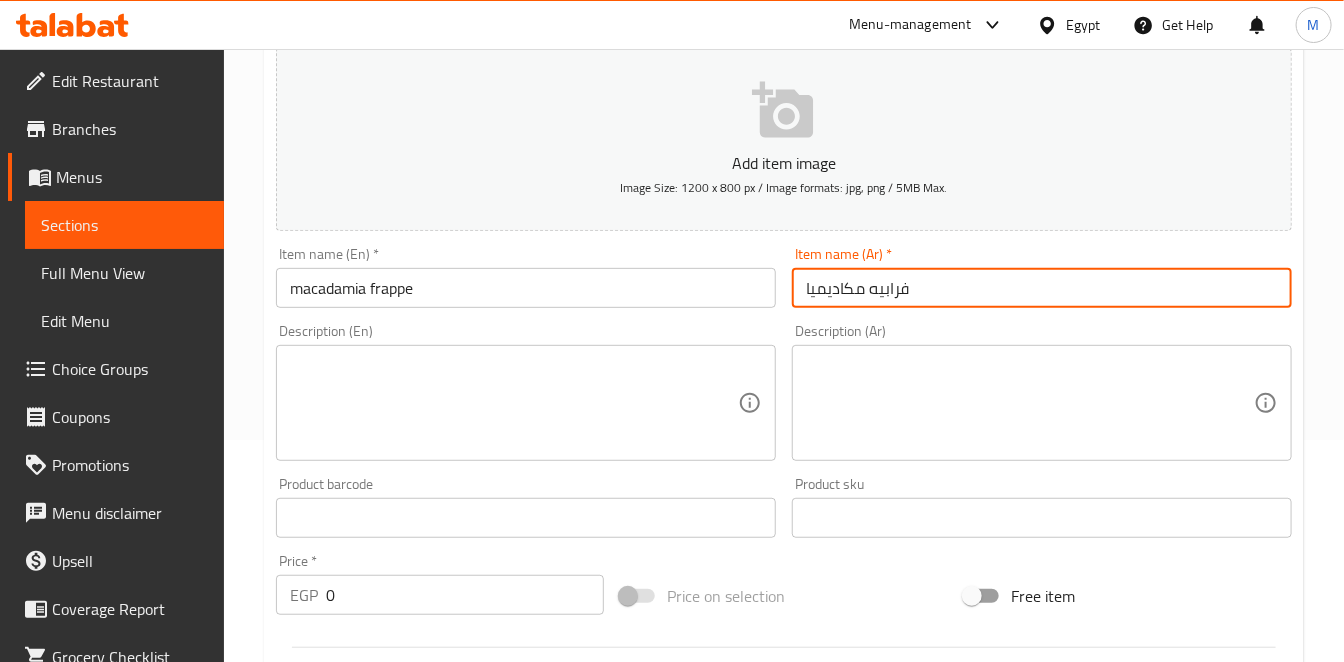 type on "فرابيه مكاديميا" 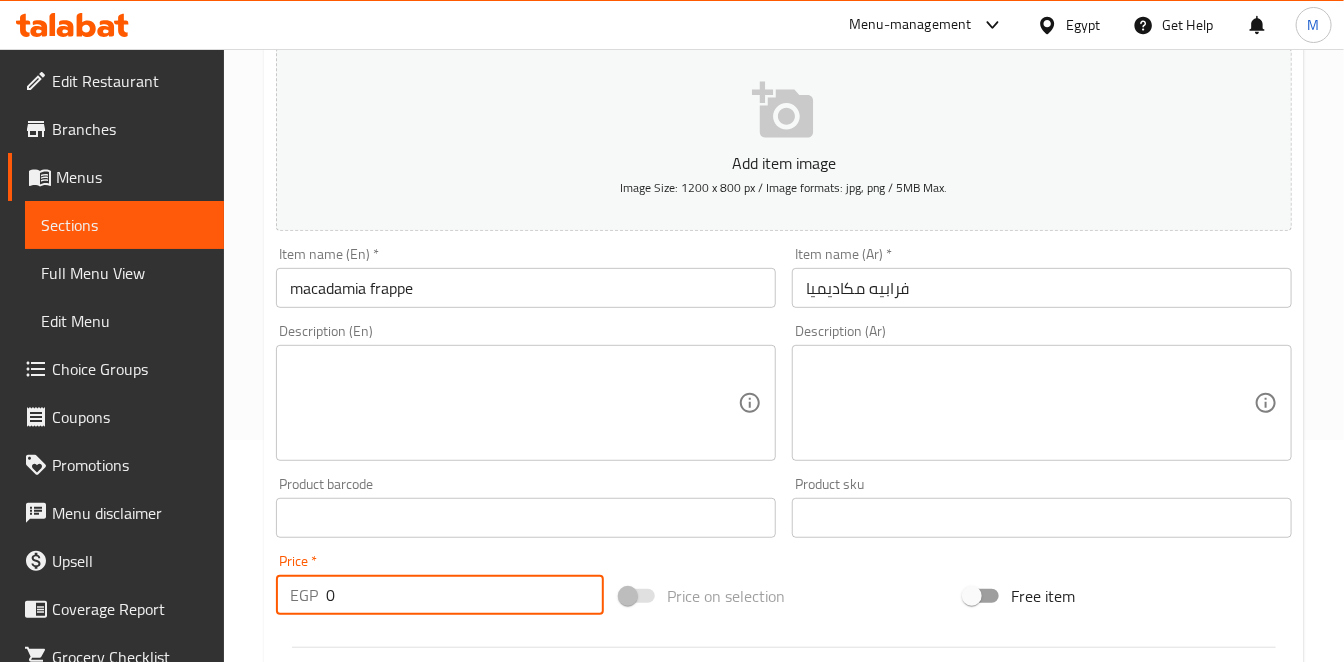 drag, startPoint x: 350, startPoint y: 595, endPoint x: 280, endPoint y: 589, distance: 70.256676 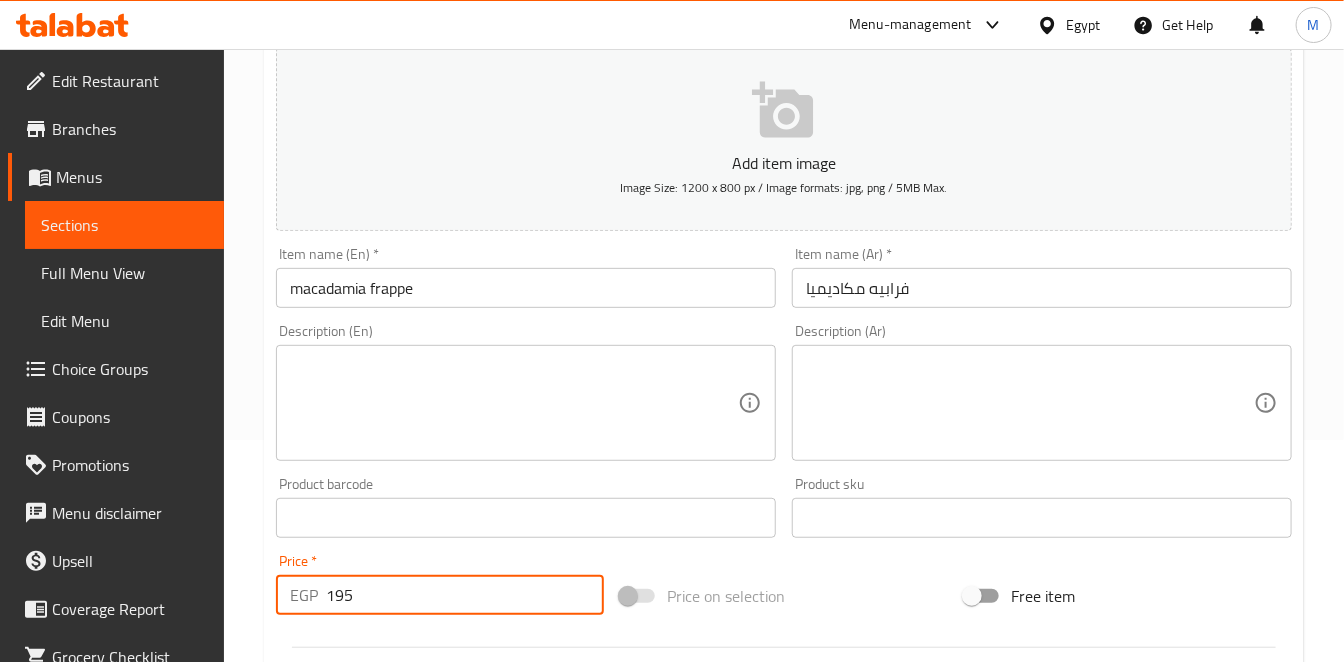 type on "195" 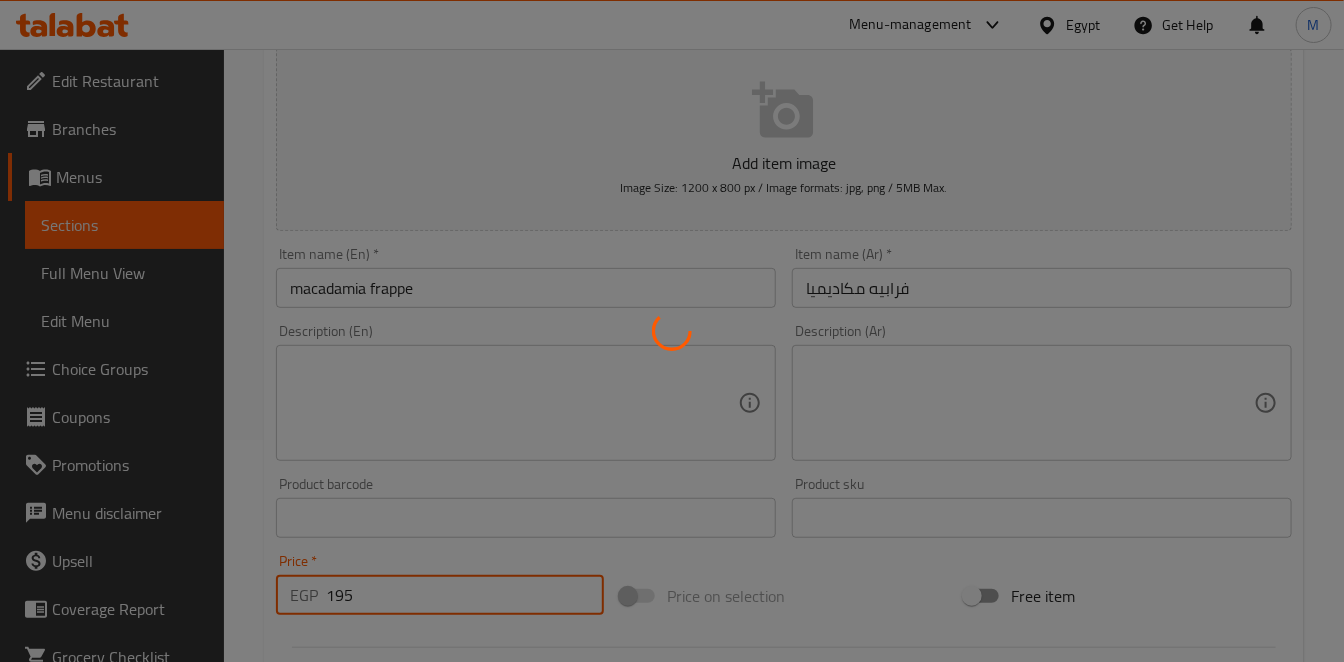 type 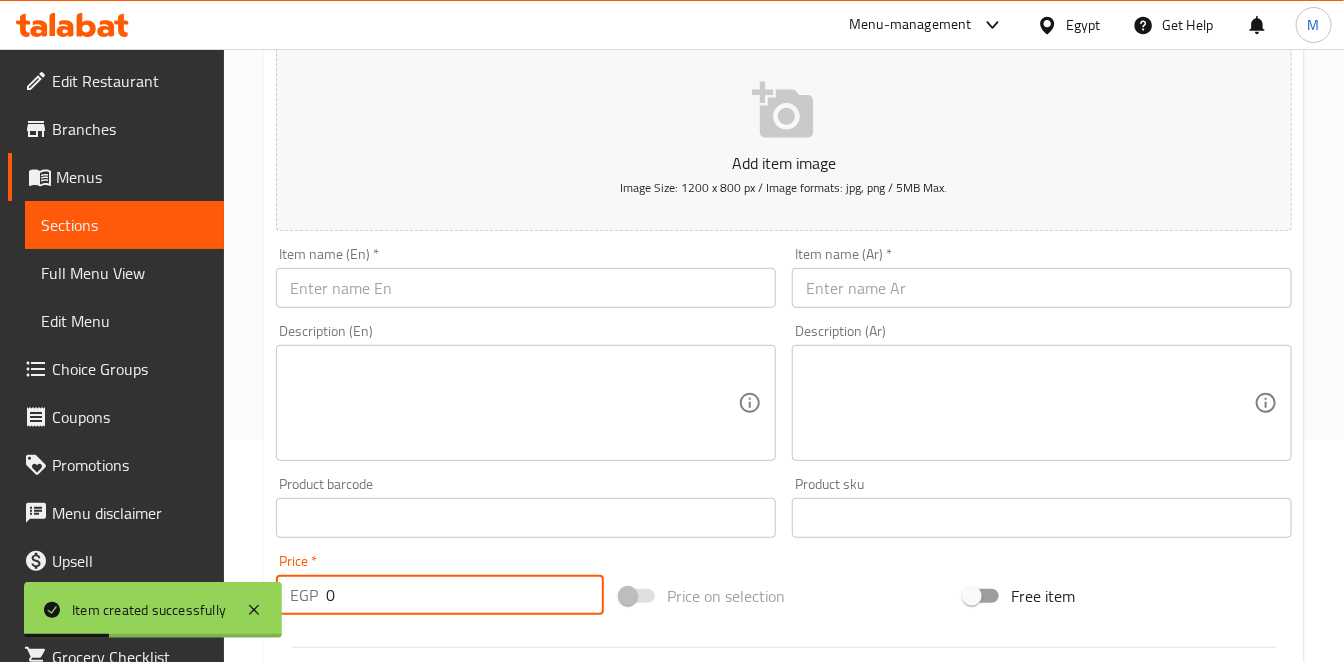 click at bounding box center [526, 288] 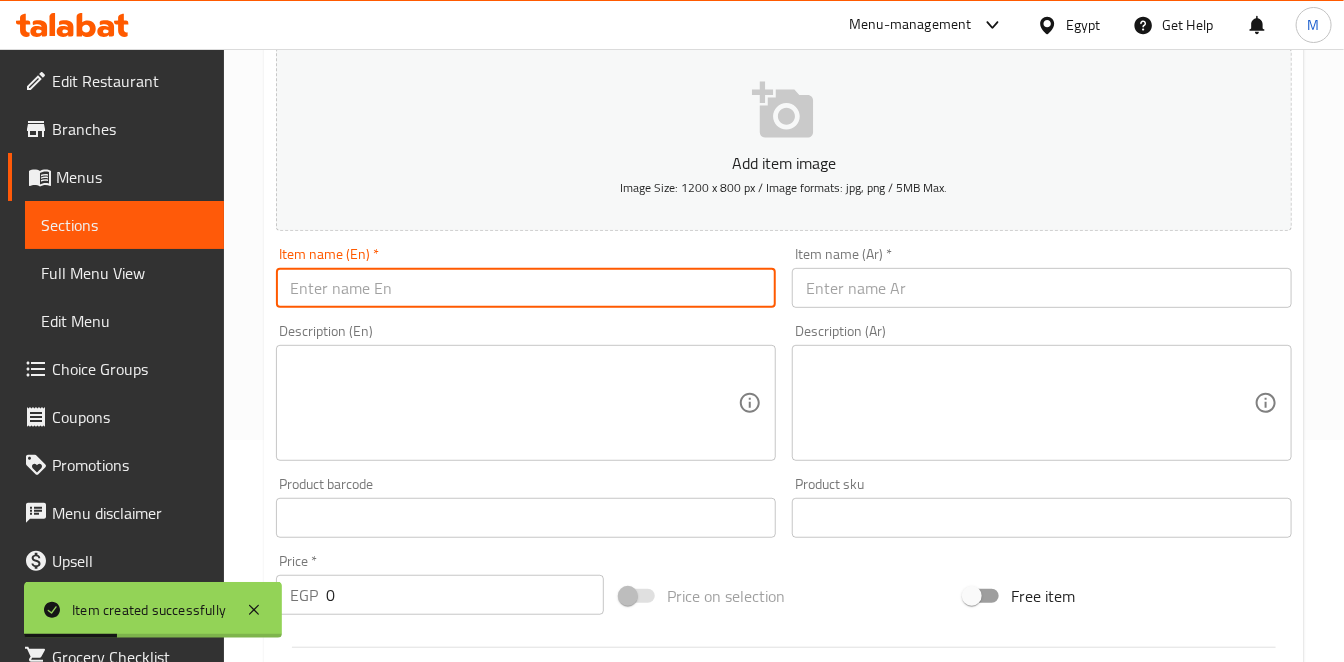 paste on "peanut butter frappe" 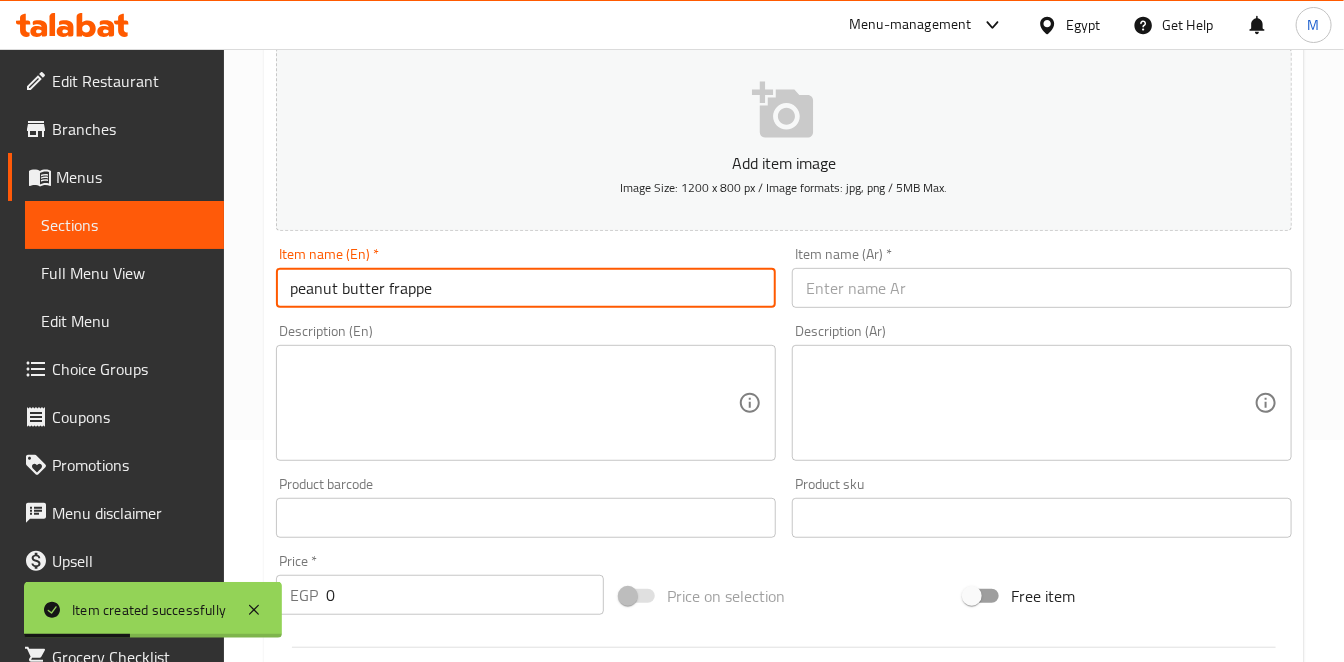type on "peanut butter frappe" 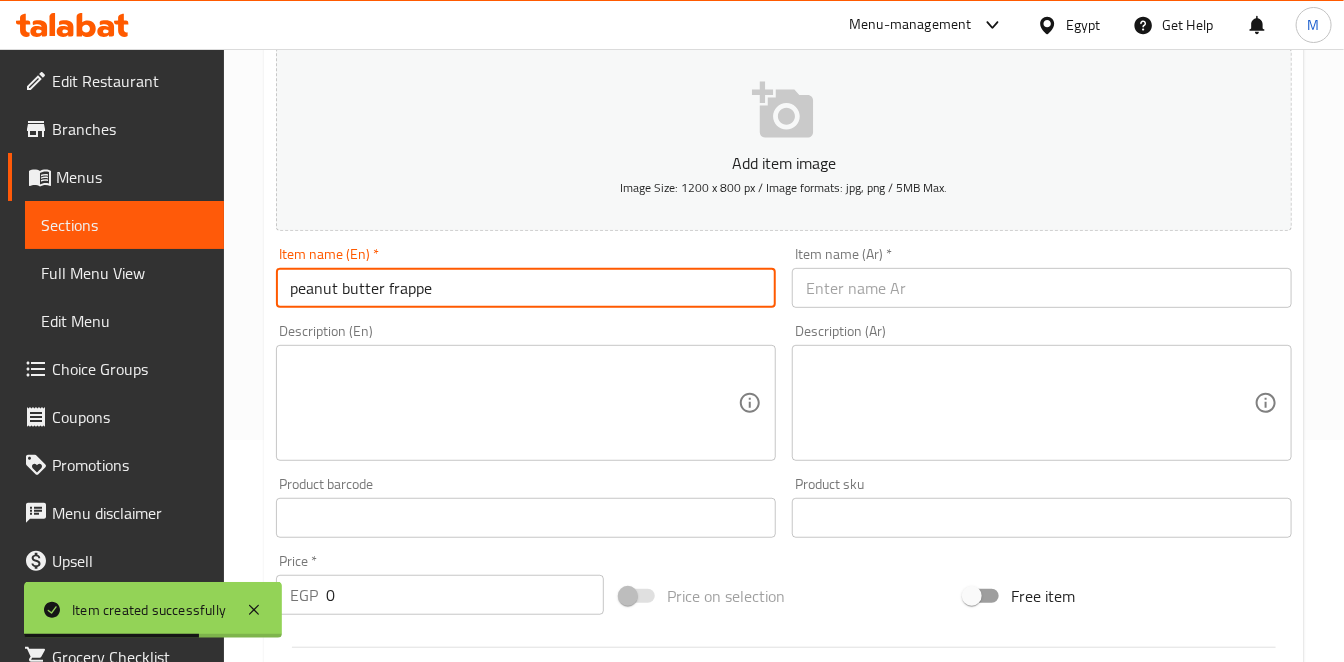 click at bounding box center [1042, 288] 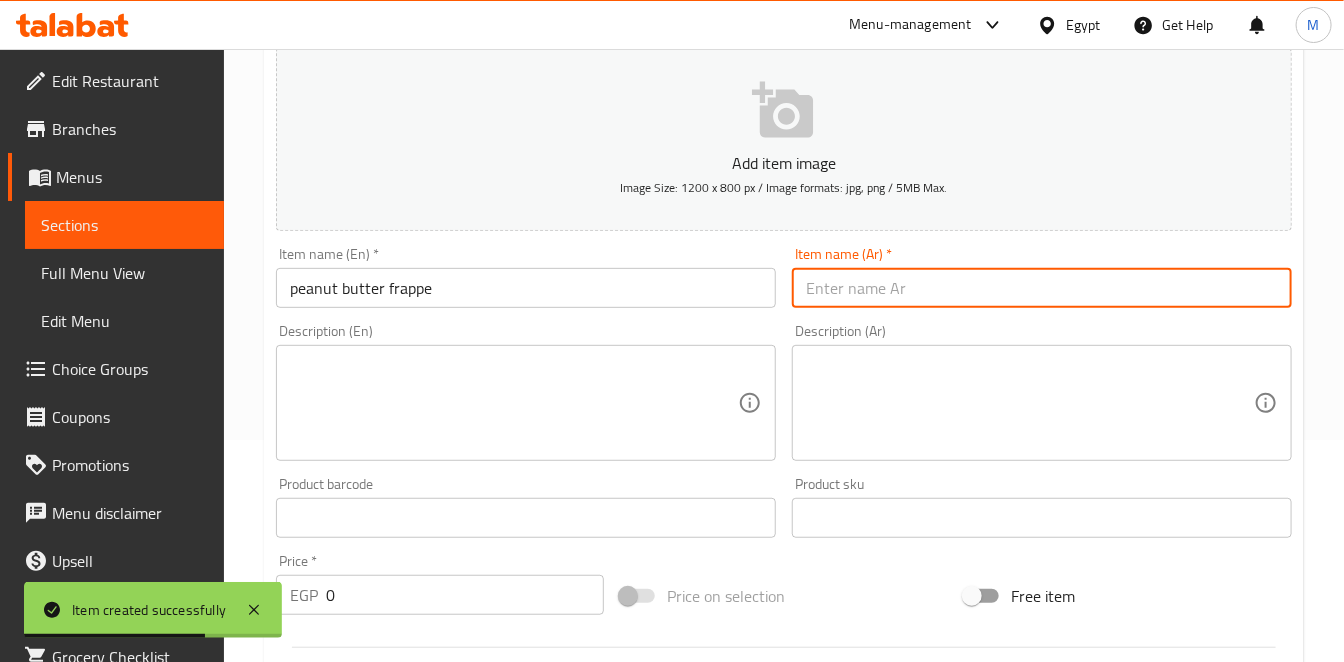 paste on "فرابيه زبدة الفول السوداني" 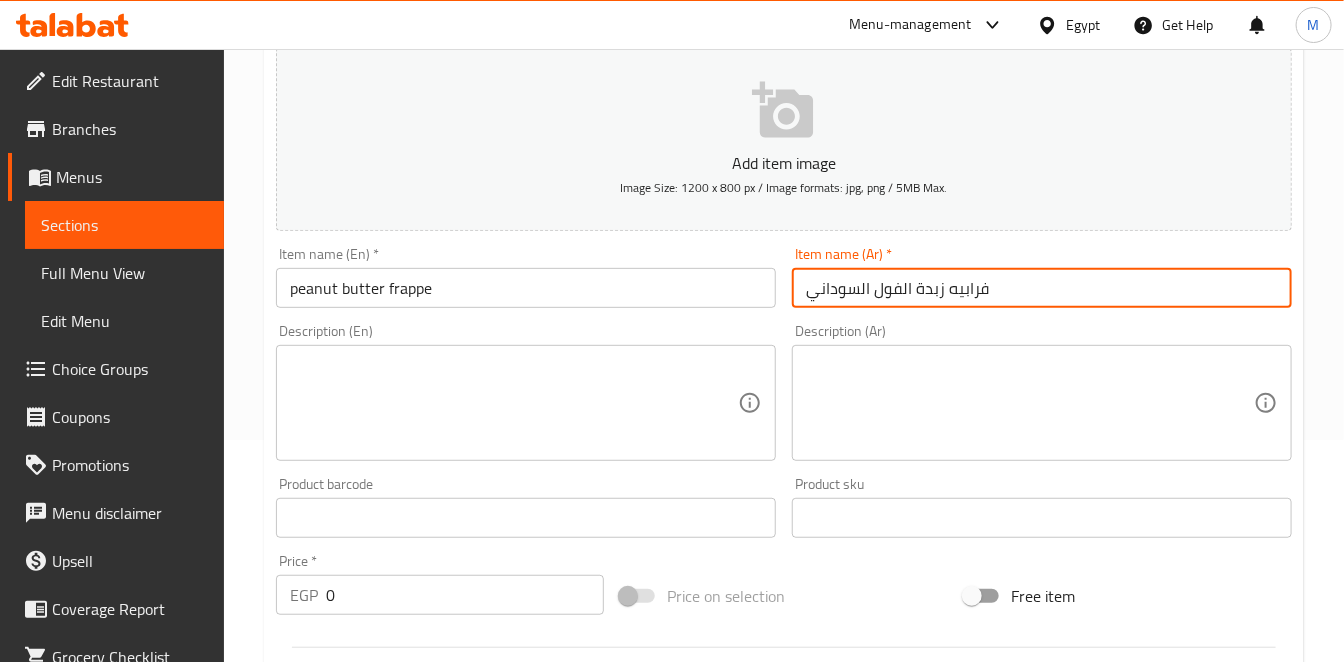 type on "فرابيه زبدة الفول السوداني" 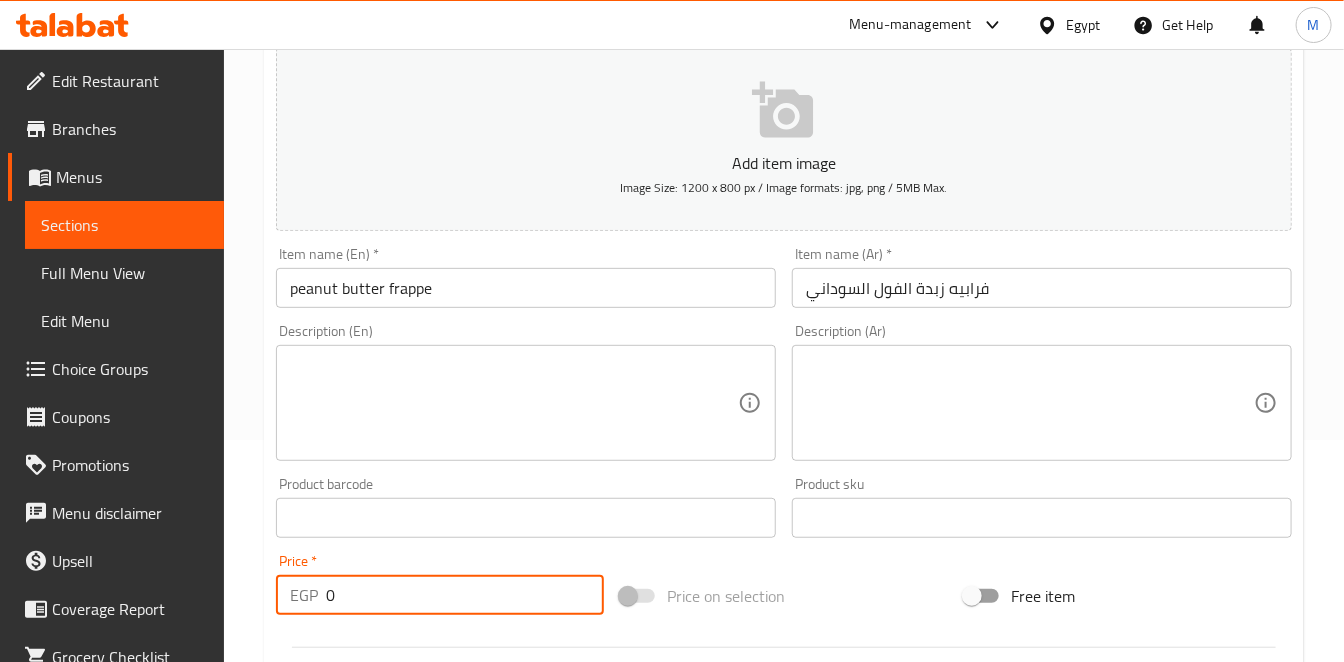 drag, startPoint x: 349, startPoint y: 587, endPoint x: 300, endPoint y: 598, distance: 50.219517 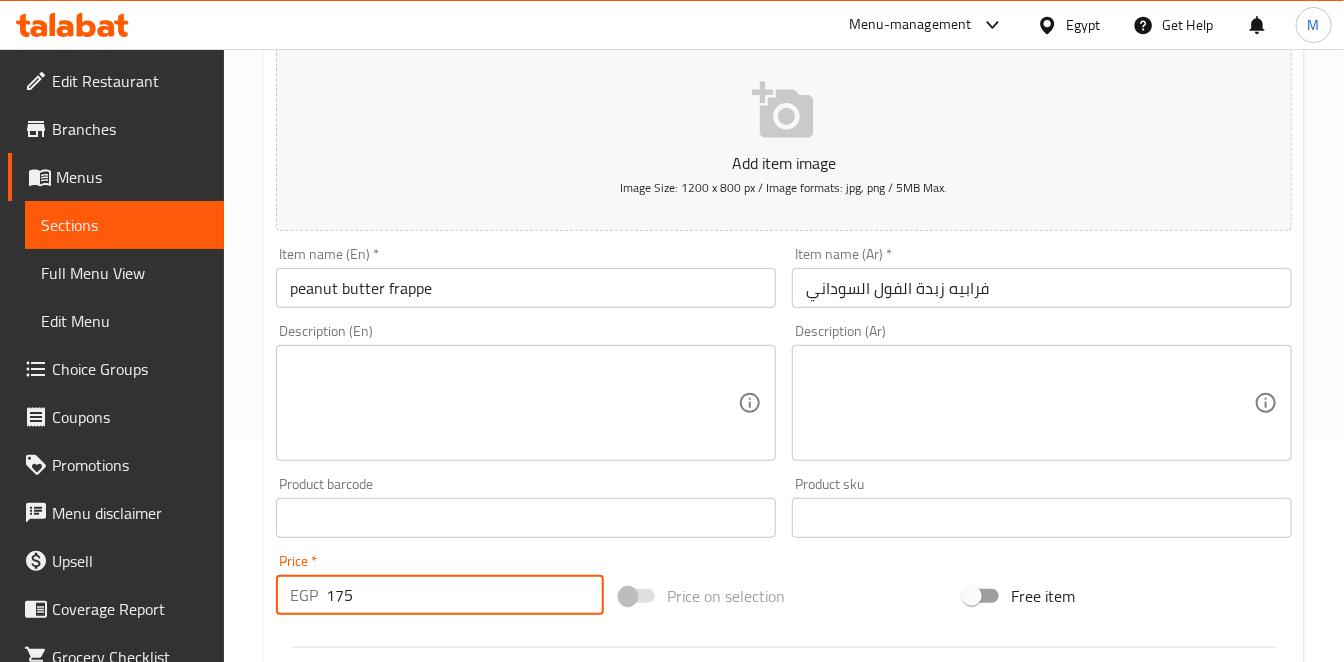 type on "175" 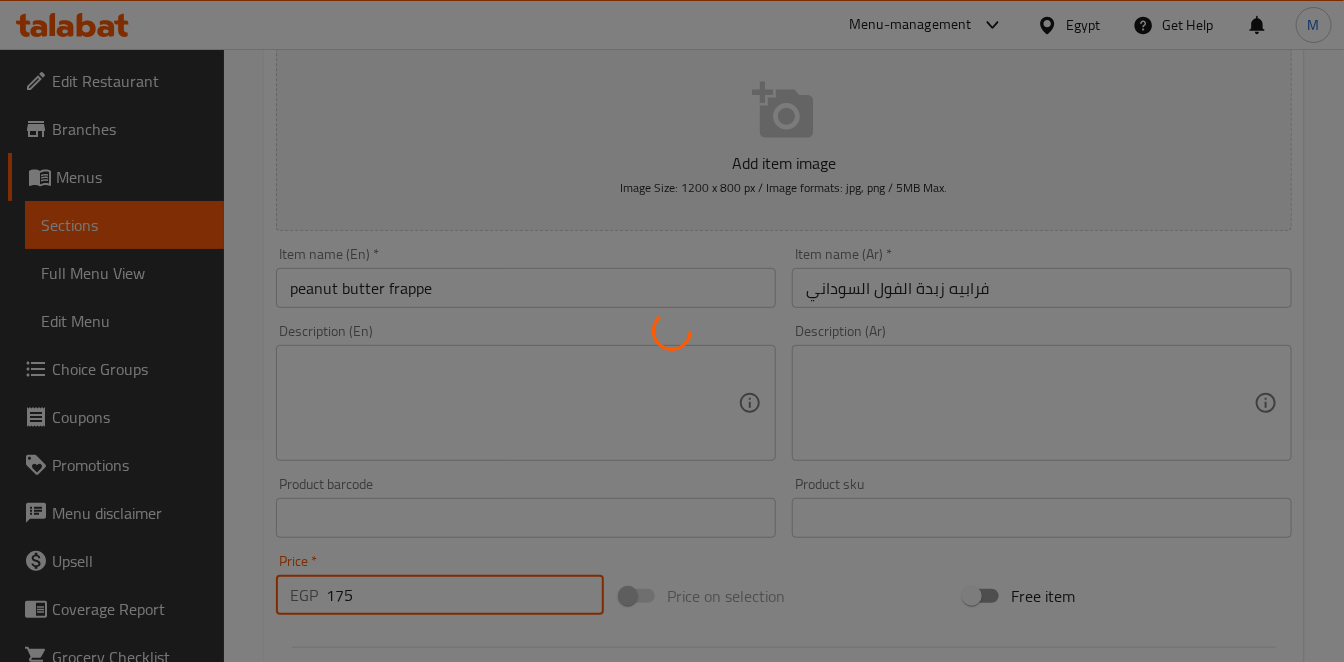 type 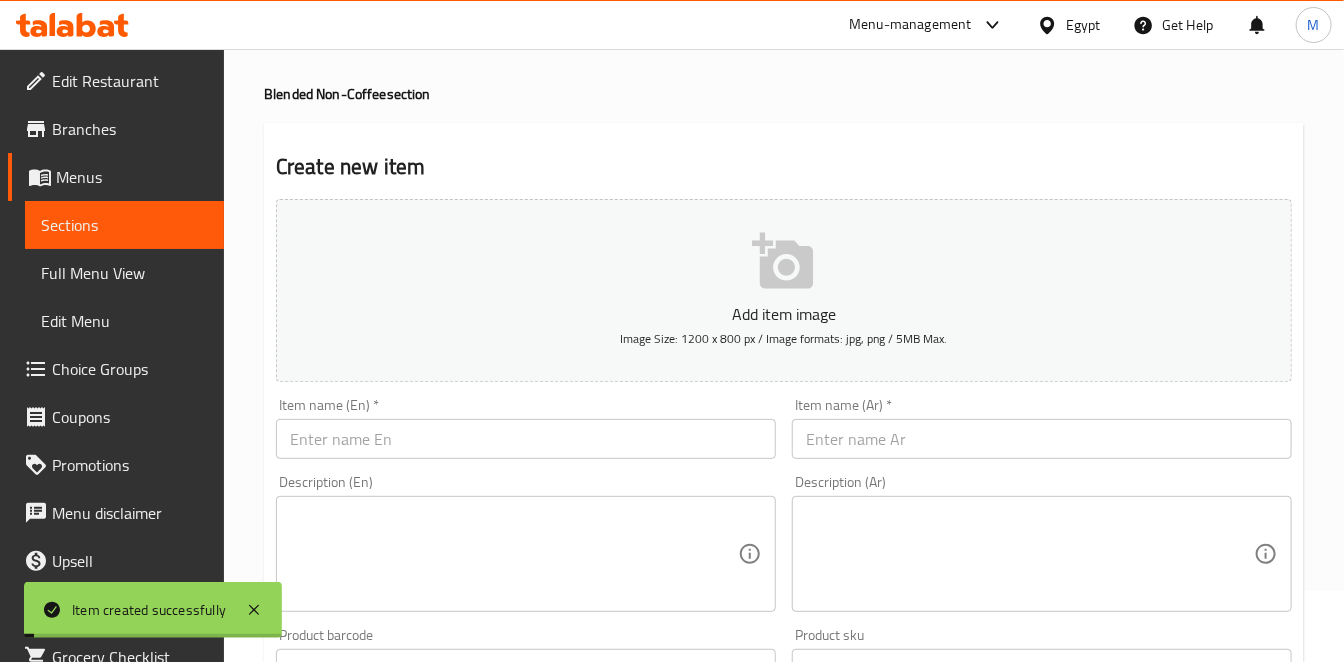 scroll, scrollTop: 0, scrollLeft: 0, axis: both 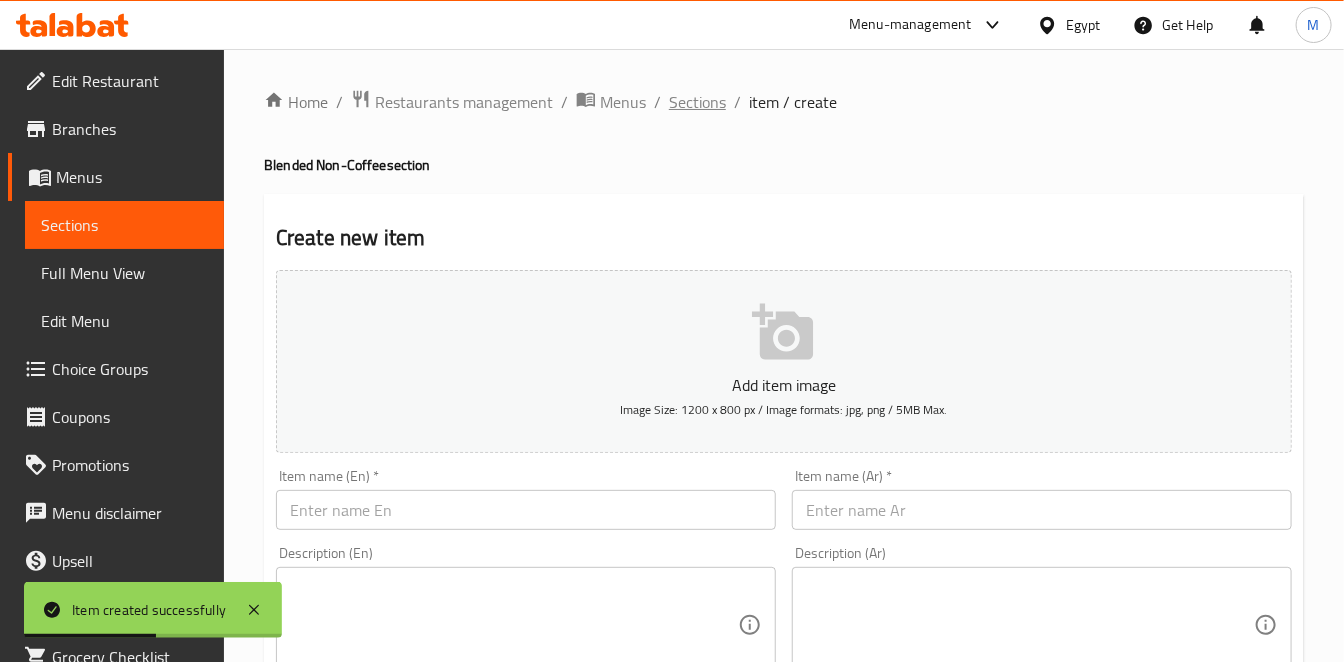 click on "Sections" at bounding box center (697, 102) 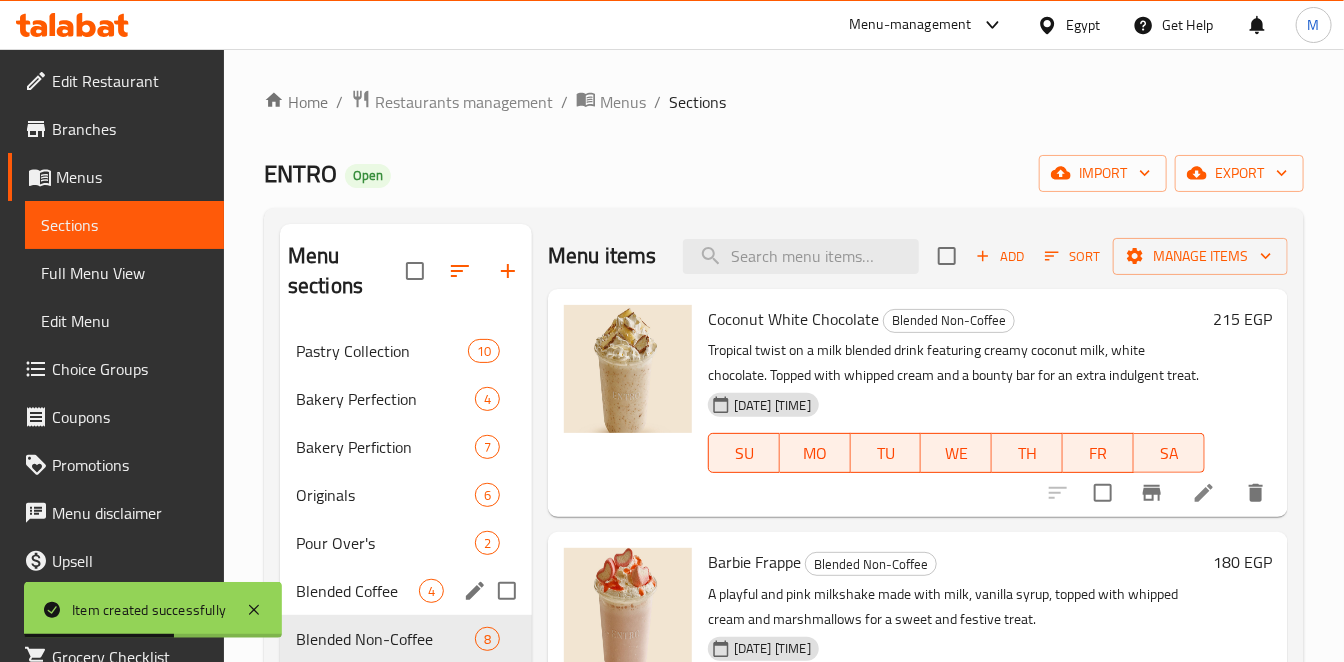 scroll, scrollTop: 222, scrollLeft: 0, axis: vertical 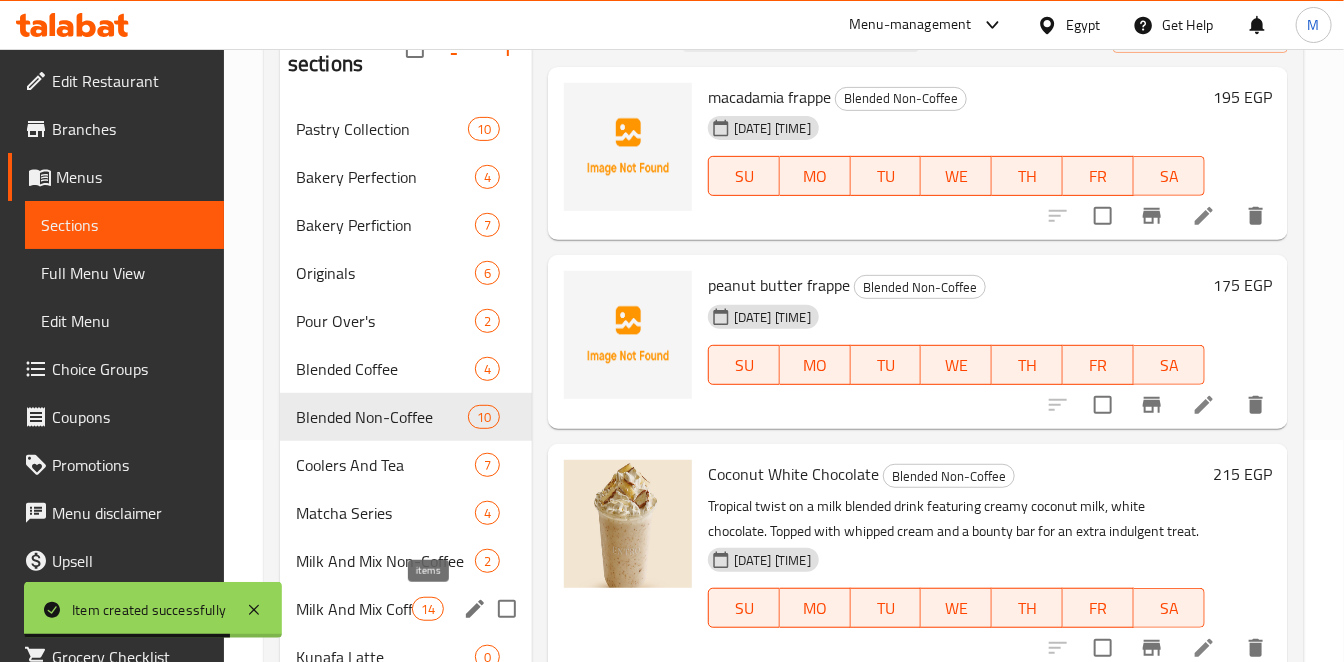 click on "14" at bounding box center [428, 609] 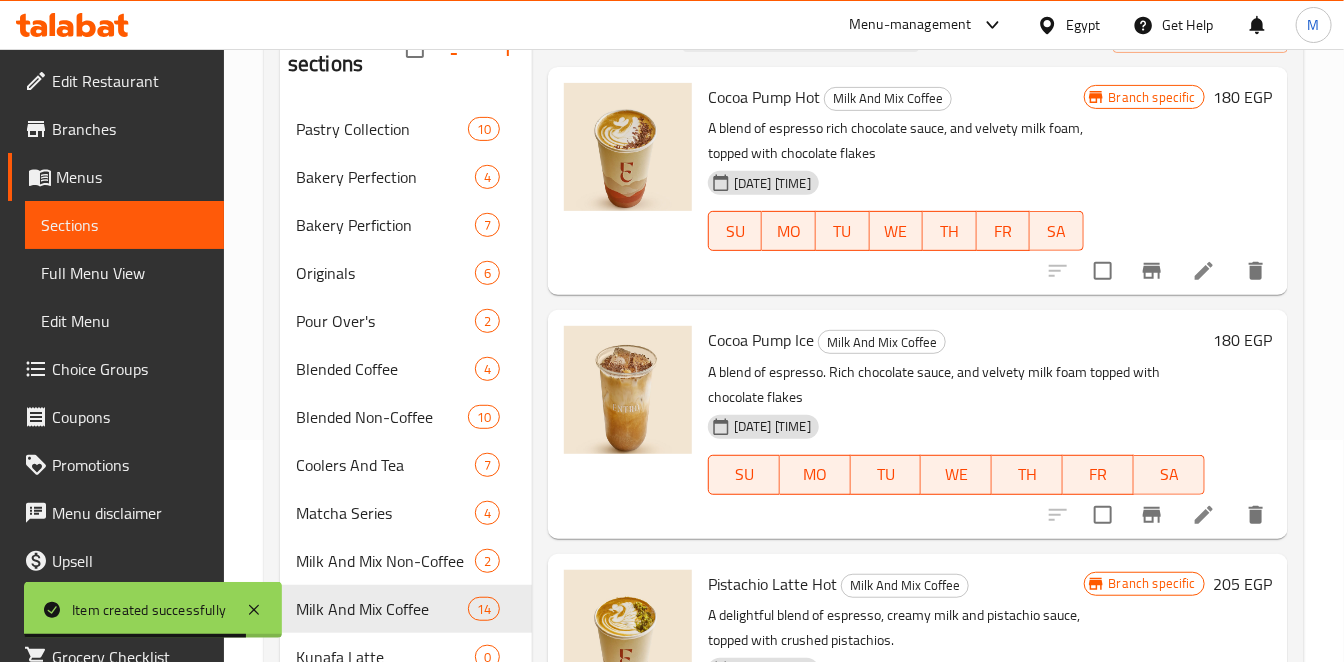 scroll, scrollTop: 0, scrollLeft: 0, axis: both 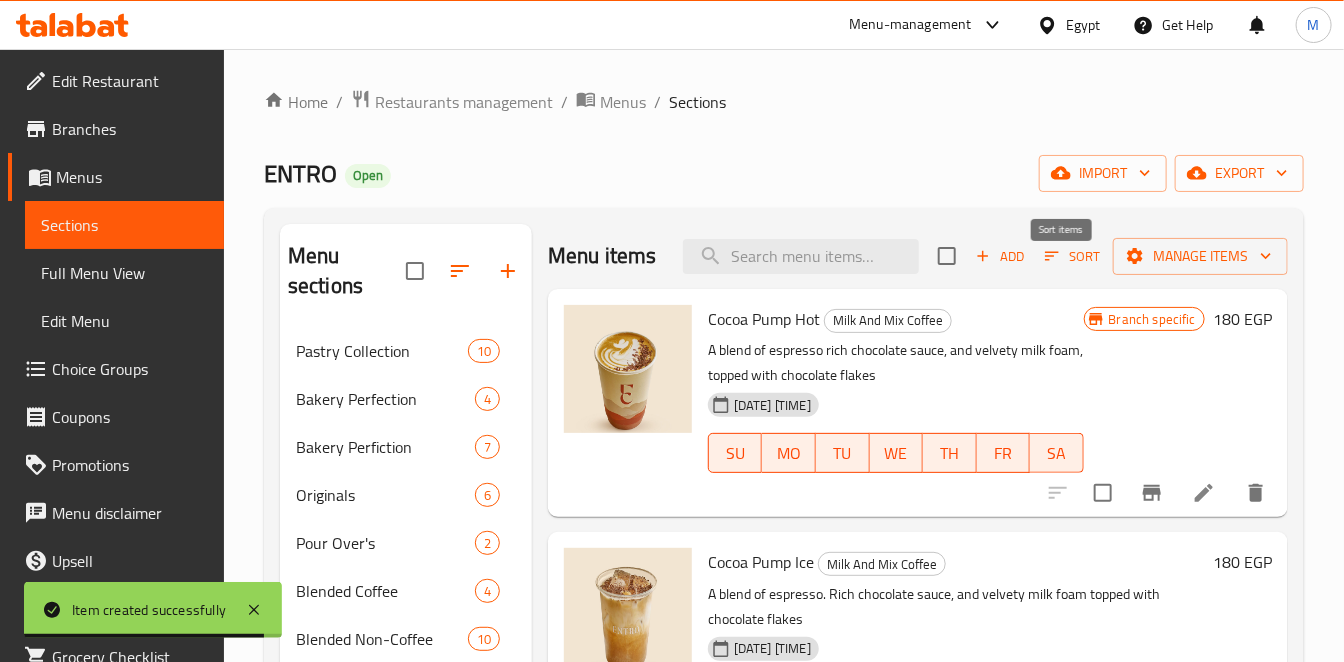 click on "Add" at bounding box center (1000, 256) 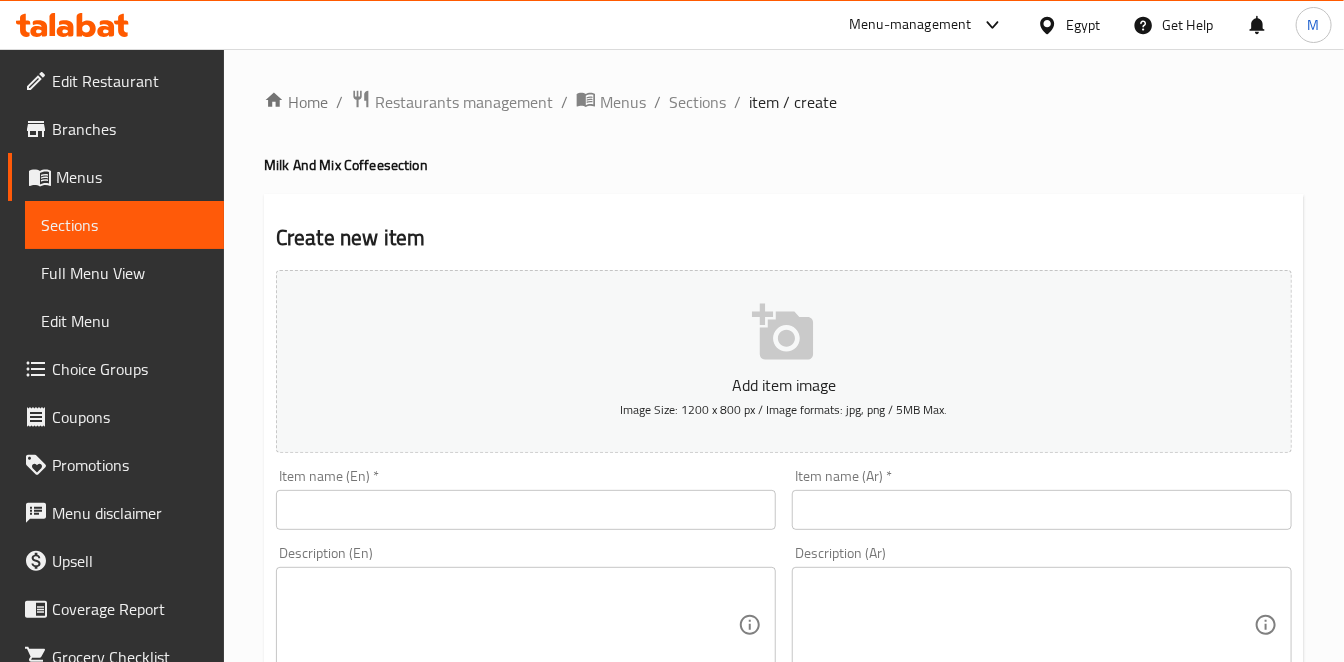drag, startPoint x: 668, startPoint y: 486, endPoint x: 675, endPoint y: 501, distance: 16.552946 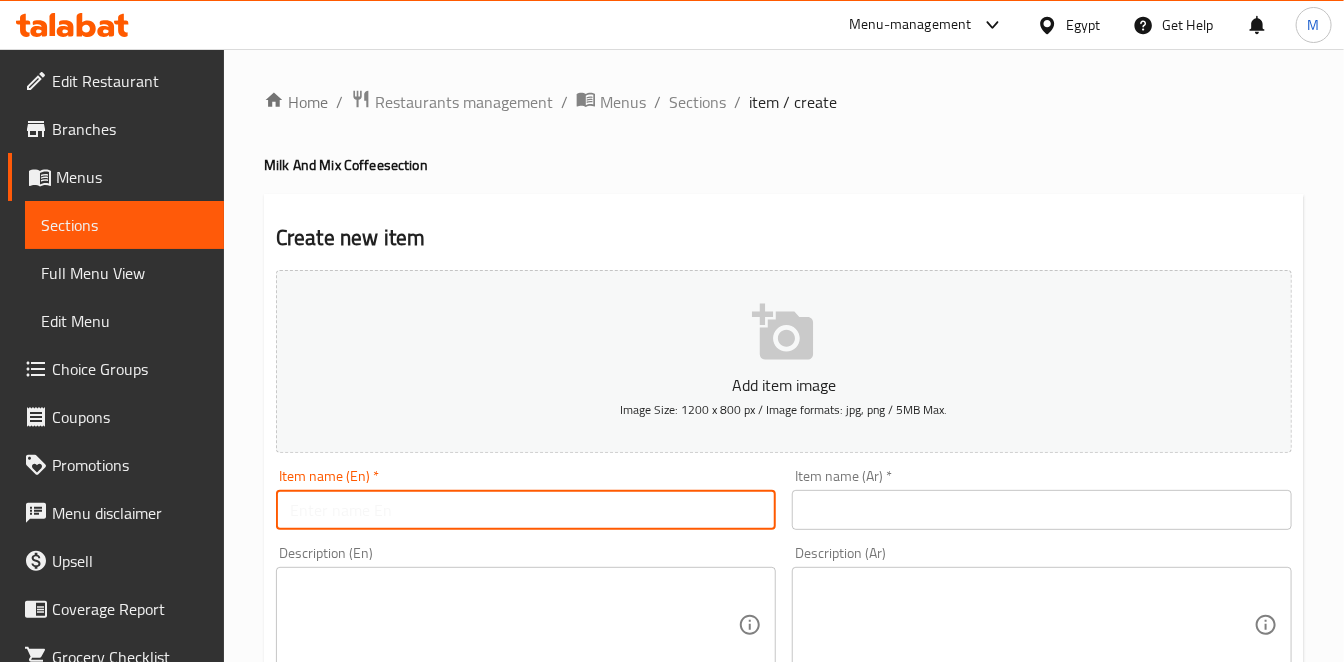 paste on "ice hany comb" 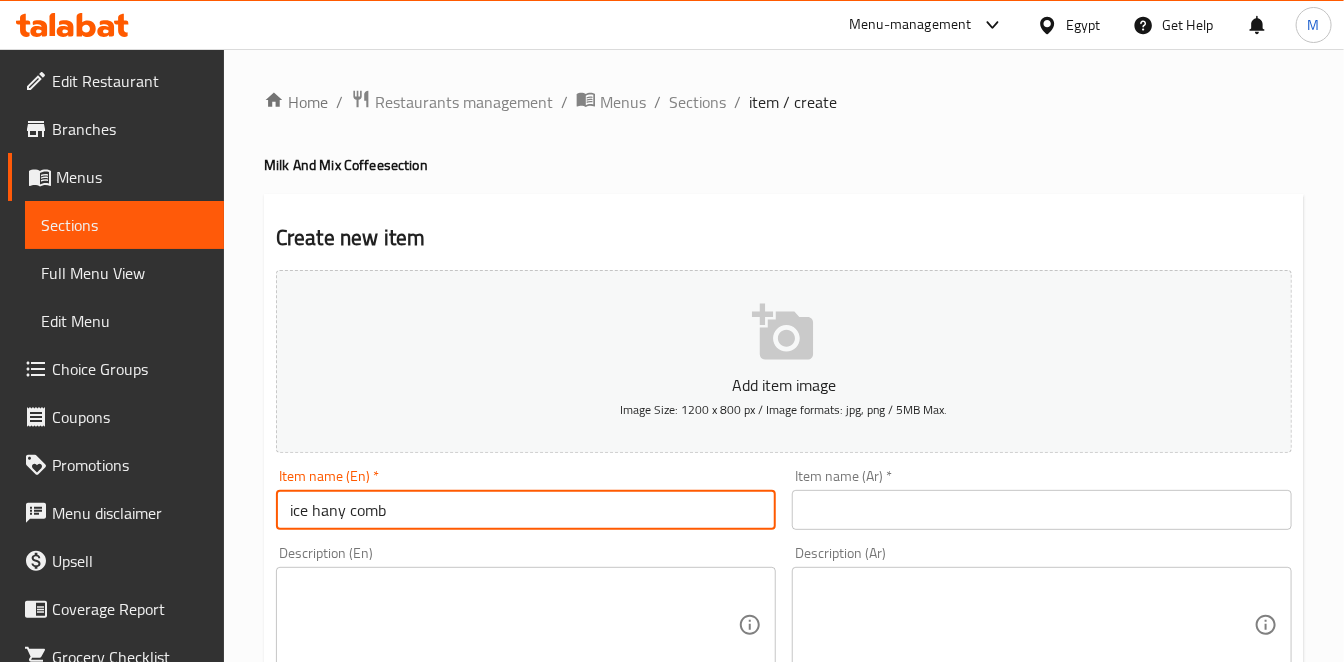 type on "ice hany comb" 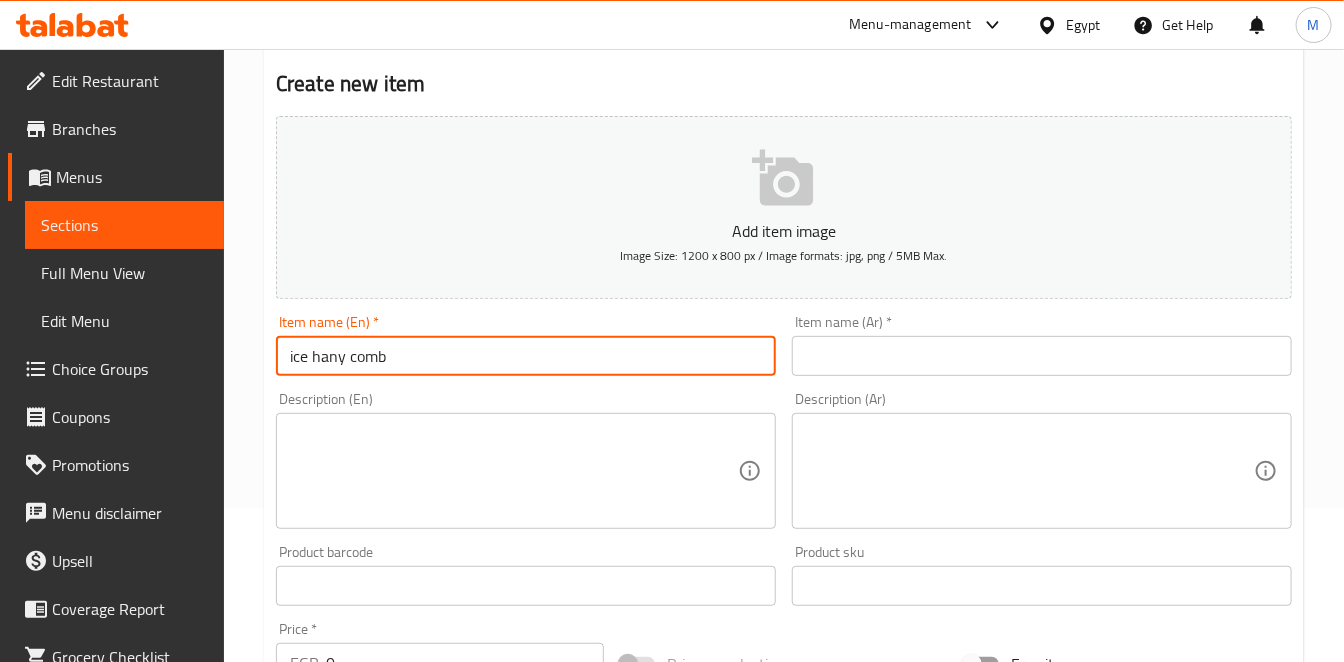 scroll, scrollTop: 222, scrollLeft: 0, axis: vertical 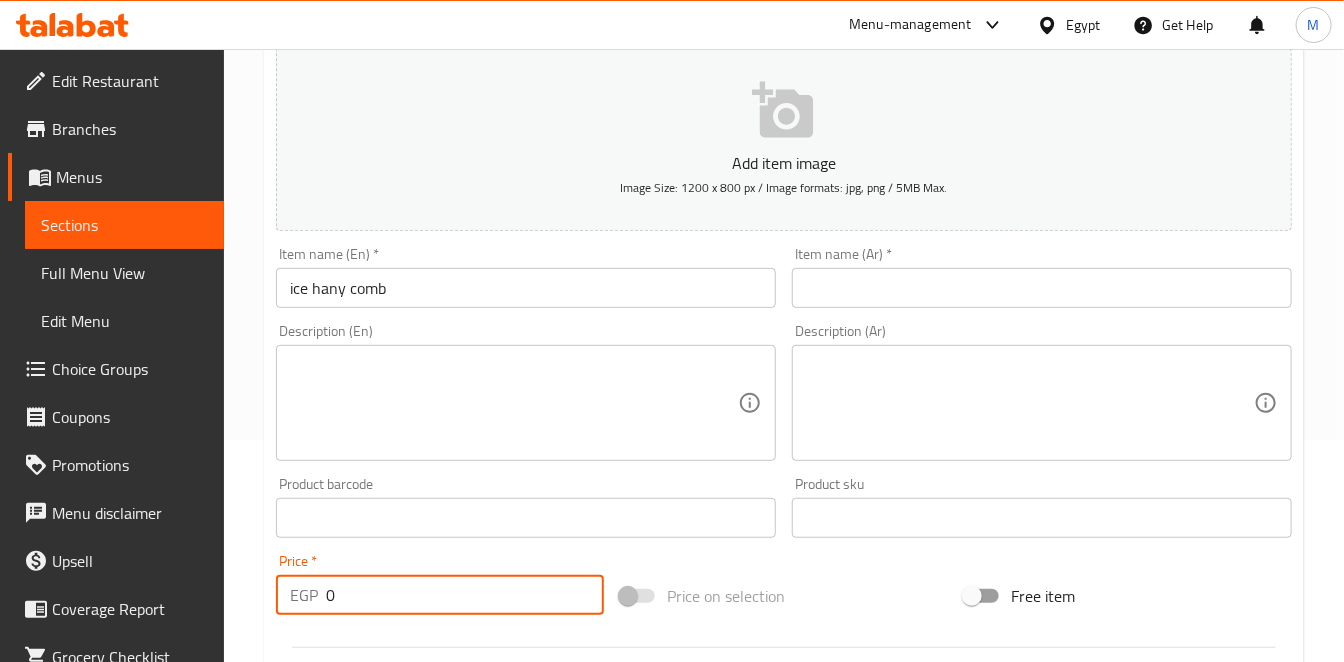 drag, startPoint x: 339, startPoint y: 596, endPoint x: 323, endPoint y: 598, distance: 16.124516 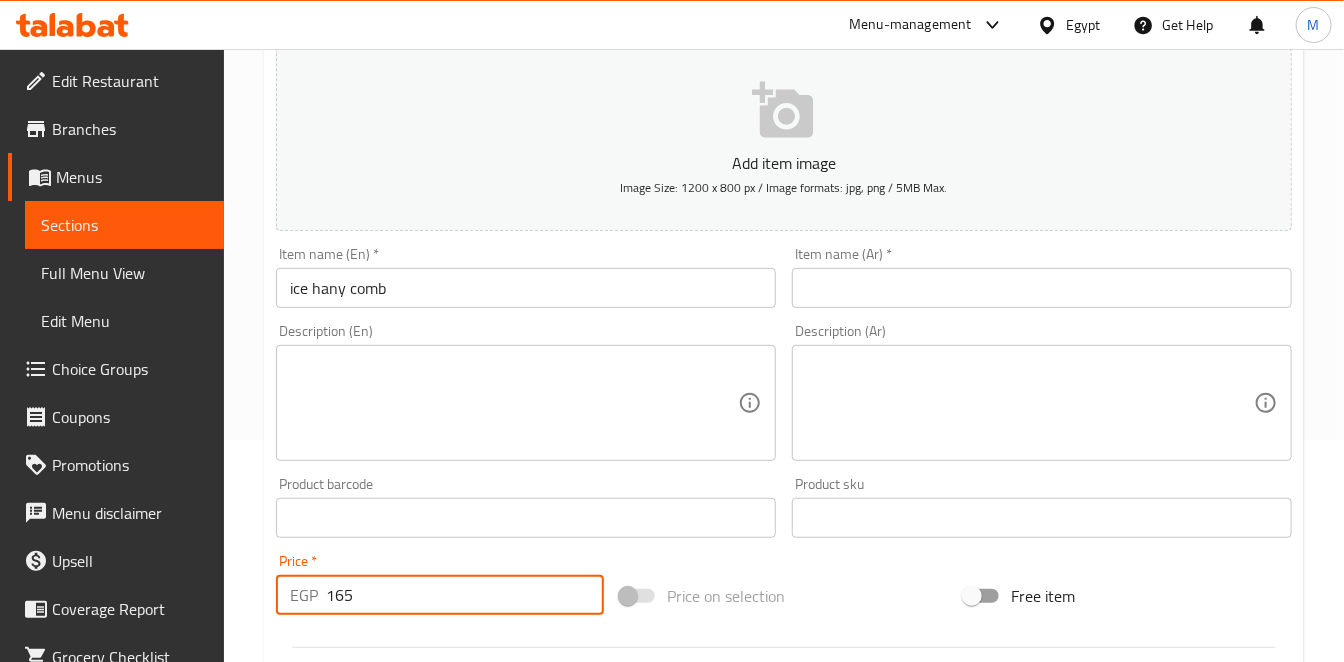 type on "165" 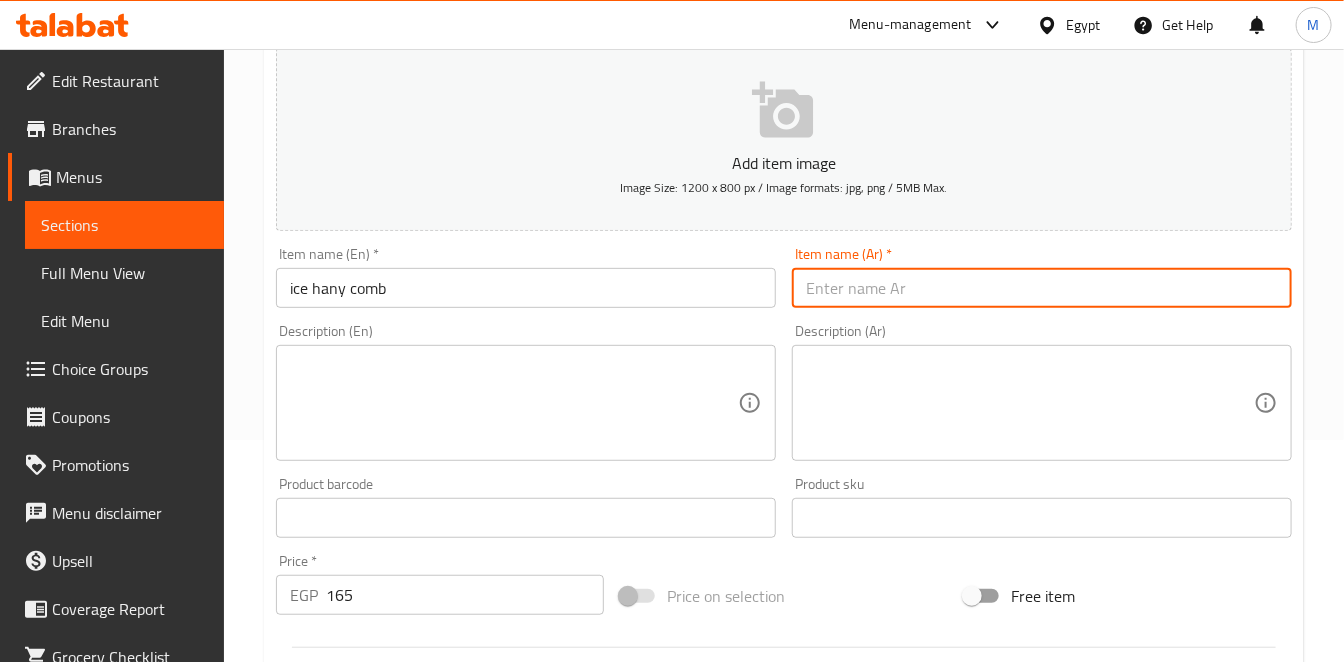click at bounding box center [1042, 288] 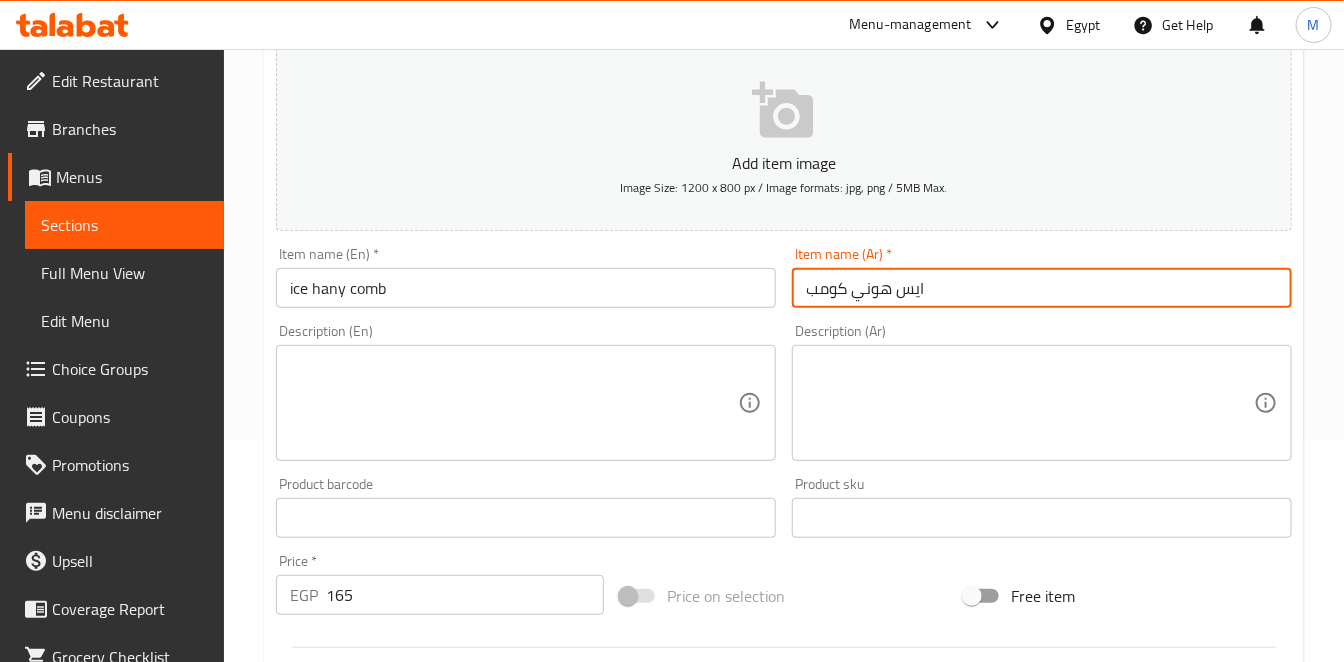 type on "ايس هوني كومب" 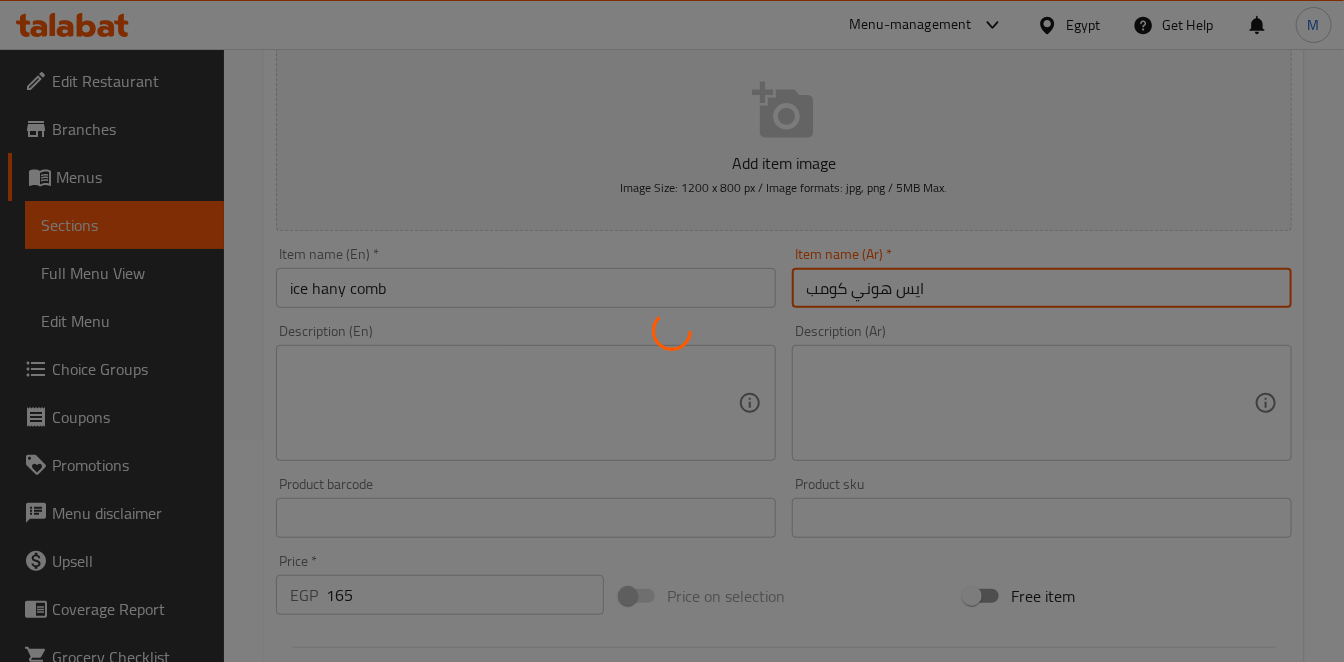 type 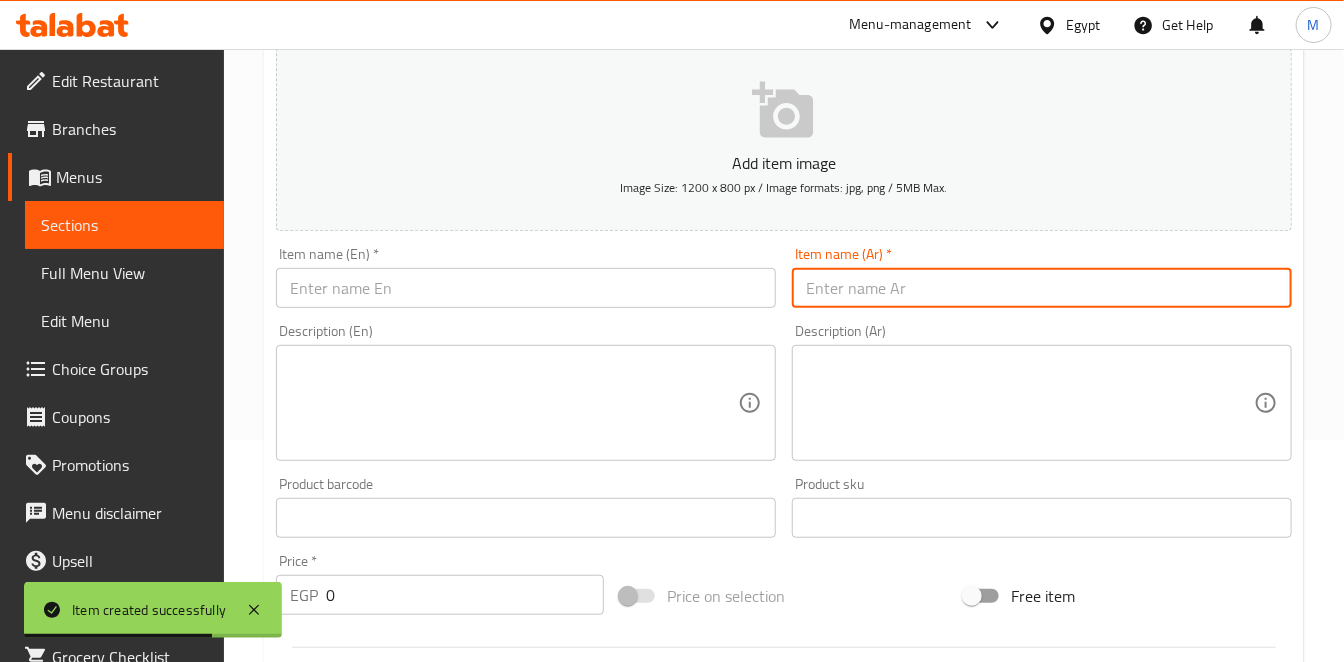 click at bounding box center (1042, 288) 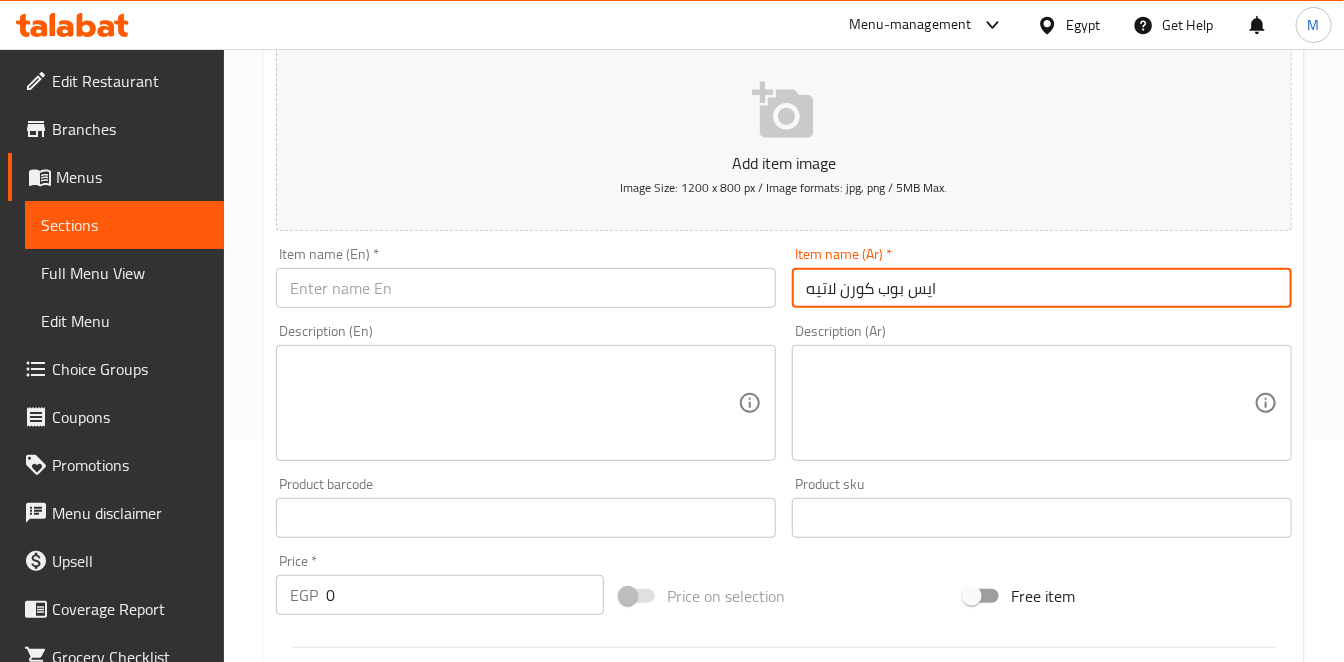scroll, scrollTop: 333, scrollLeft: 0, axis: vertical 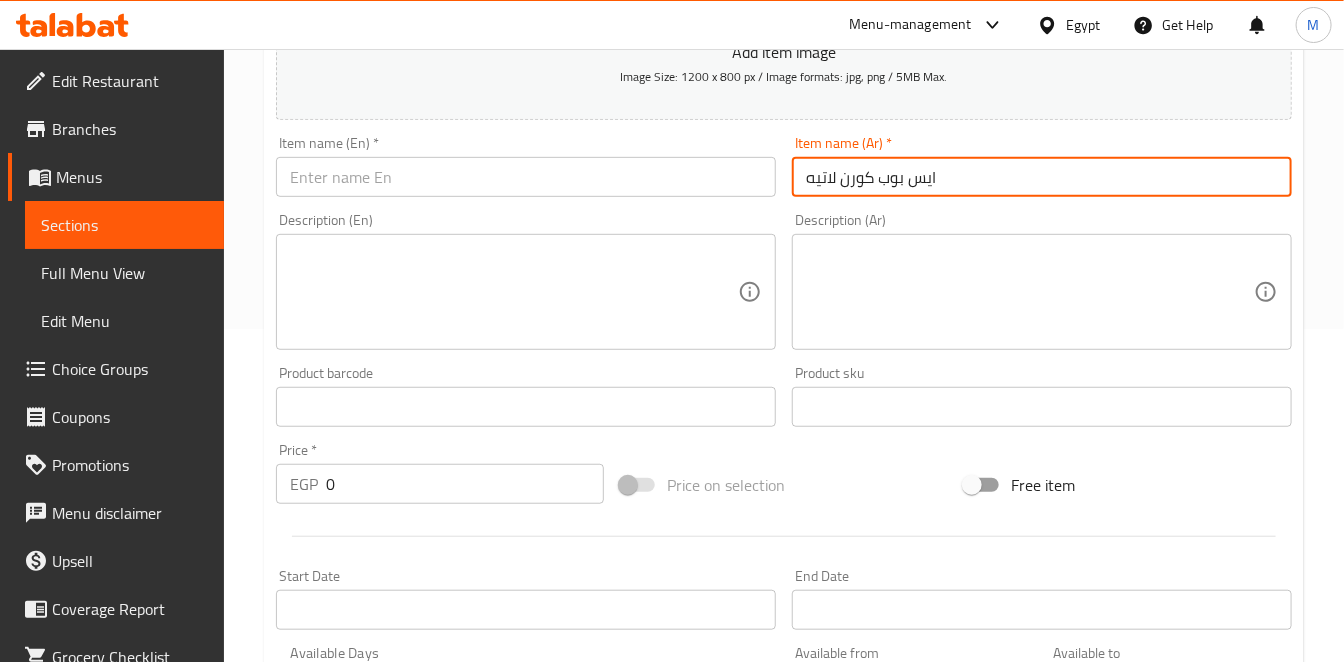 type on "ايس بوب كورن لاتيه" 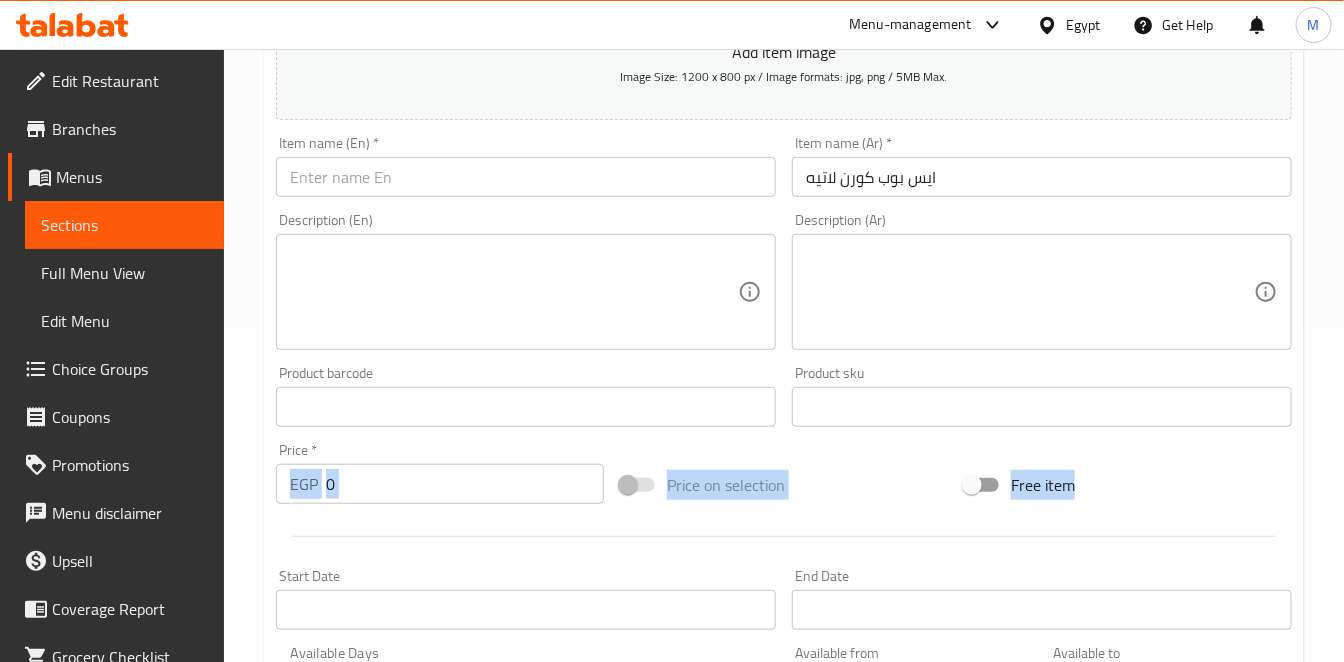 drag, startPoint x: 372, startPoint y: 513, endPoint x: 321, endPoint y: 473, distance: 64.815125 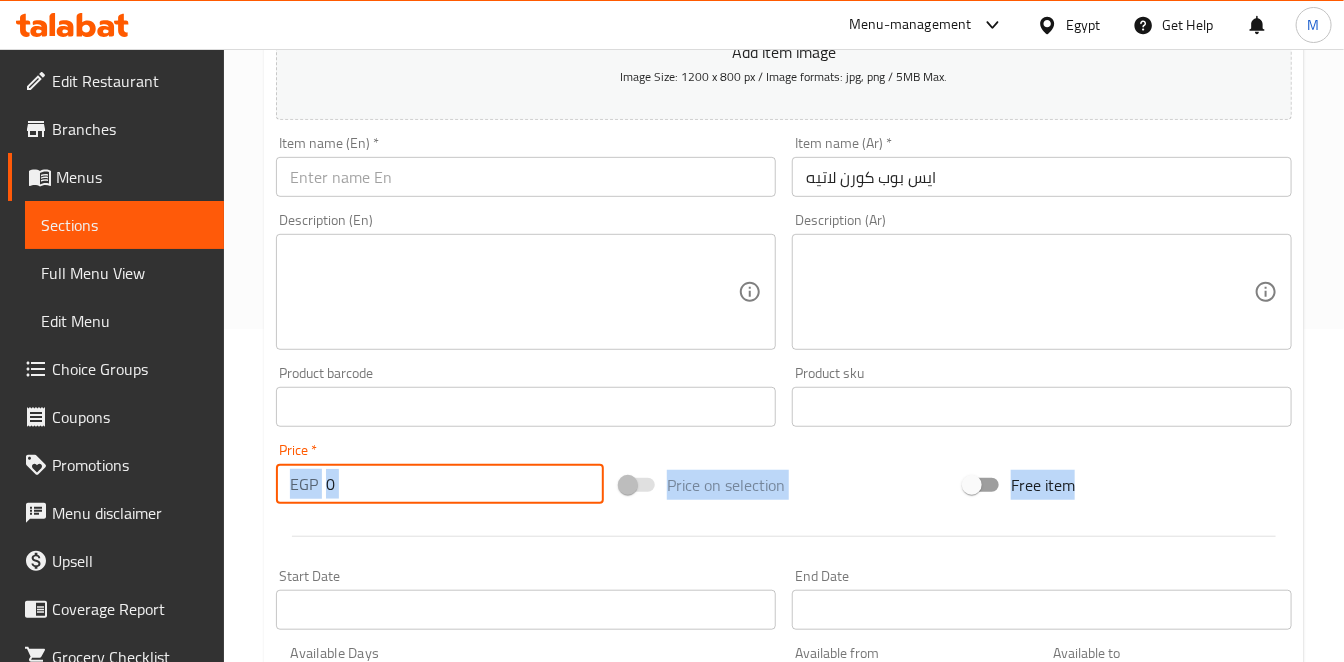click on "0" at bounding box center [465, 484] 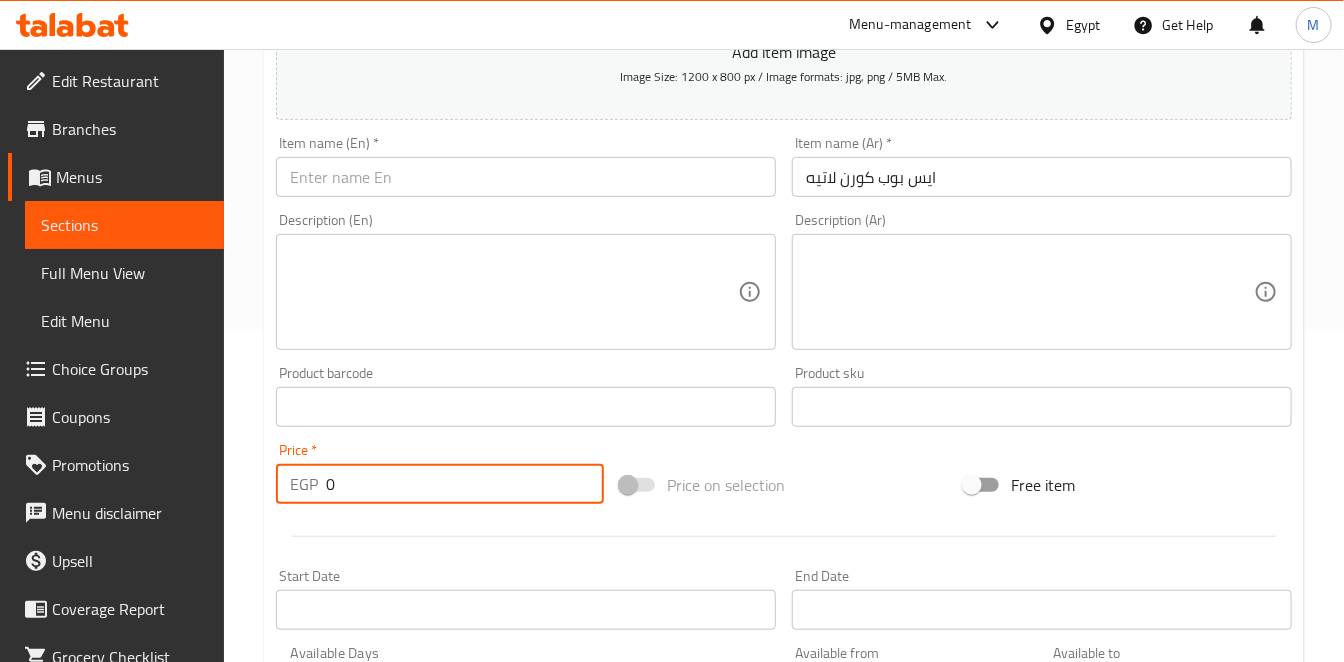 click on "0" at bounding box center [465, 484] 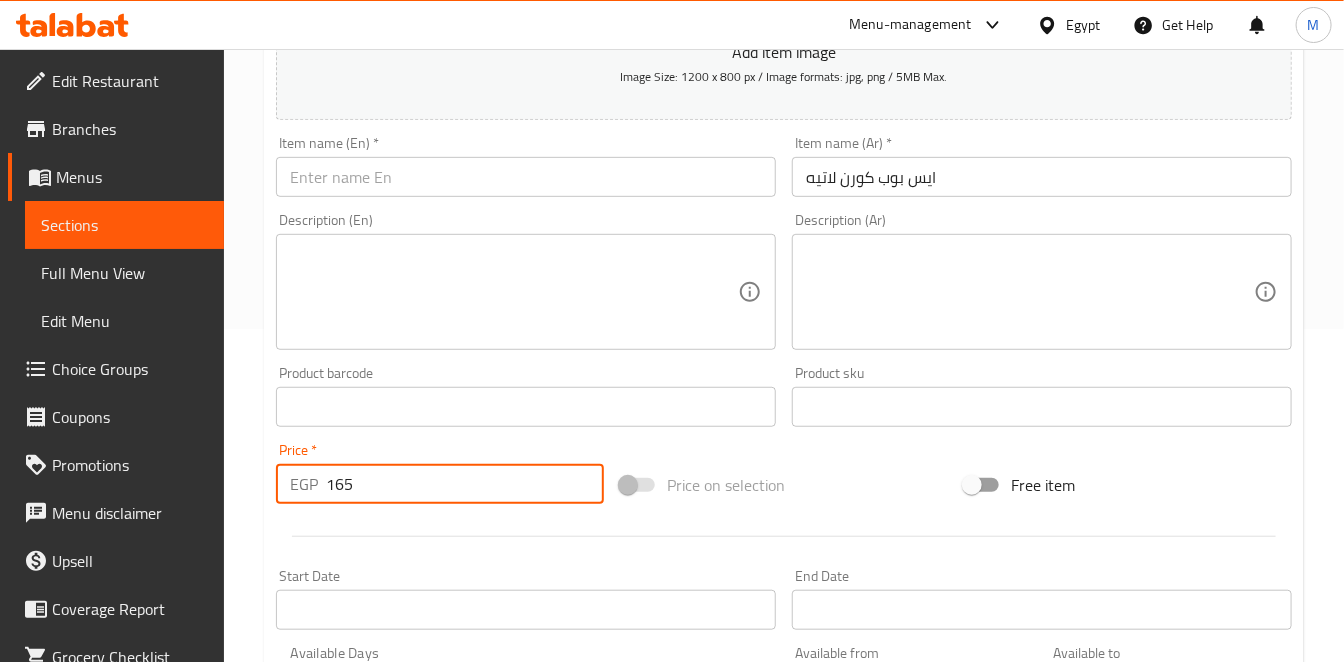 type on "165" 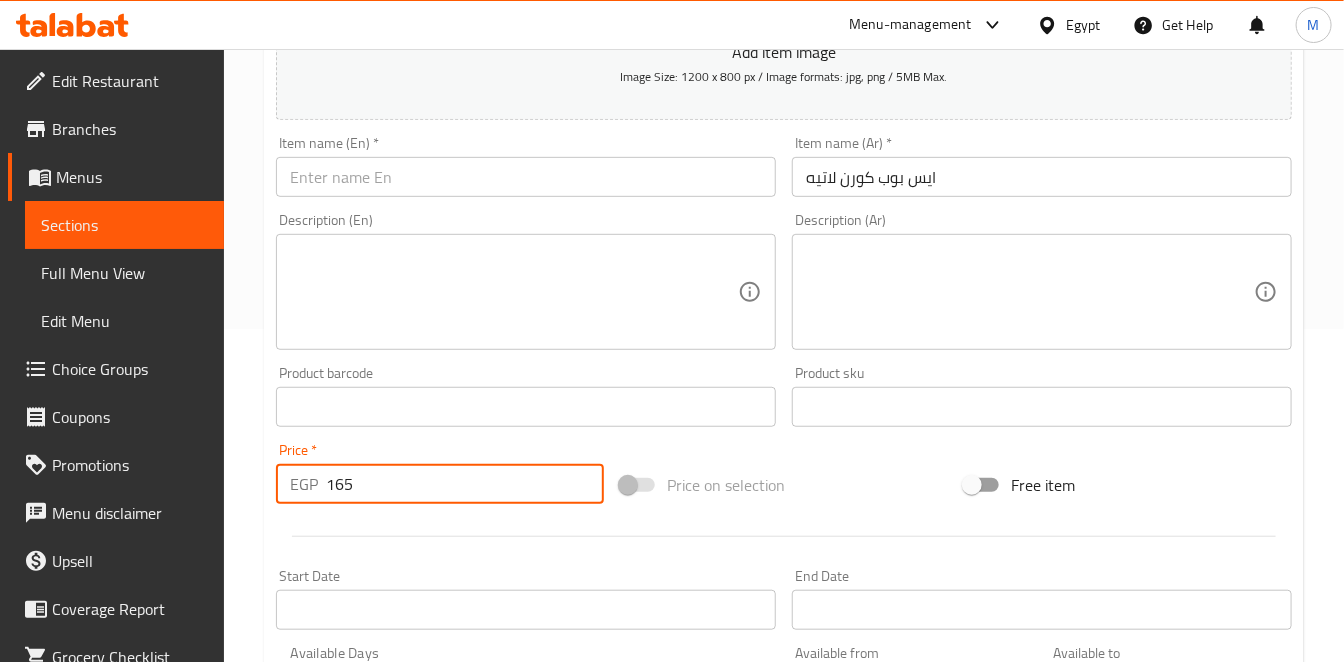 click at bounding box center (526, 177) 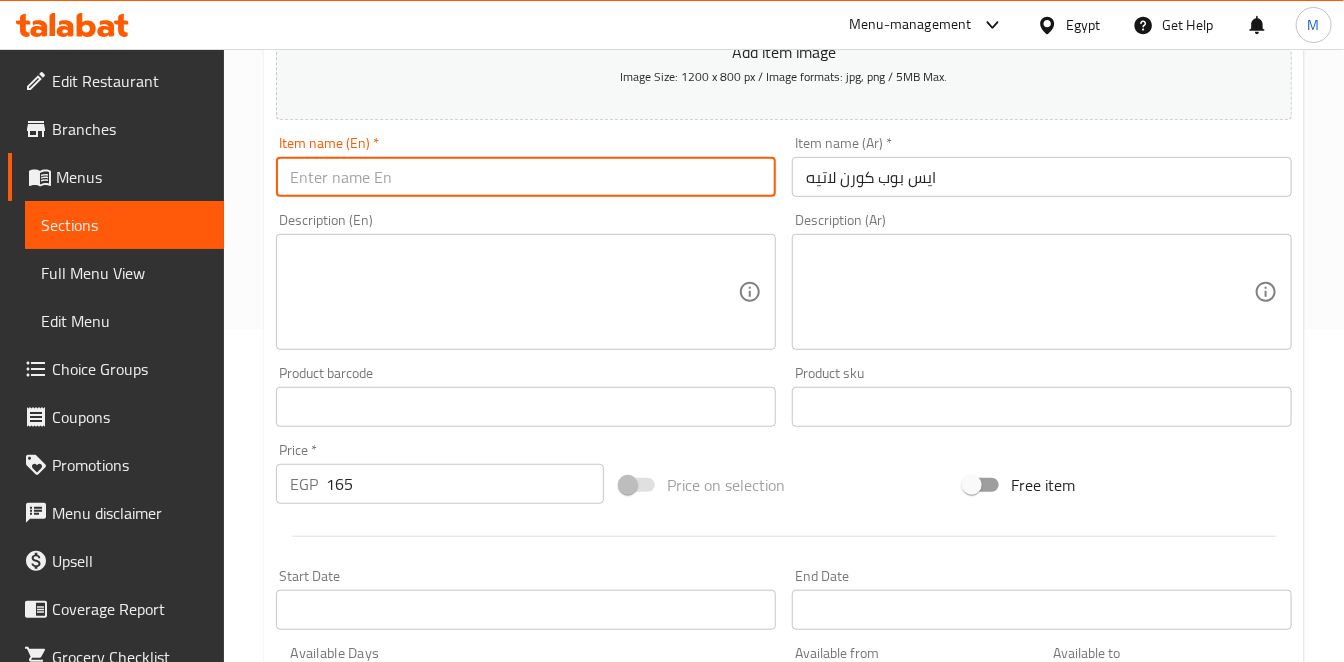 paste on "ice pop corn latte" 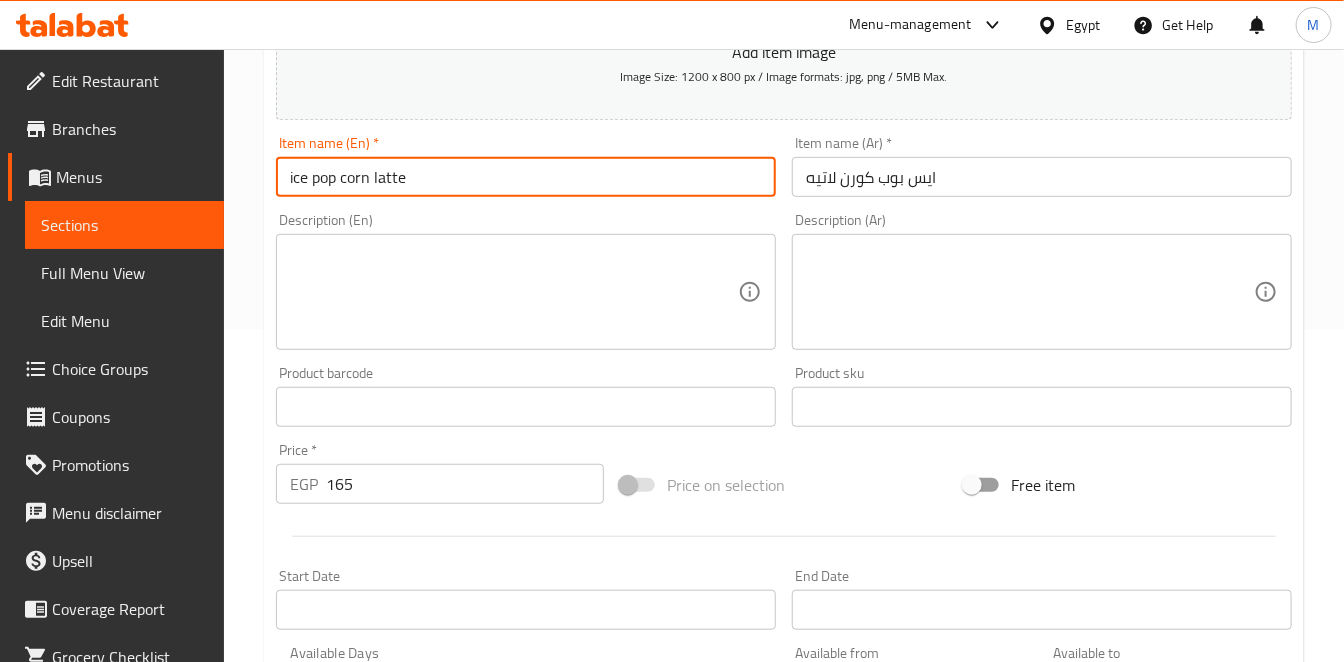 type on "ice pop corn latte" 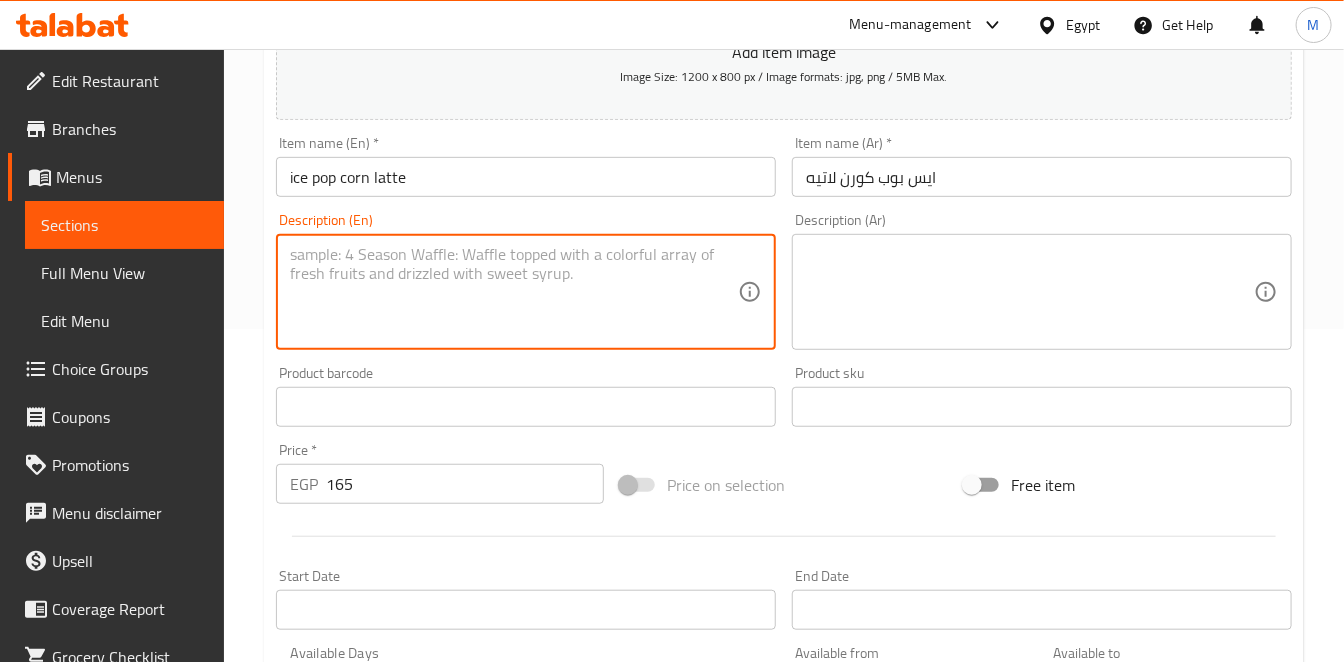 click on "Item name (En)   * ice pop corn latte Item name (En)  * Item name (Ar)   *" at bounding box center (526, 166) 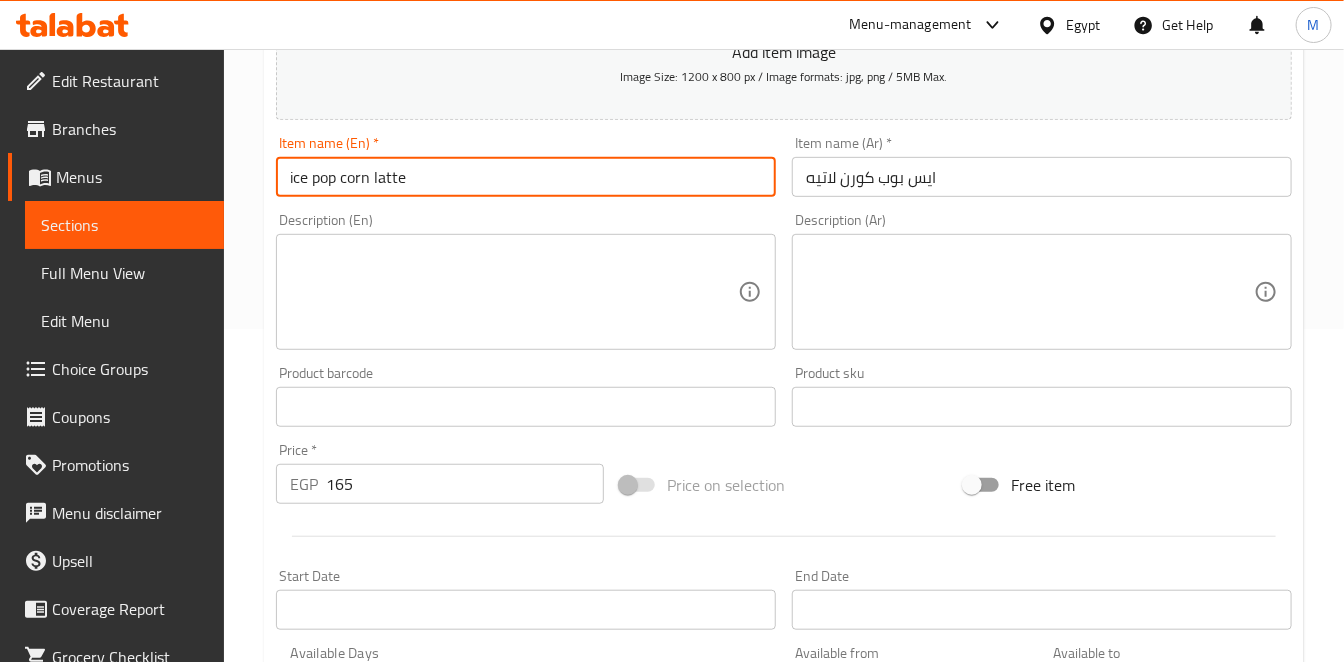 click on "ice pop corn latte" at bounding box center [526, 177] 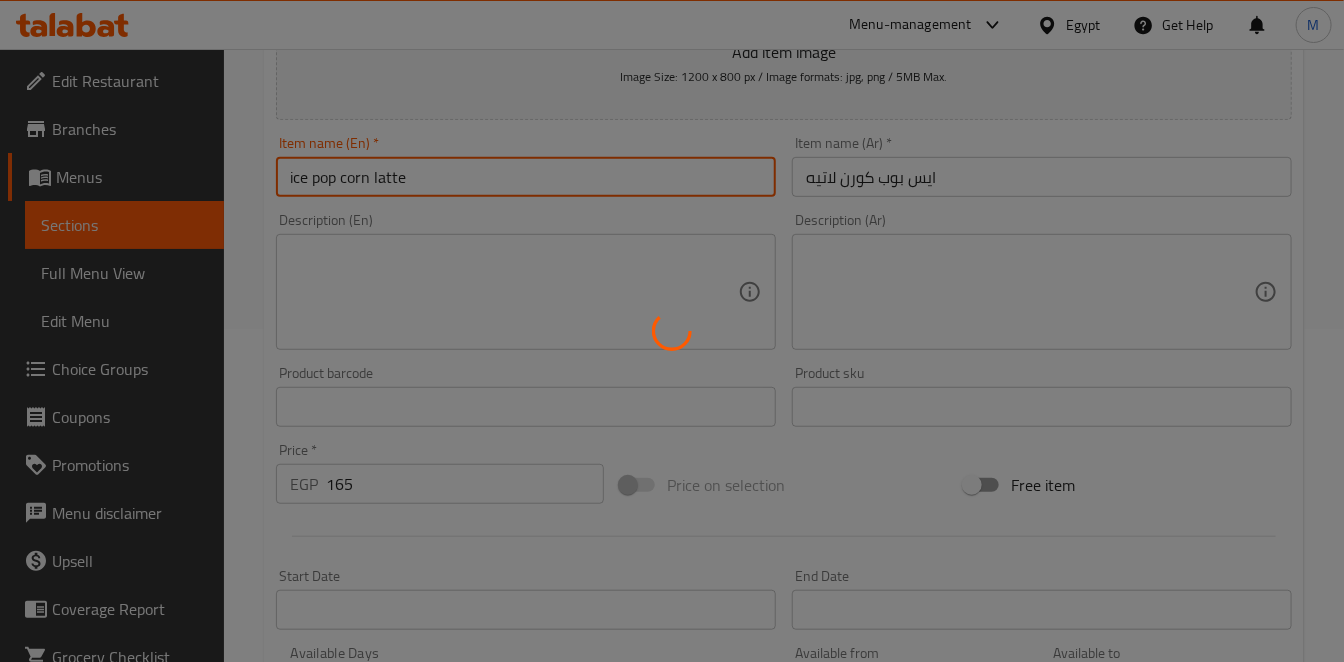 type 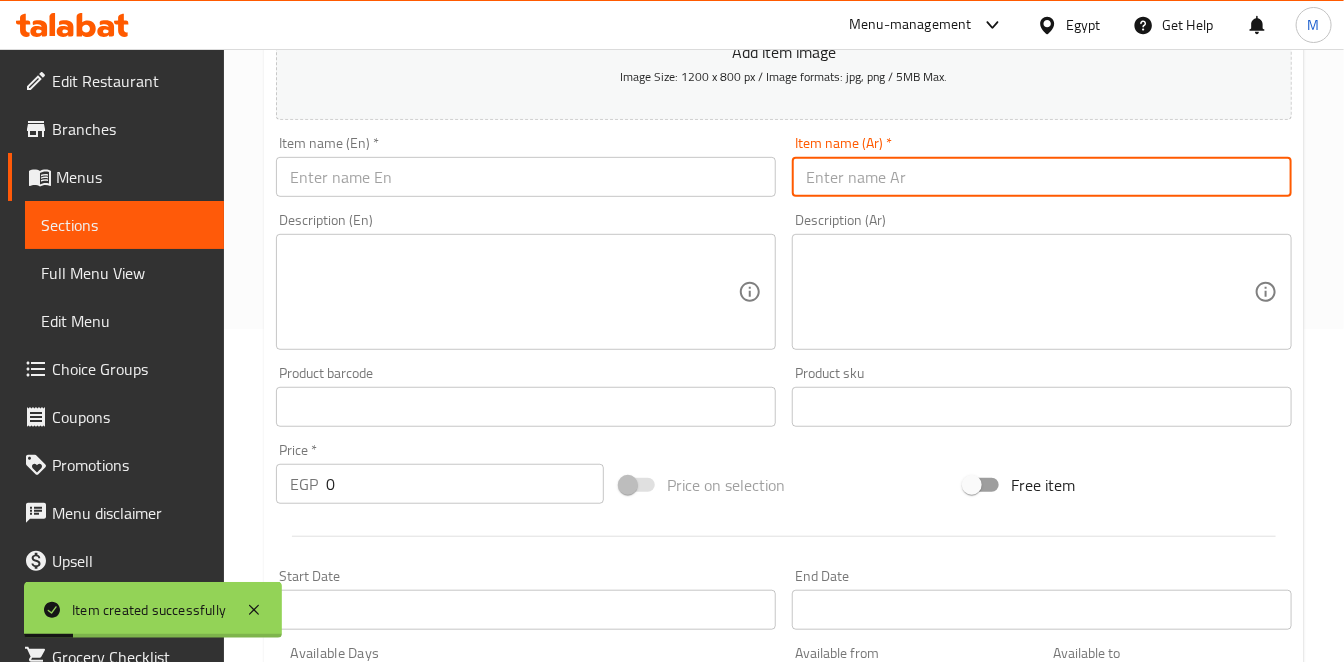 click at bounding box center (1042, 177) 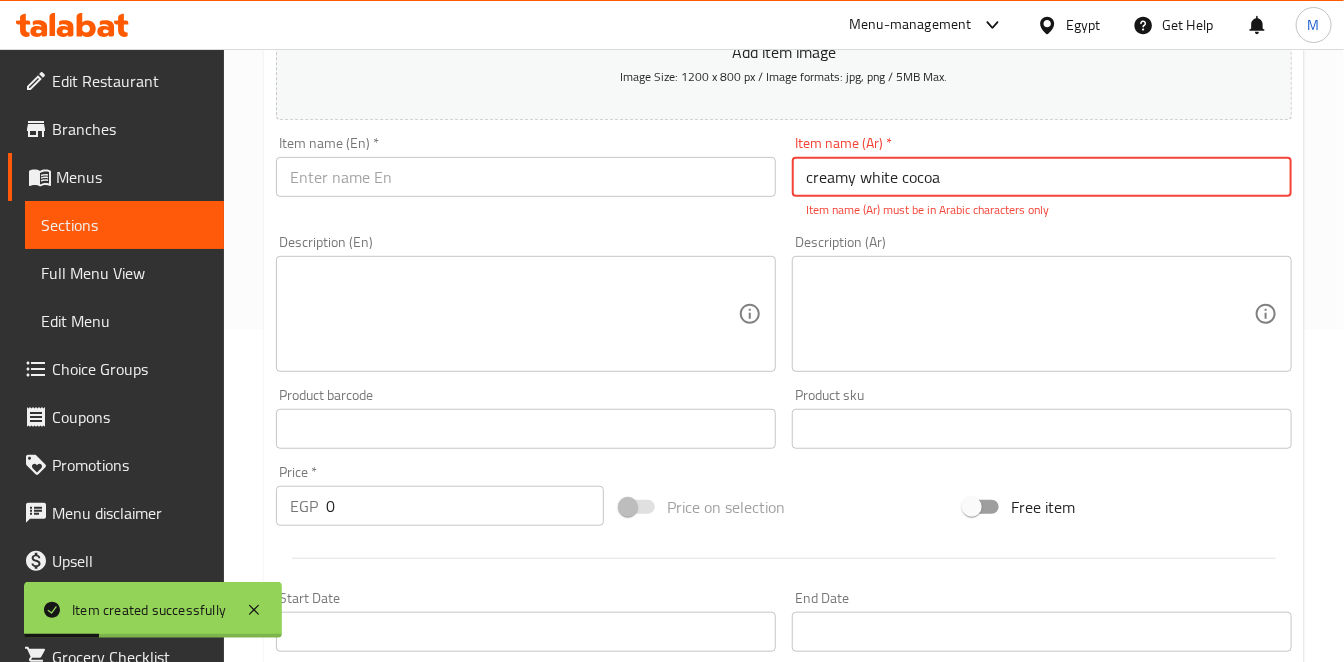 type on "creamy white cocoa" 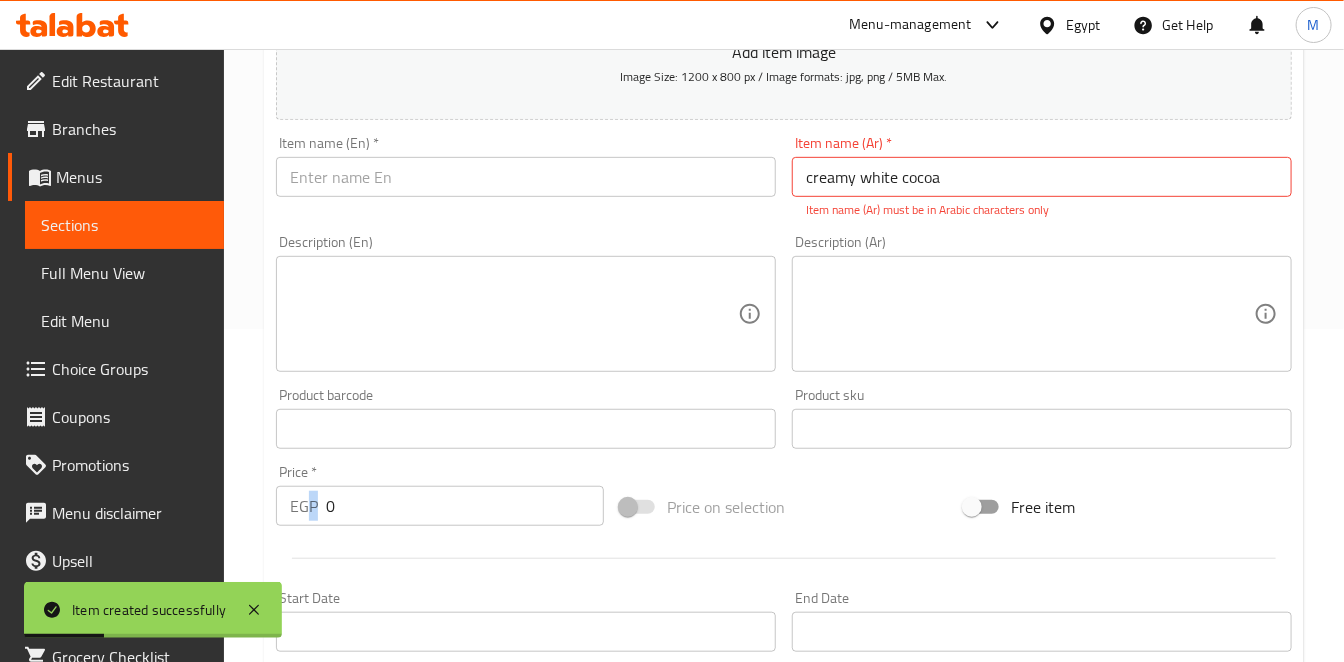 click on "Price   * EGP 0 Price  *" at bounding box center [440, 495] 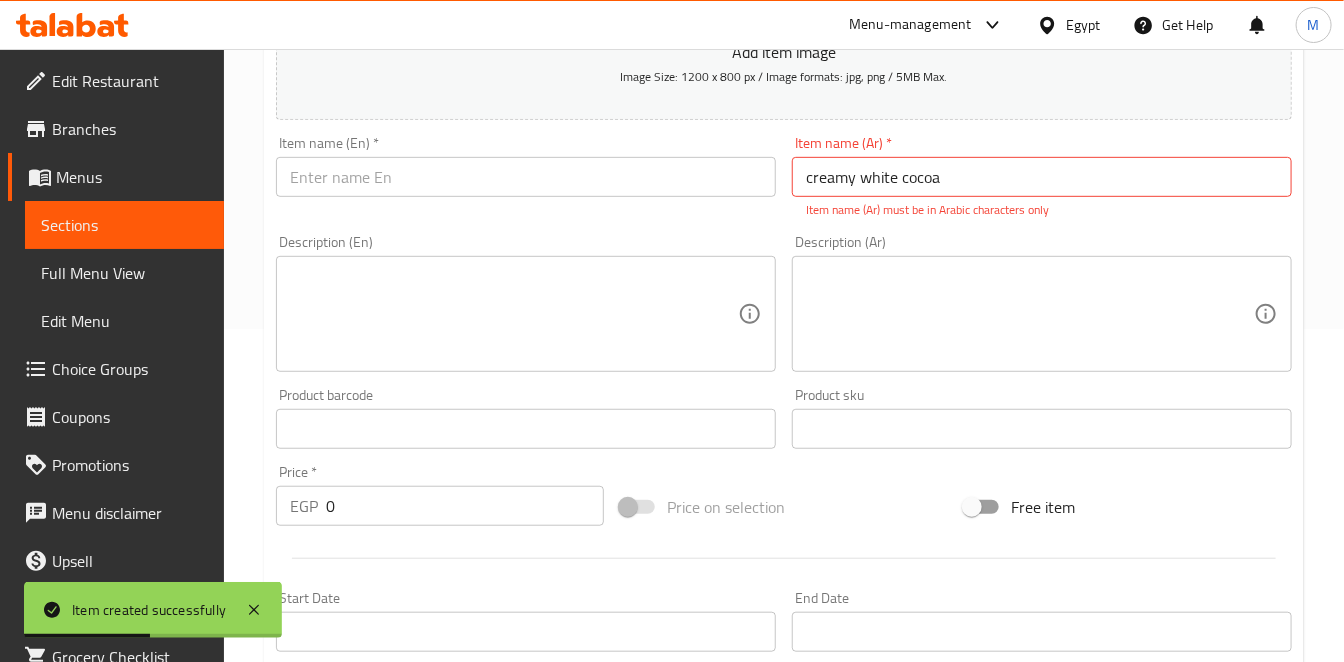 drag, startPoint x: 318, startPoint y: 510, endPoint x: 362, endPoint y: 505, distance: 44.28318 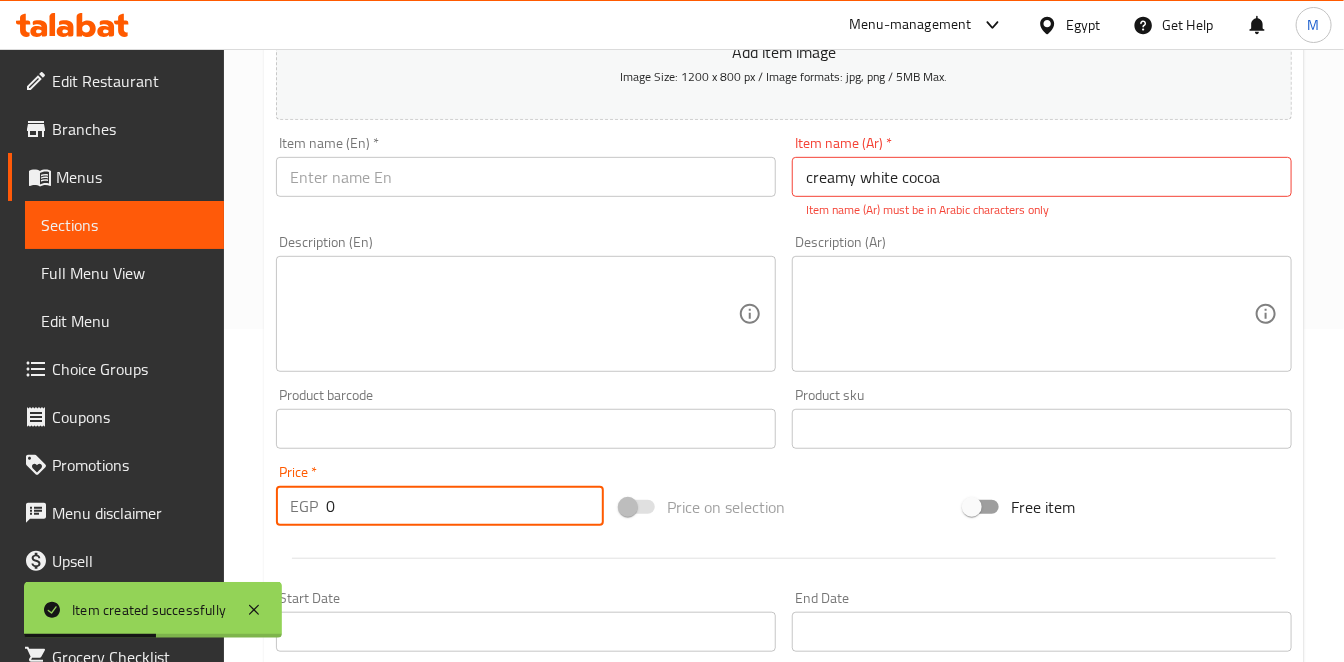 click on "0" at bounding box center [465, 506] 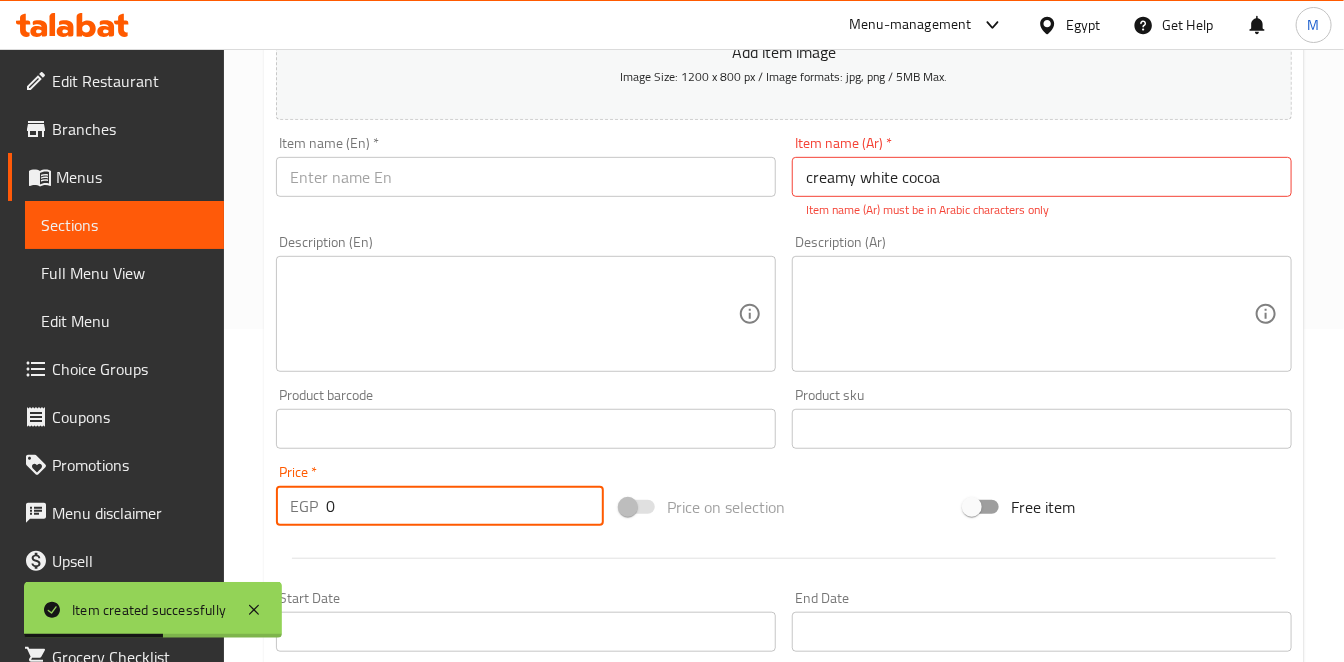 click on "0" at bounding box center [465, 506] 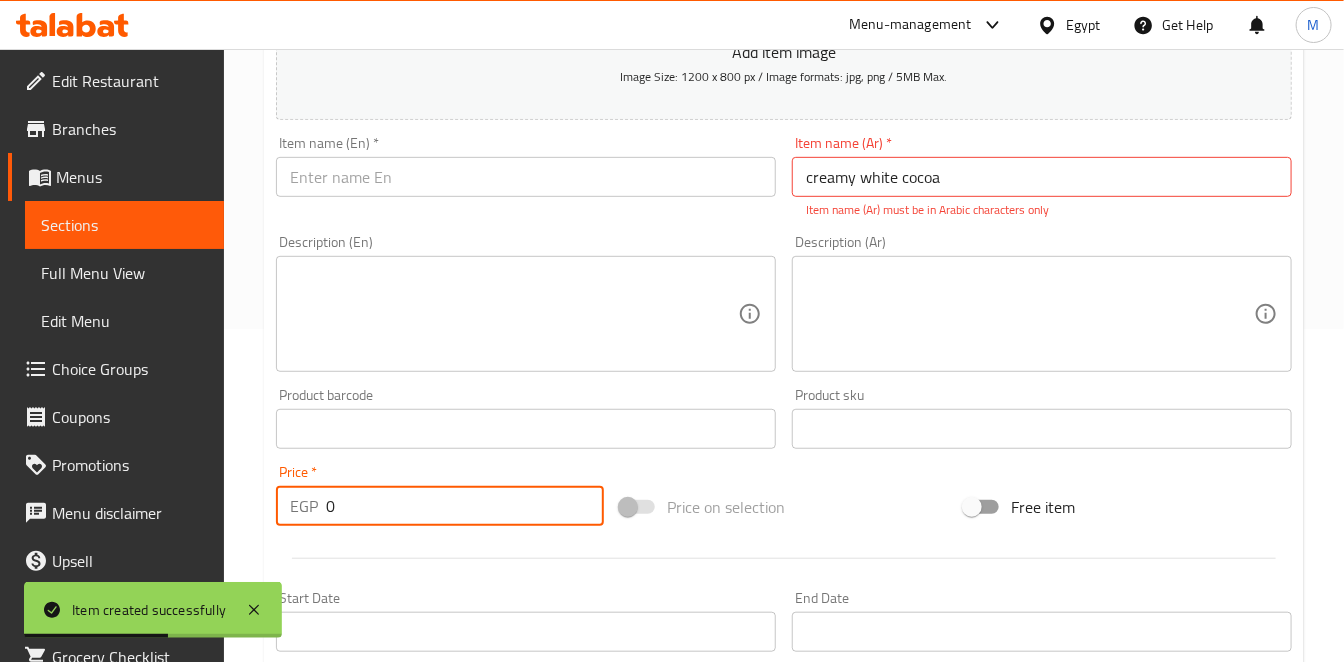 click on "0" at bounding box center (465, 506) 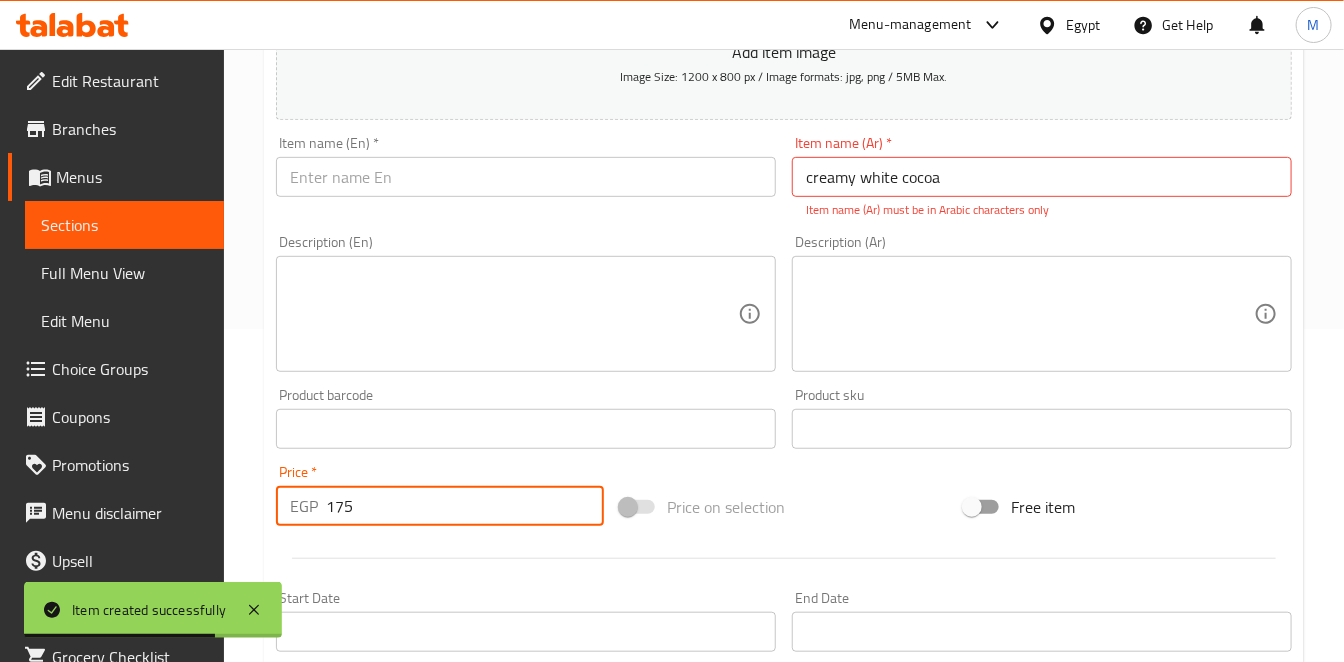 type on "175" 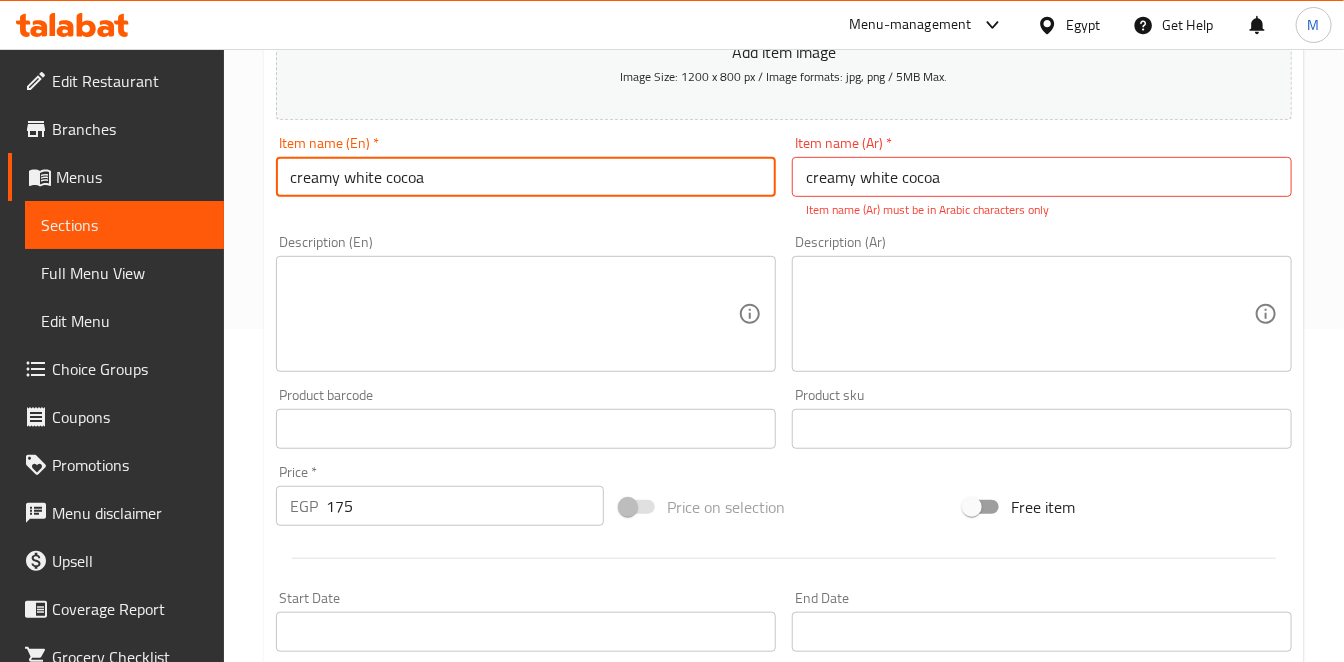type on "creamy white cocoa" 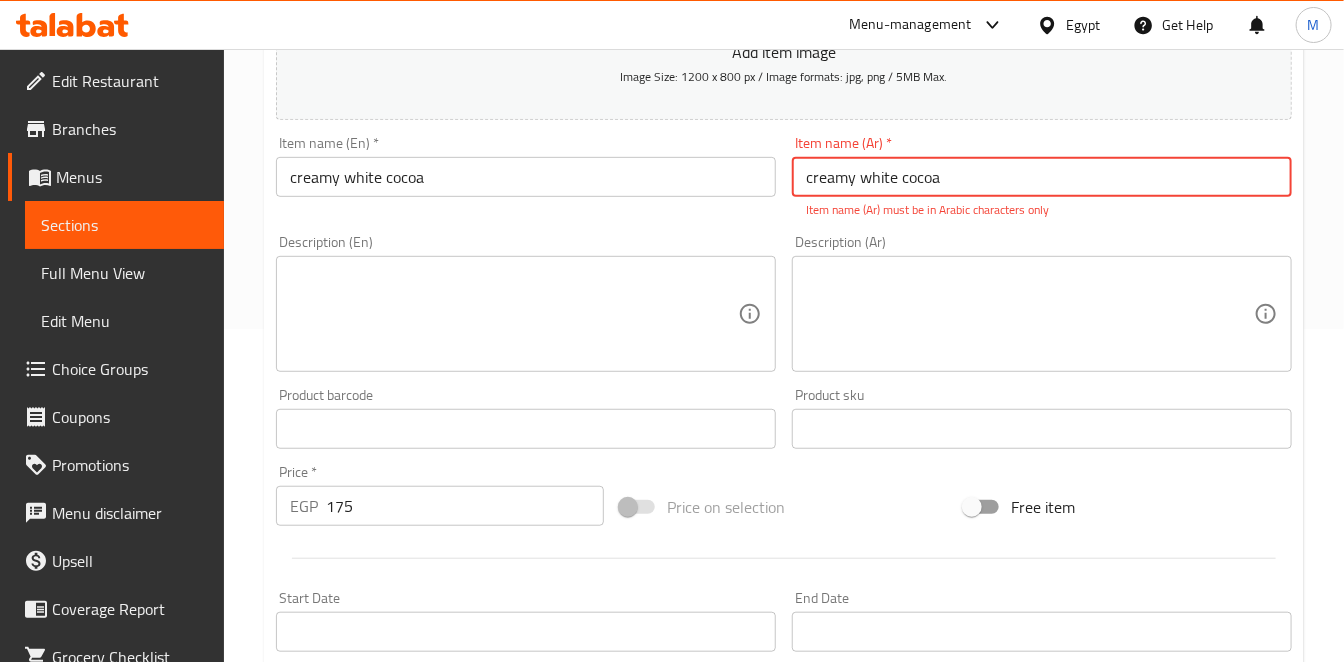 click on "creamy white cocoa" at bounding box center [1042, 177] 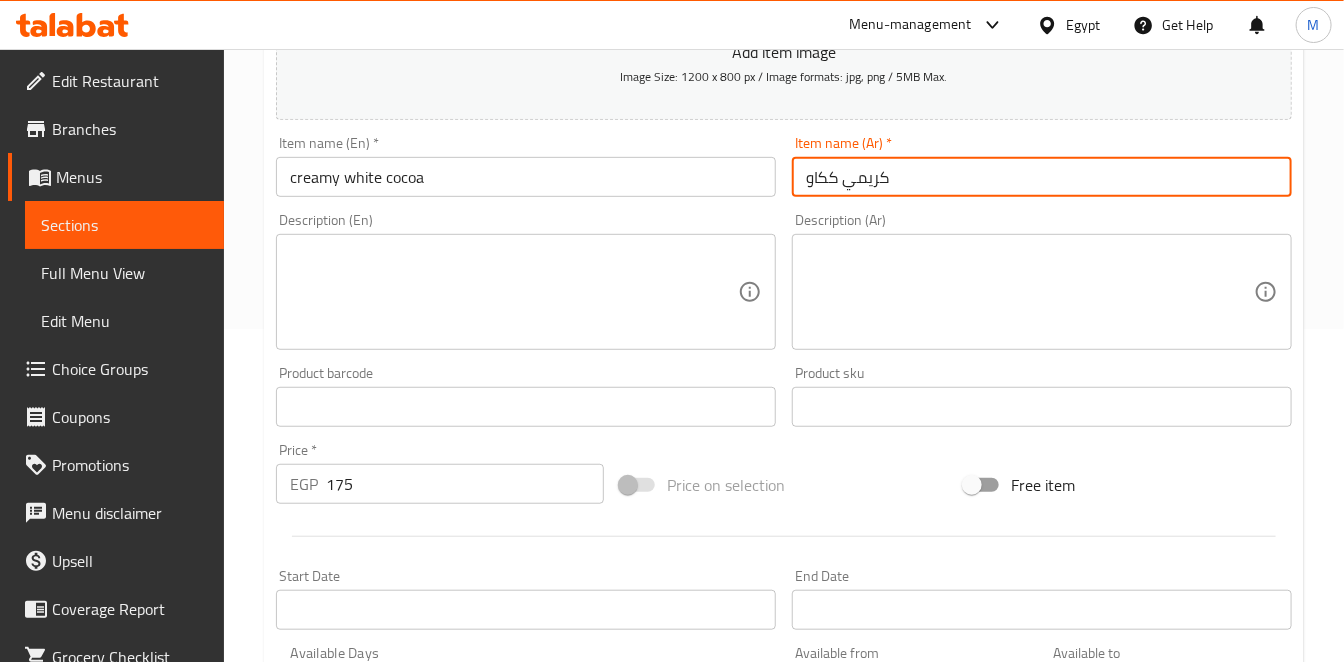 type on "كريمي ككاو" 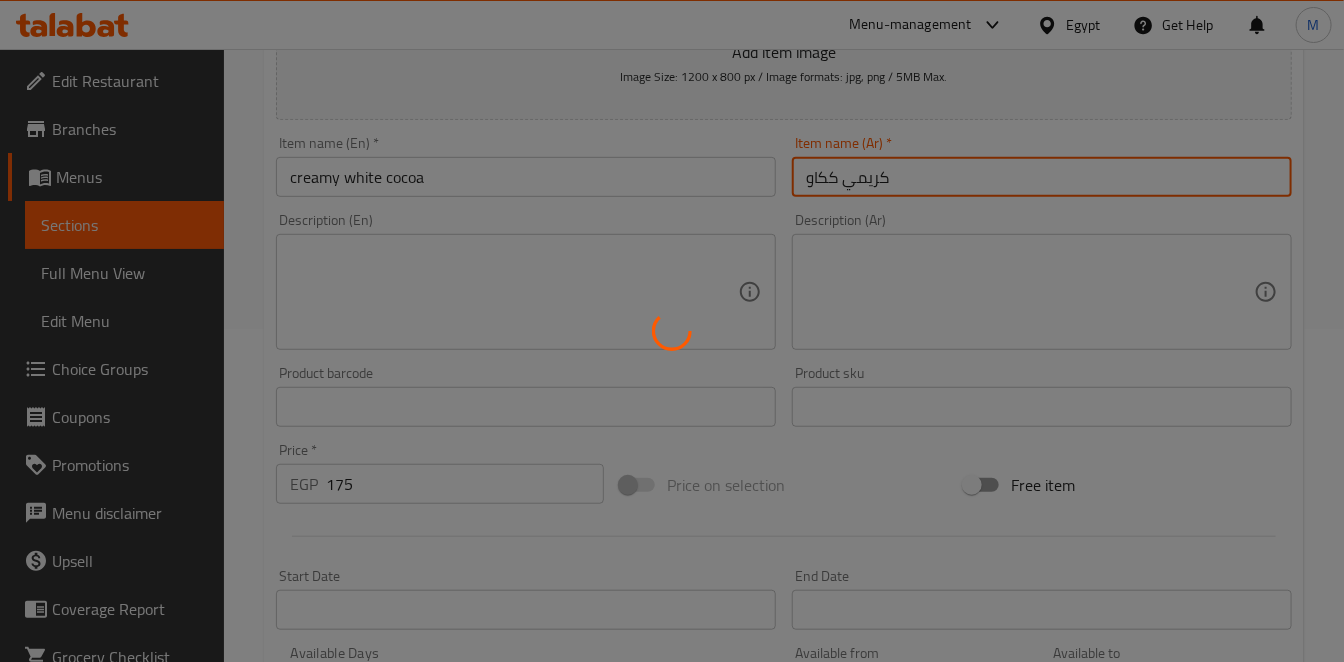 type 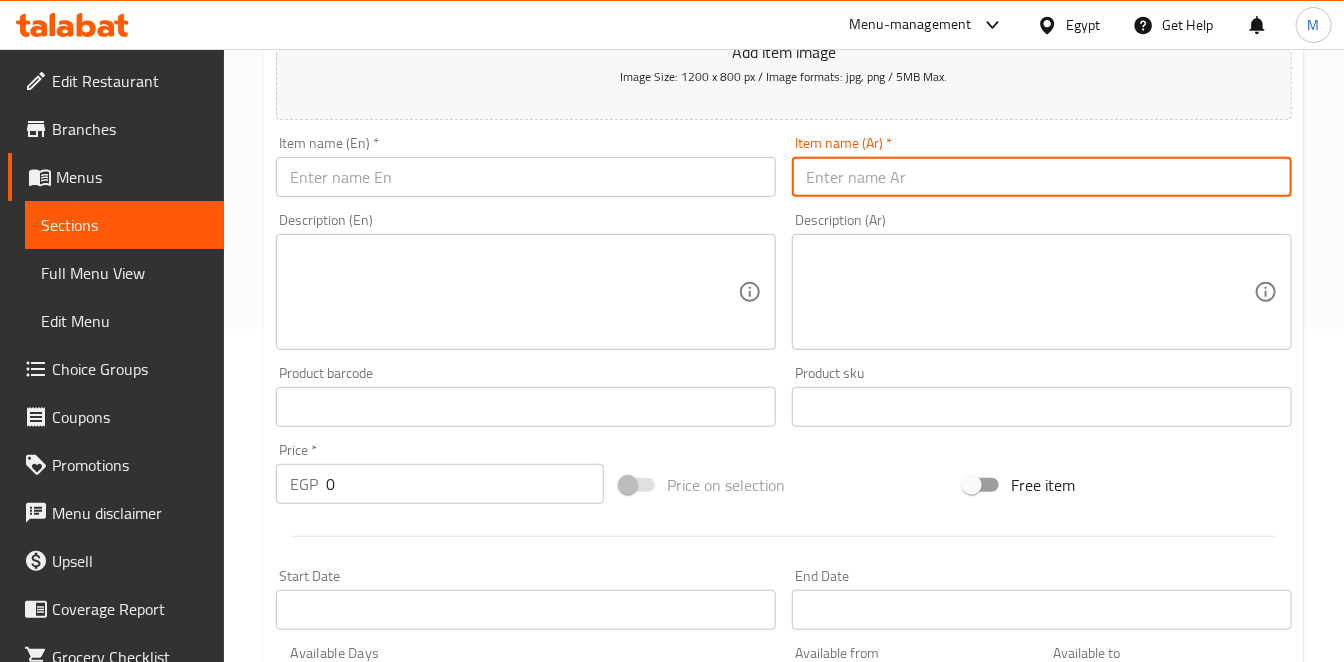 scroll, scrollTop: 0, scrollLeft: 0, axis: both 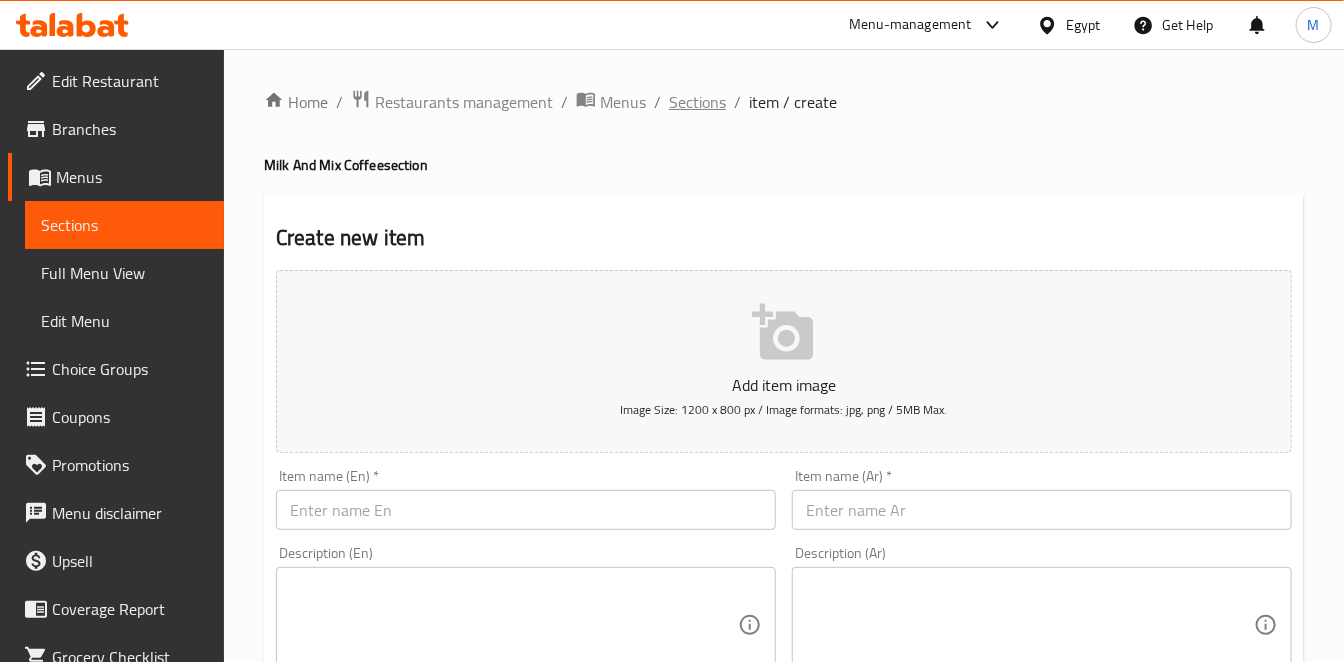 click on "Sections" at bounding box center [697, 102] 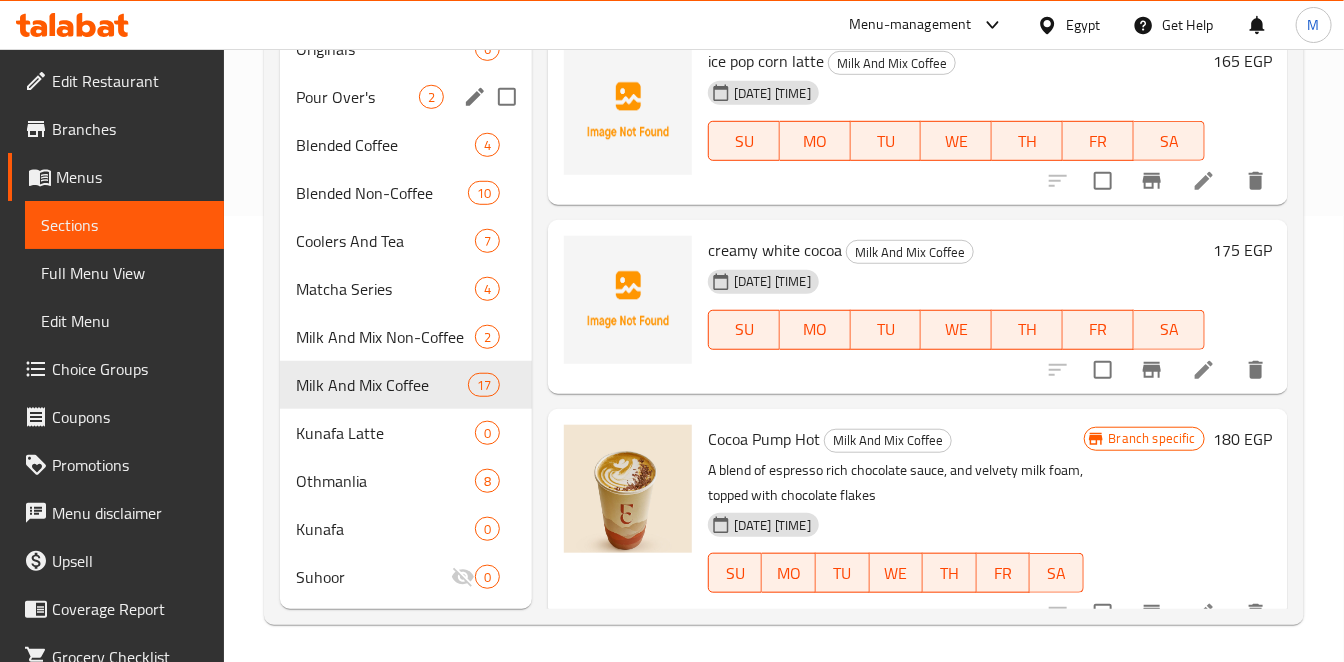 scroll, scrollTop: 225, scrollLeft: 0, axis: vertical 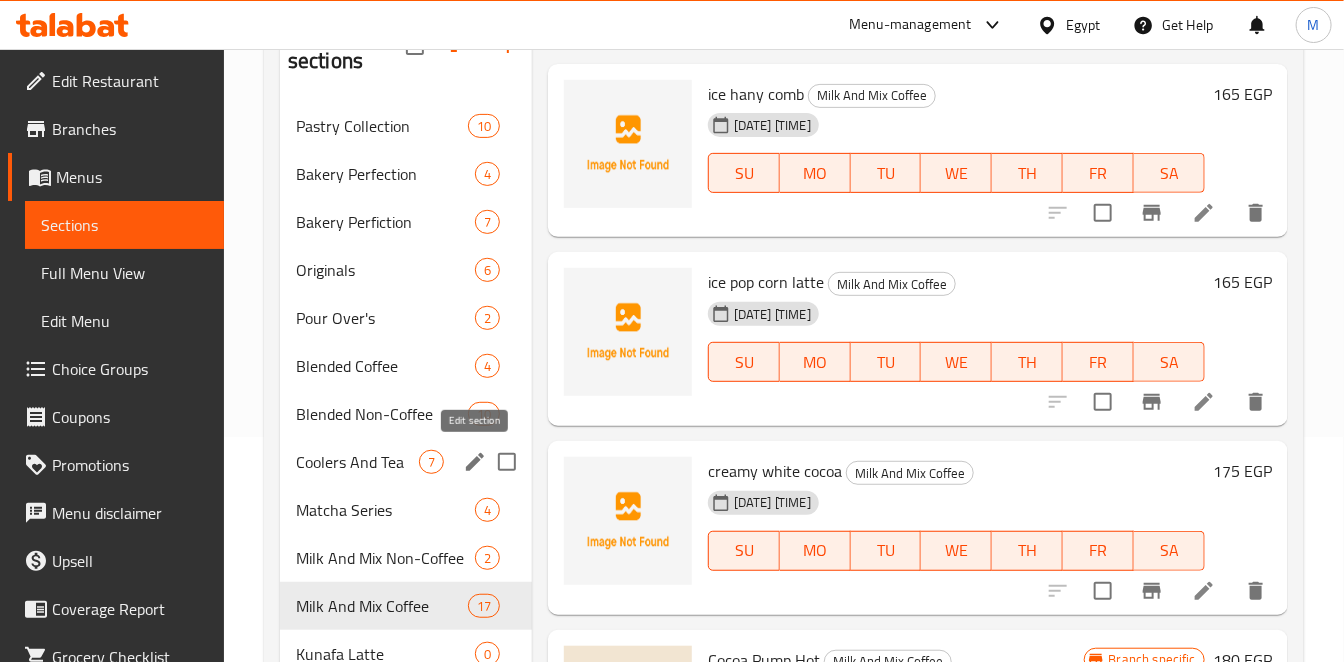 click 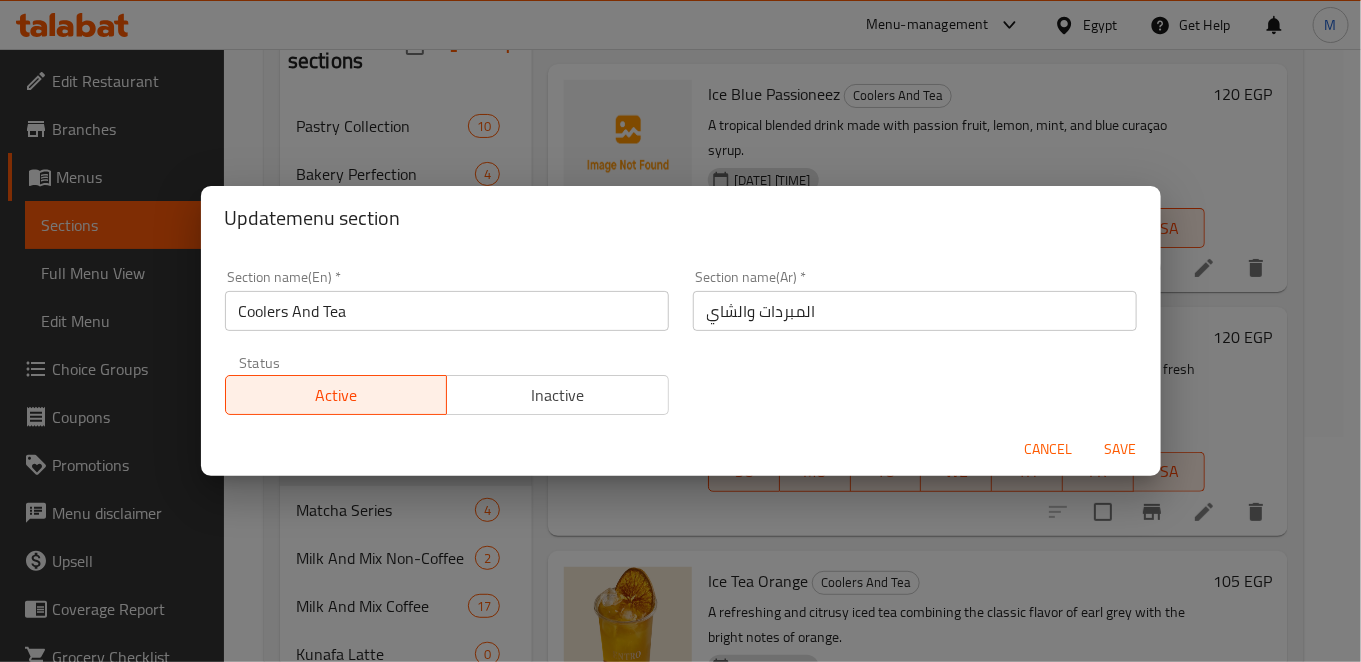 type 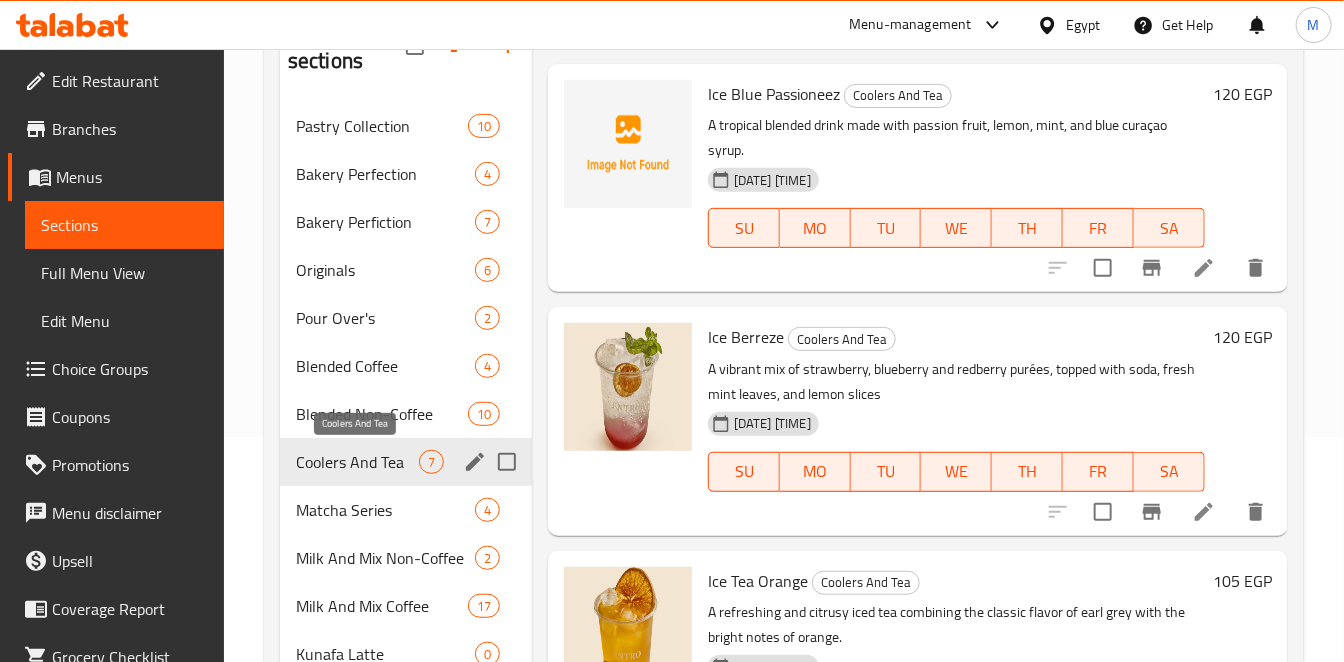 click on "Coolers And Tea 7" at bounding box center (406, 462) 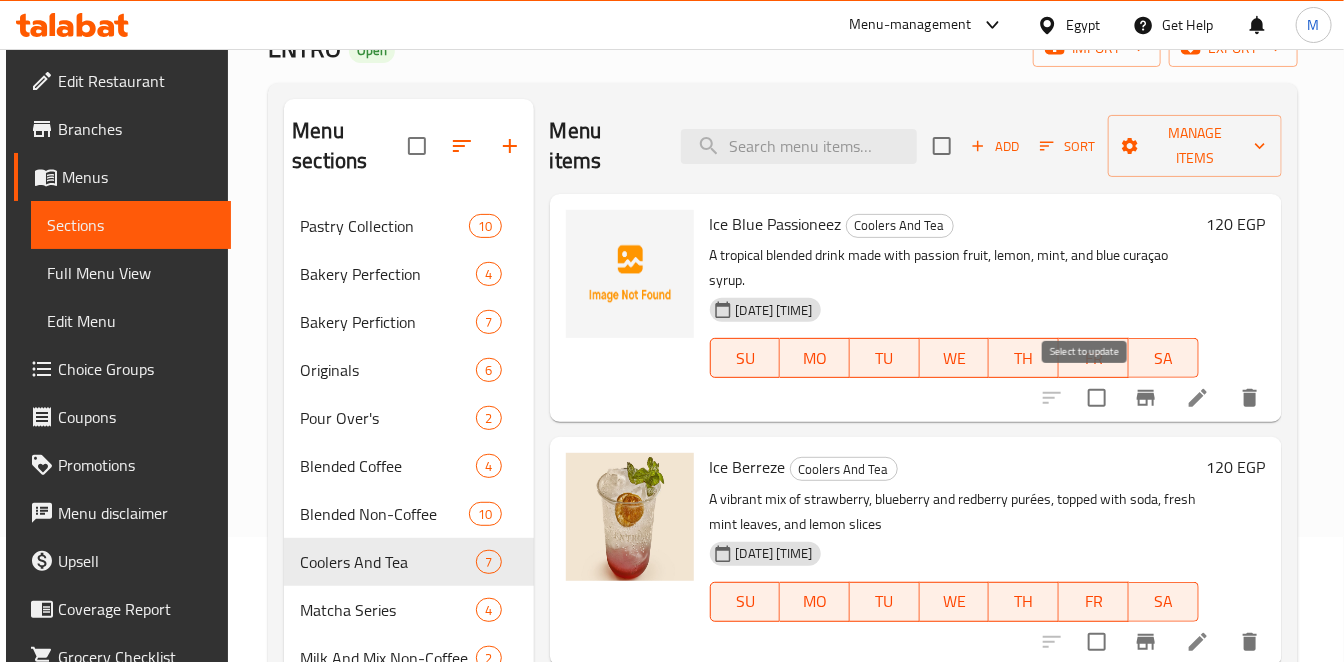 scroll, scrollTop: 0, scrollLeft: 0, axis: both 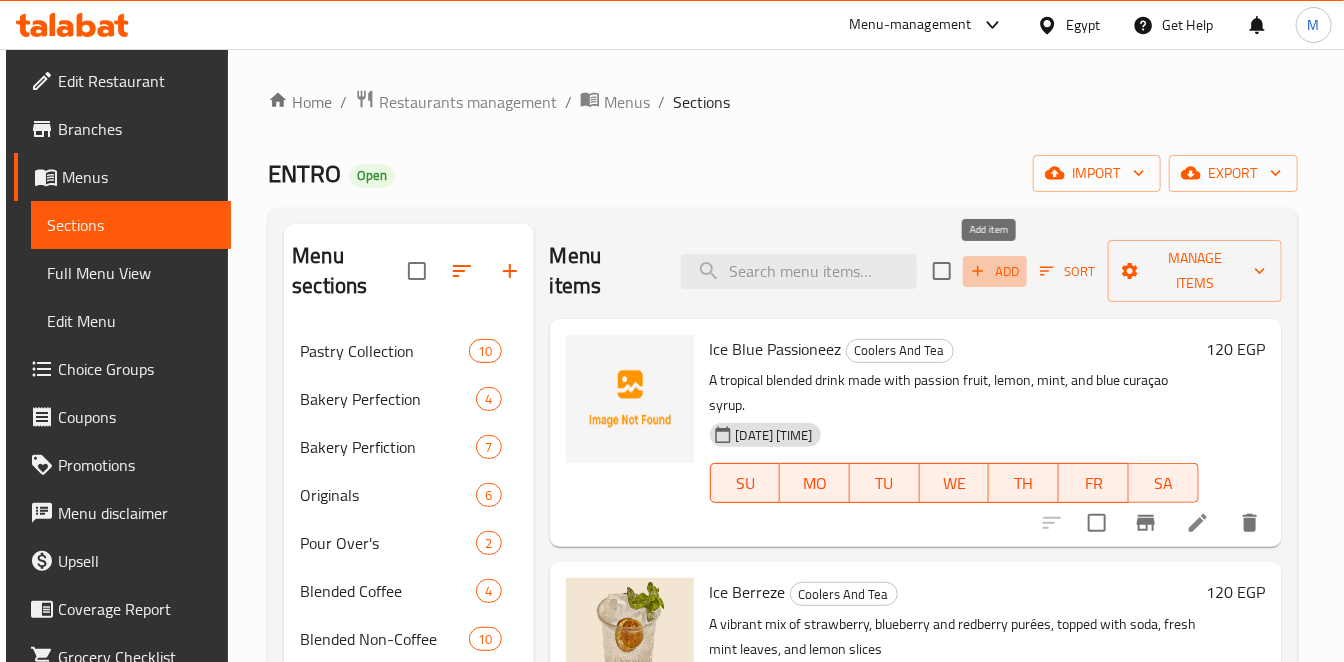 click on "Add" at bounding box center [995, 271] 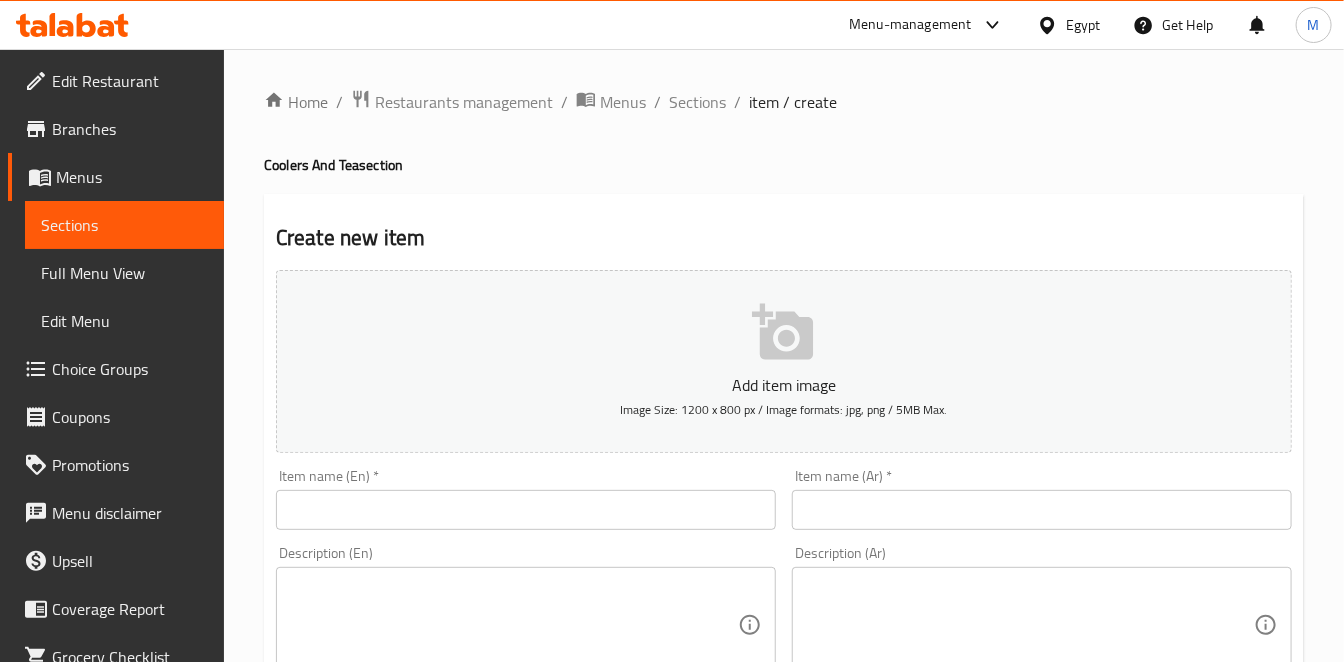 click at bounding box center (526, 510) 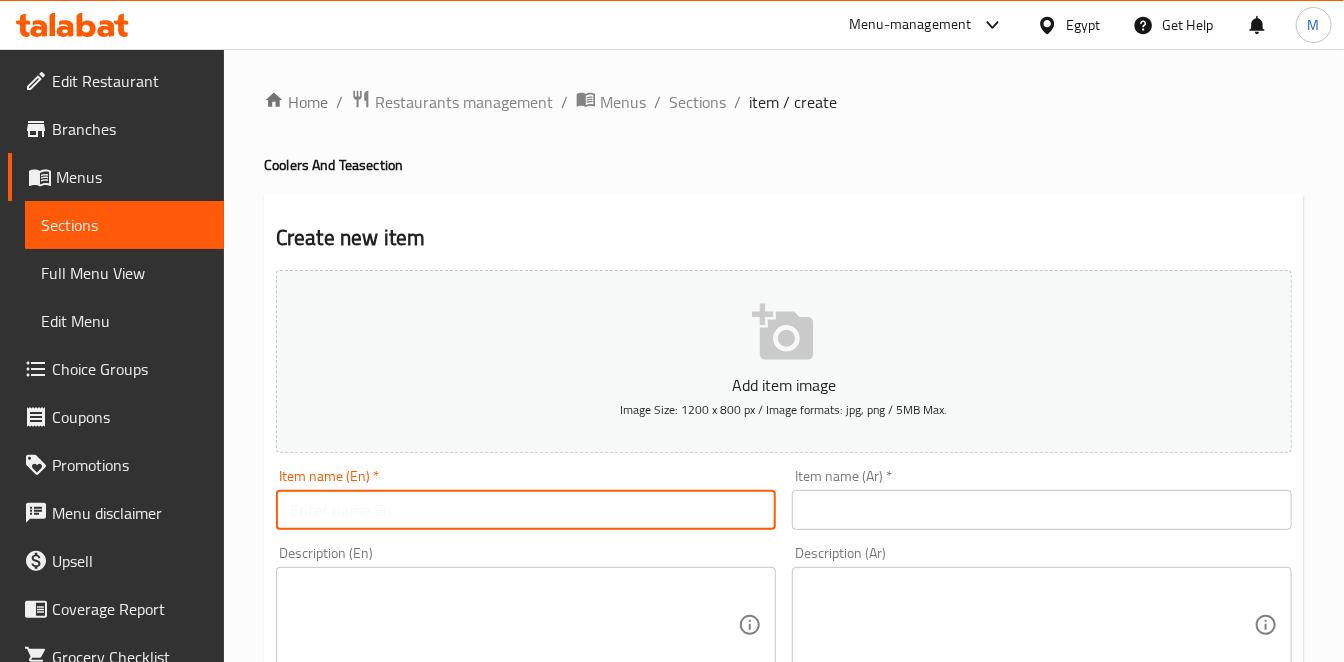 paste on "iced chocolate drizzle" 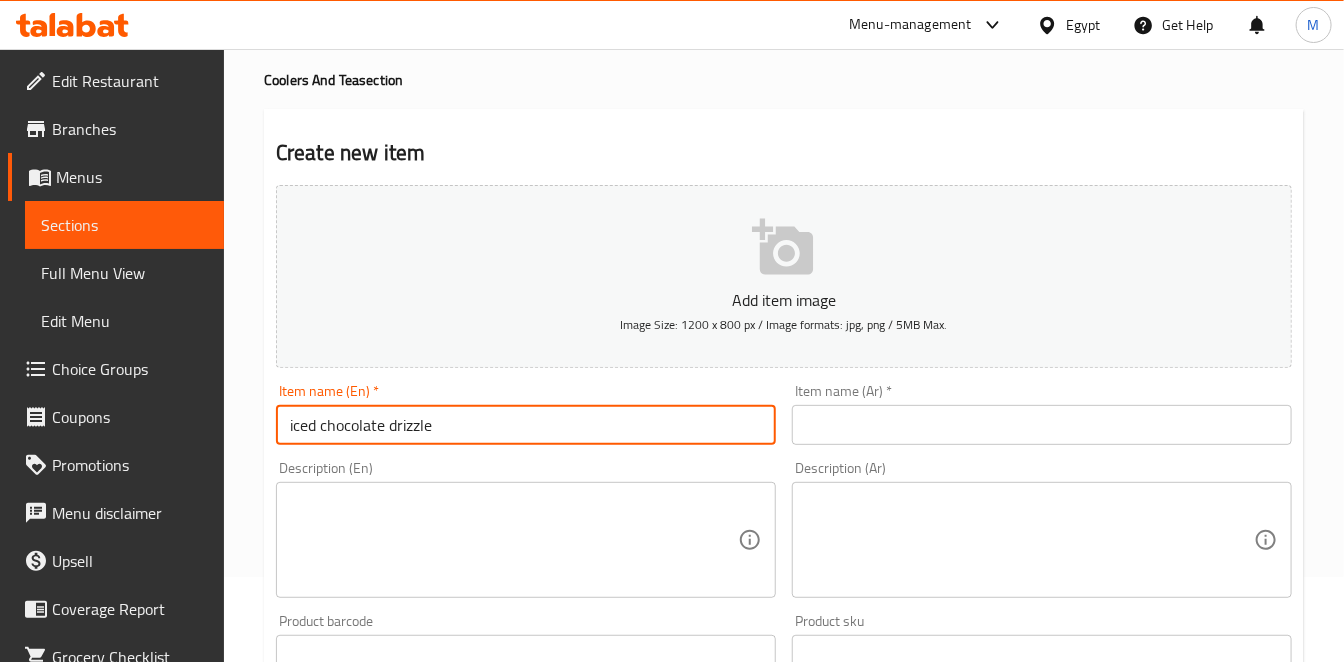 scroll, scrollTop: 222, scrollLeft: 0, axis: vertical 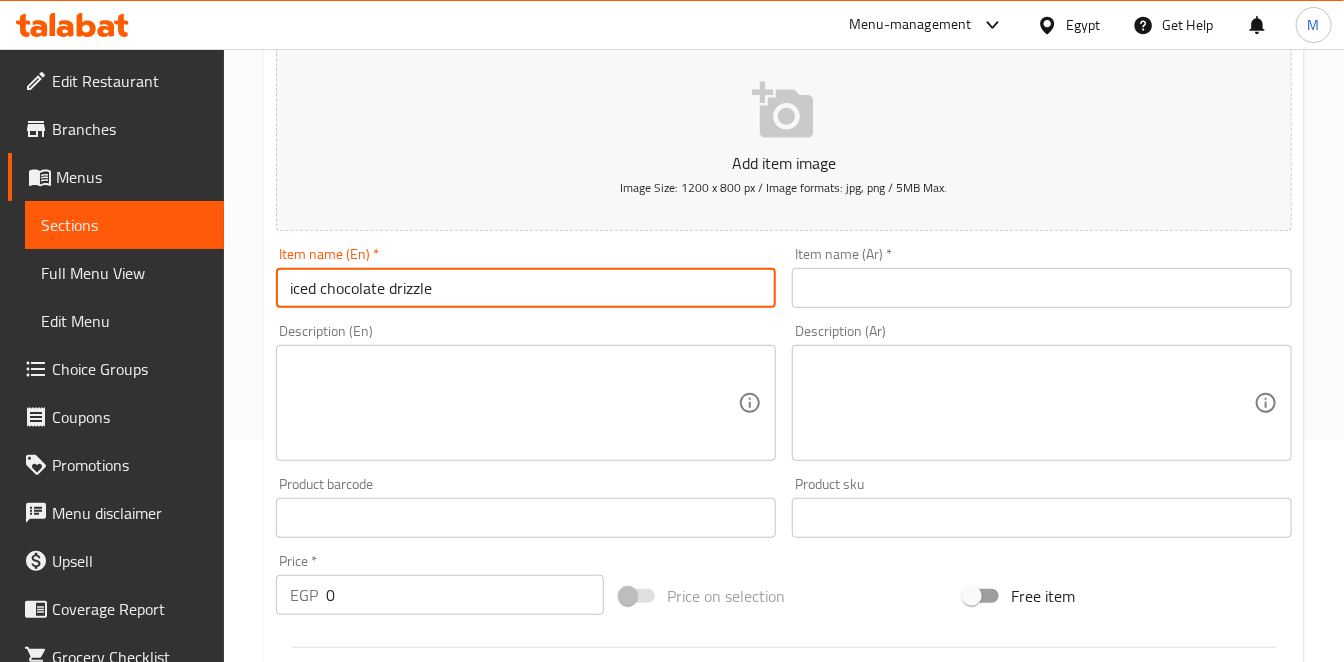 type on "iced chocolate drizzle" 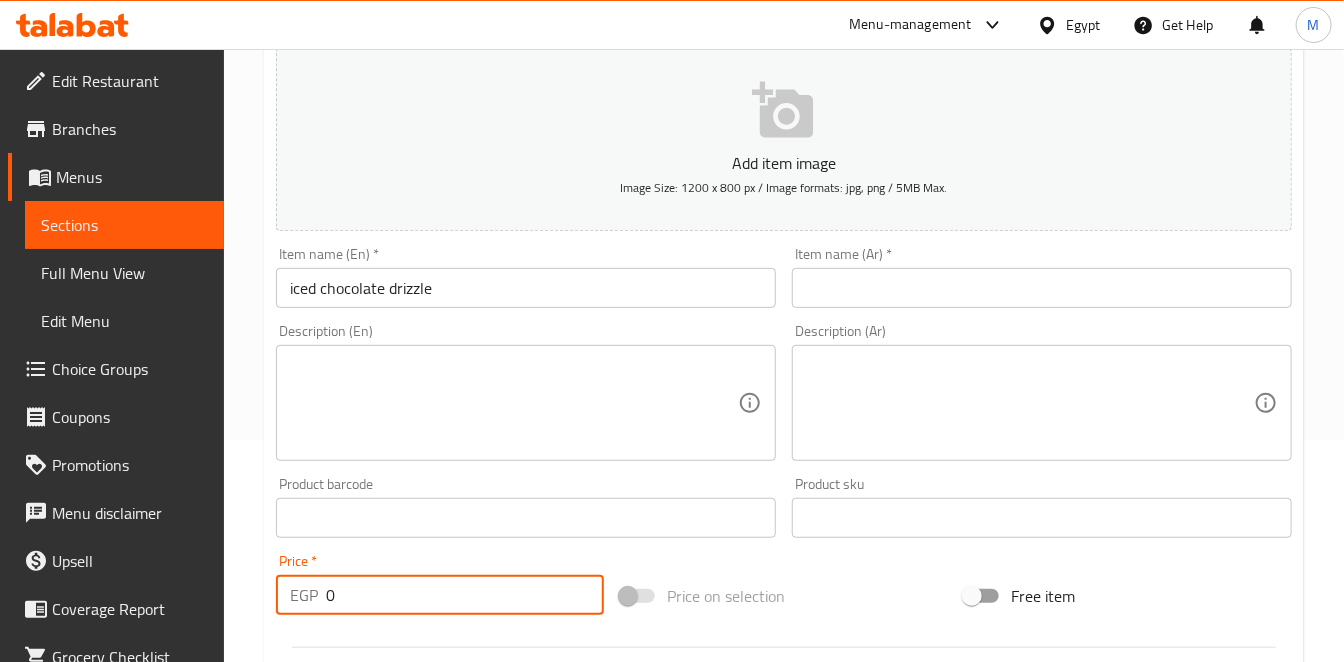 drag, startPoint x: 312, startPoint y: 594, endPoint x: 218, endPoint y: 586, distance: 94.33981 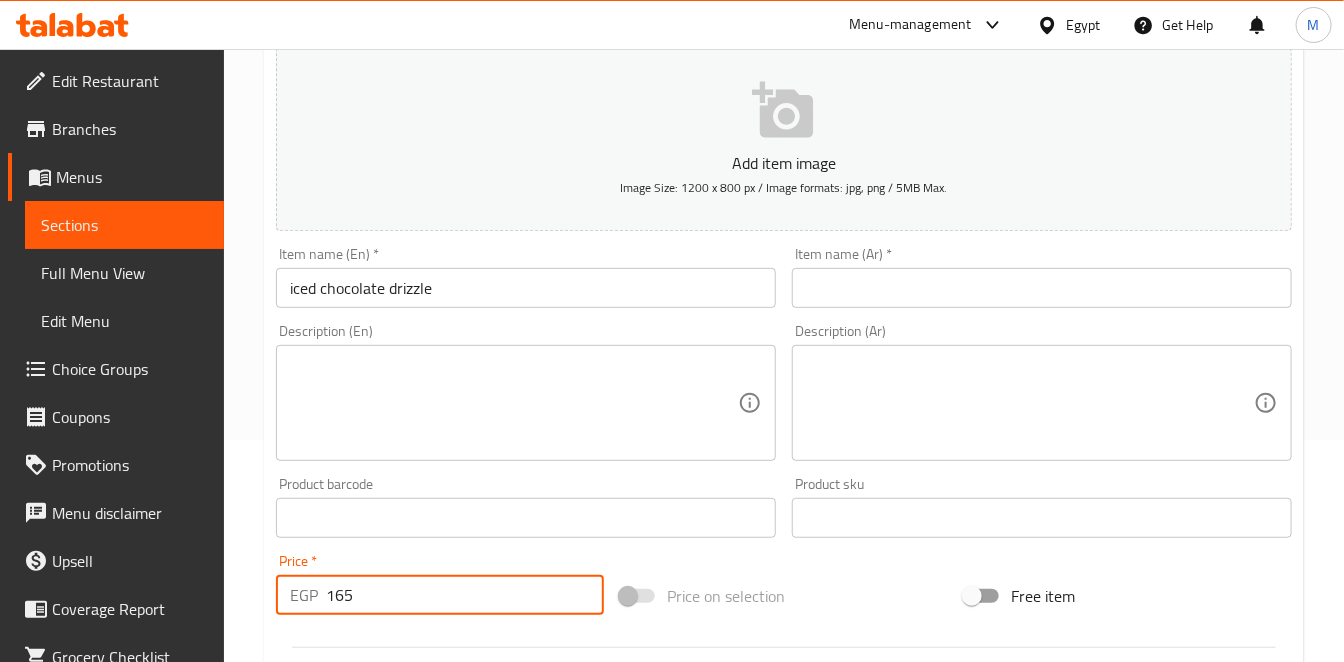type on "165" 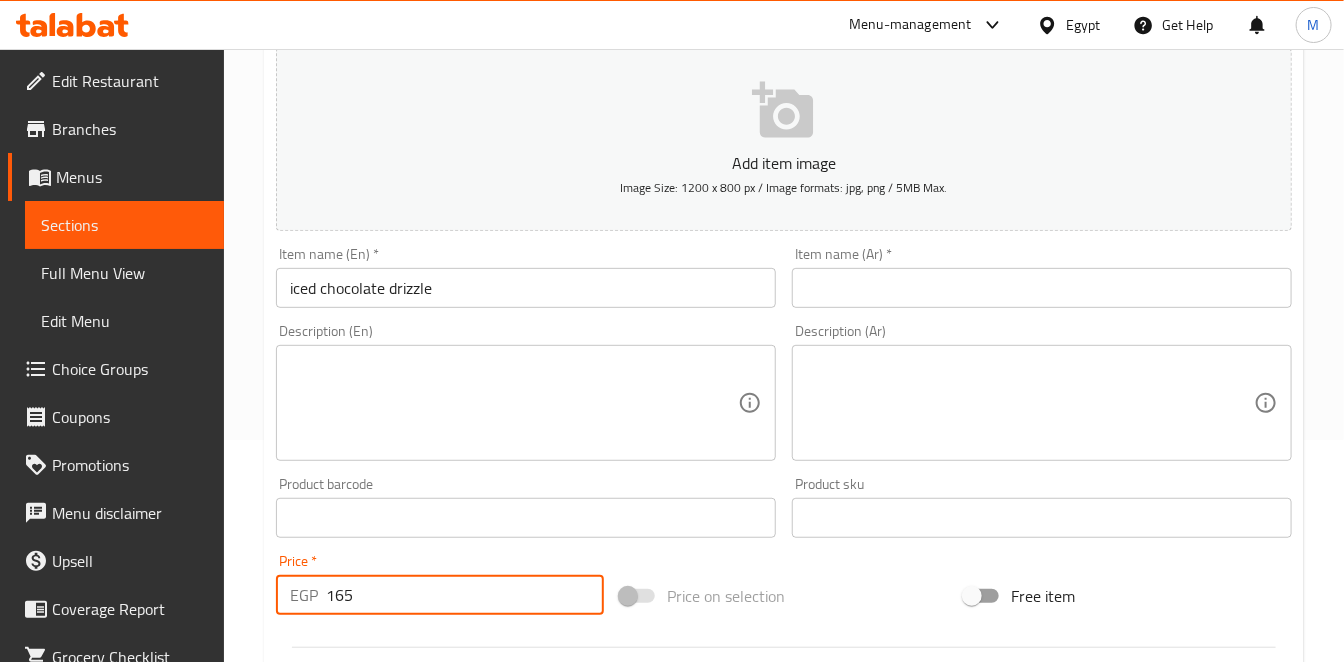 click at bounding box center [1042, 288] 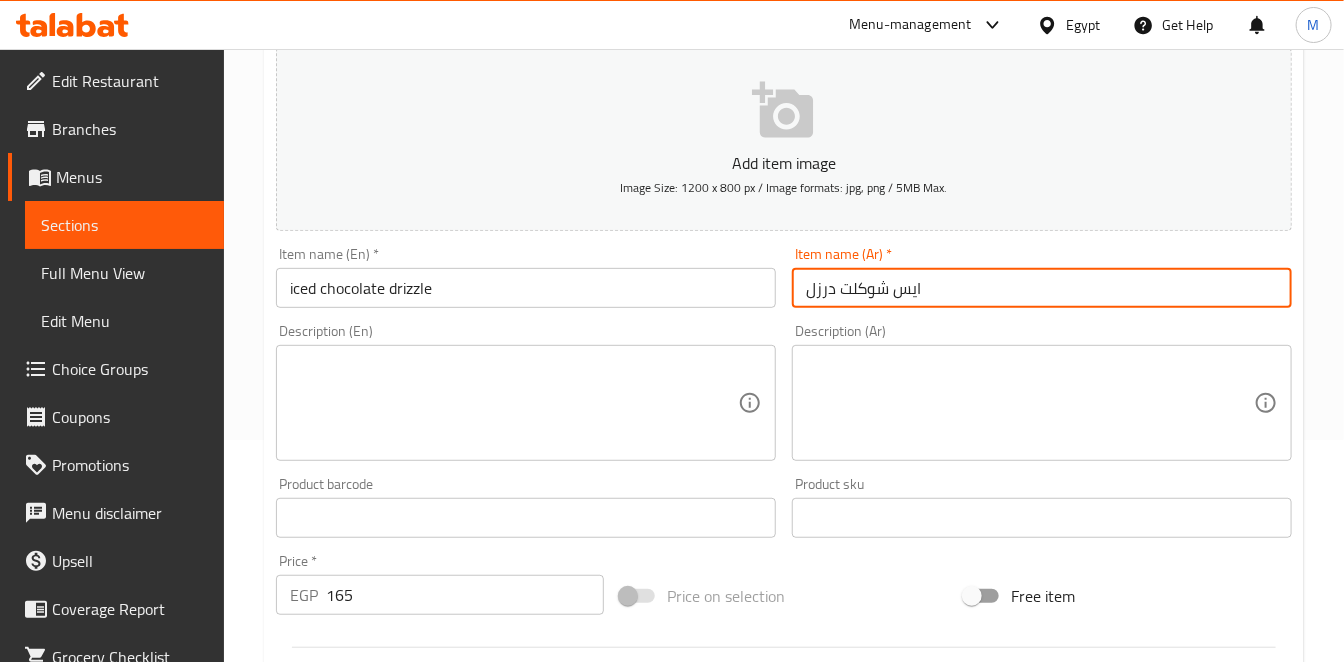 type on "ايس شوكلت درزل" 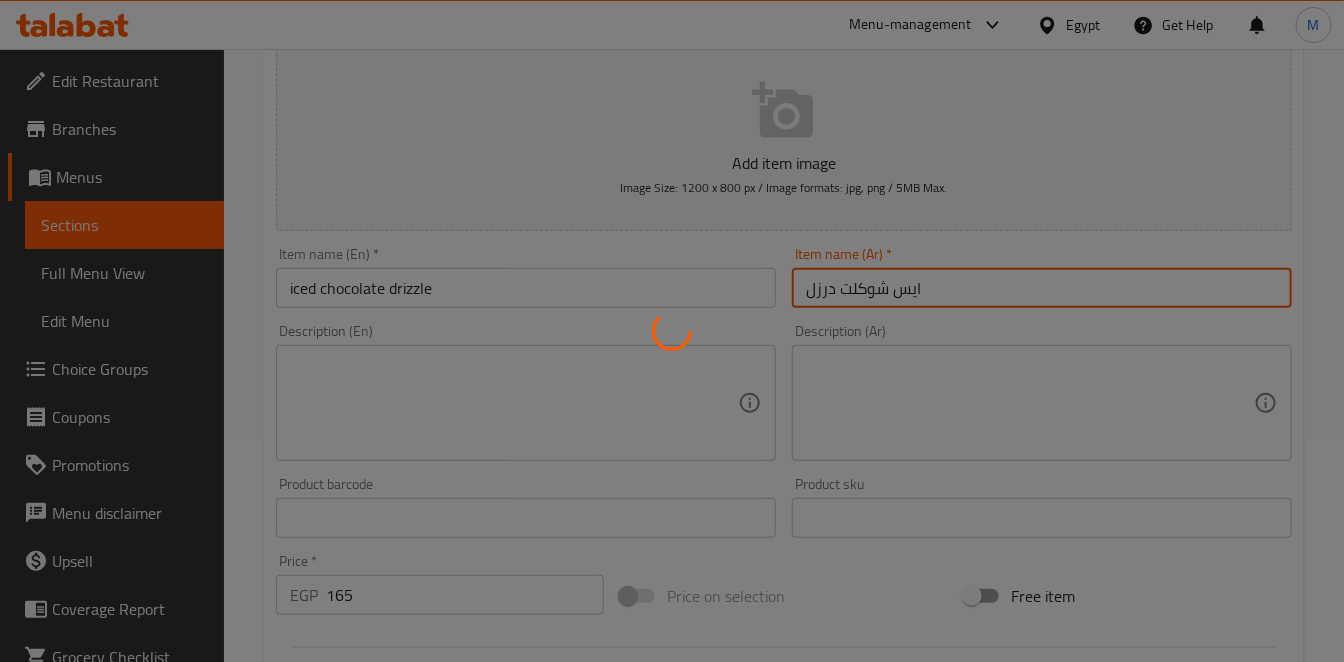 type 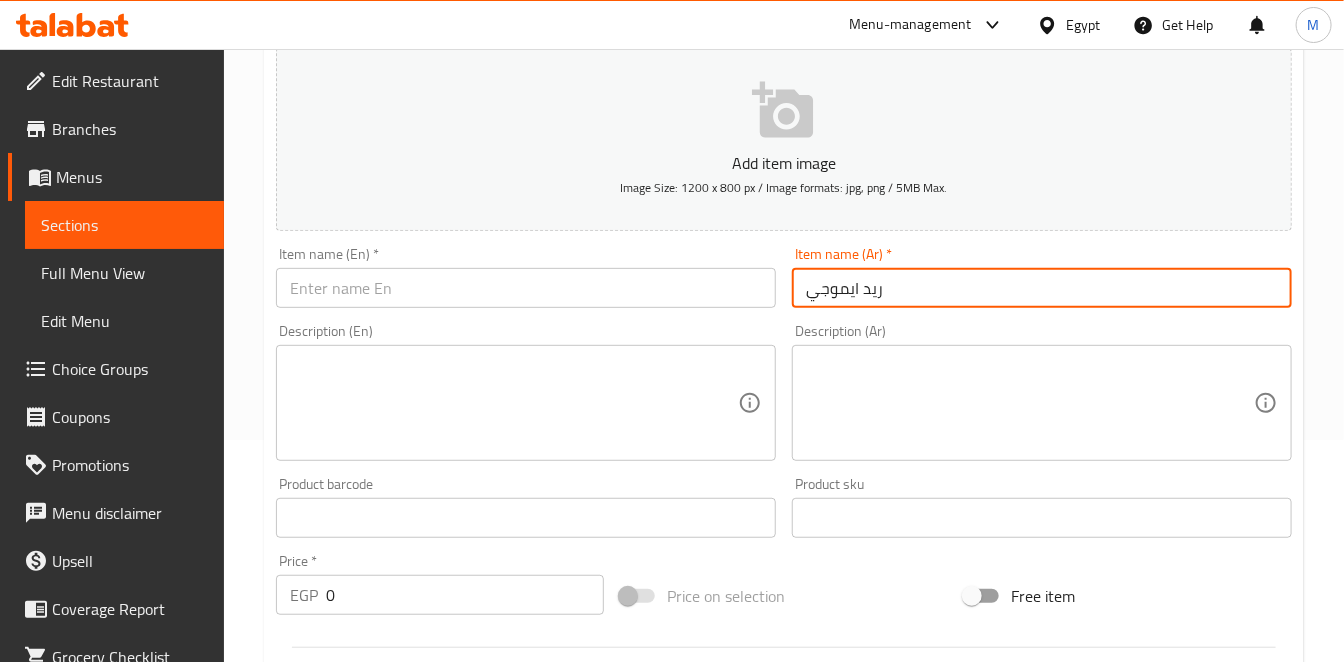 type on "ريد ايموجي" 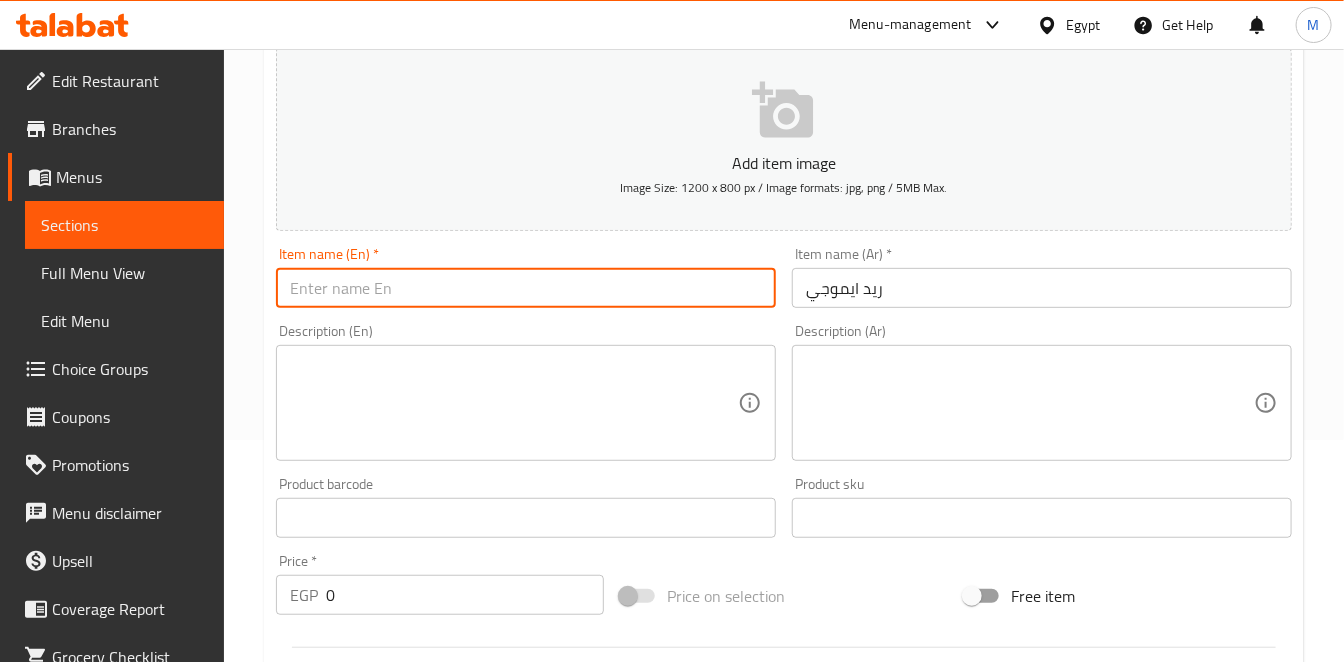 type on "ق" 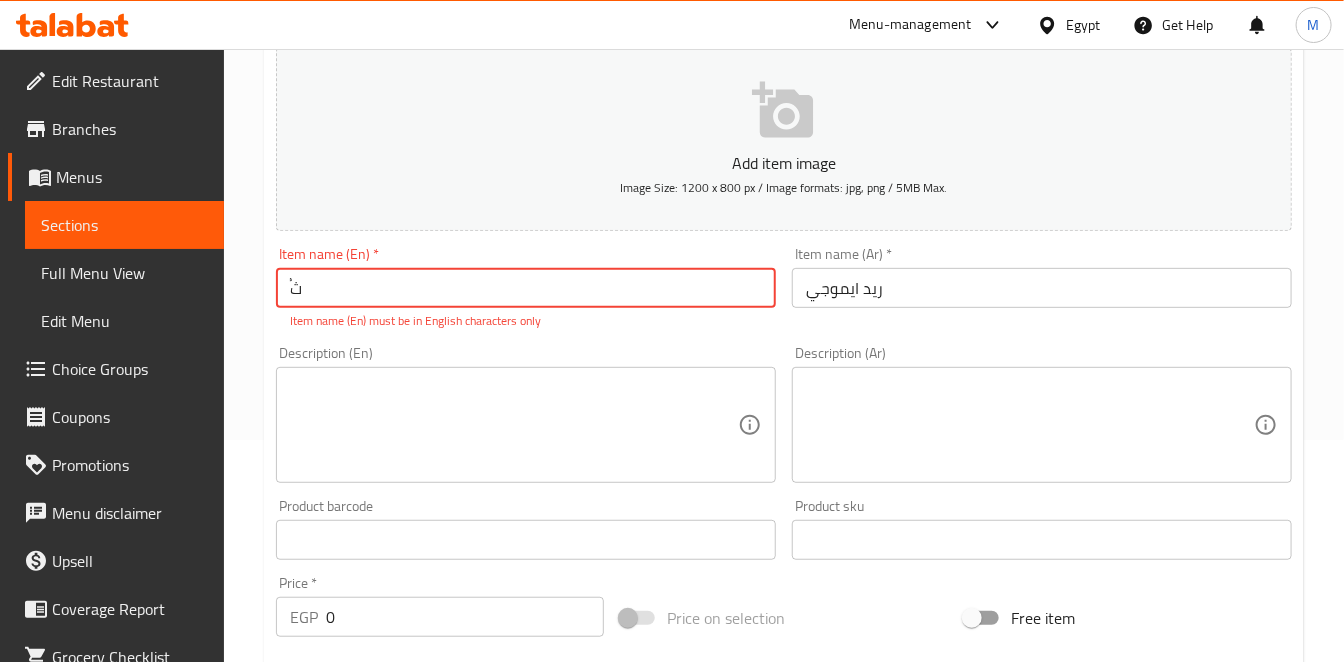 type on "ٌ" 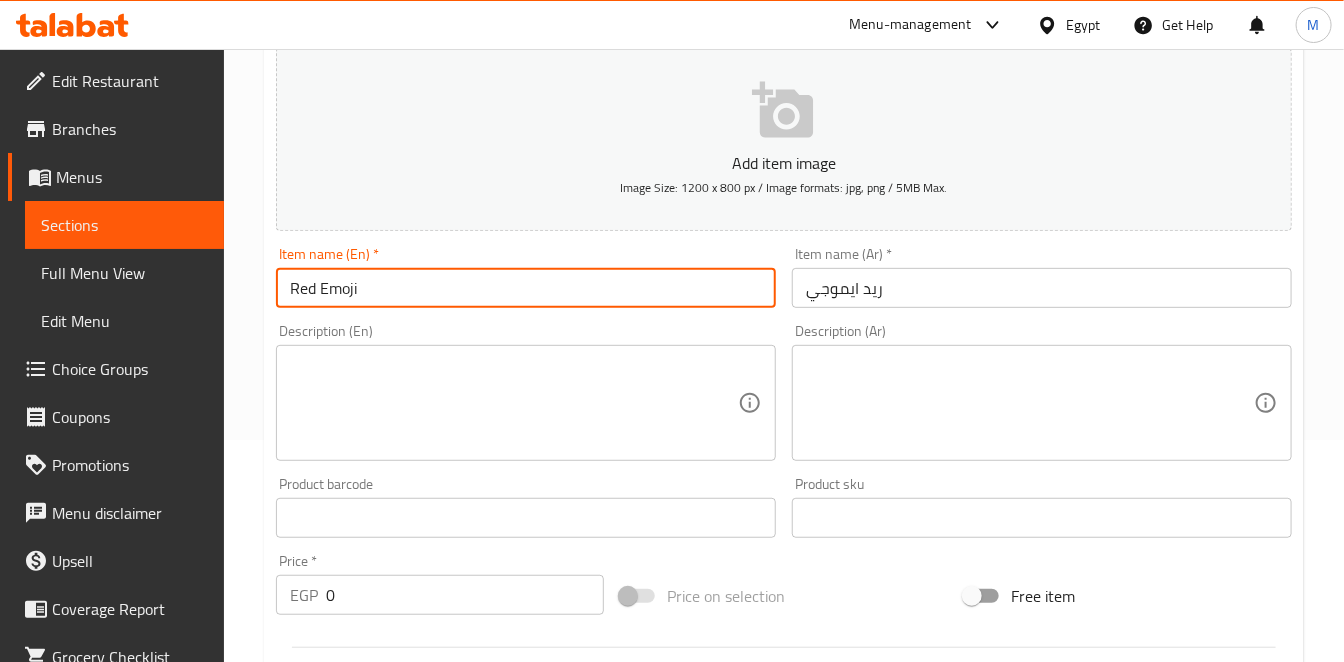 type on "Red Emoji" 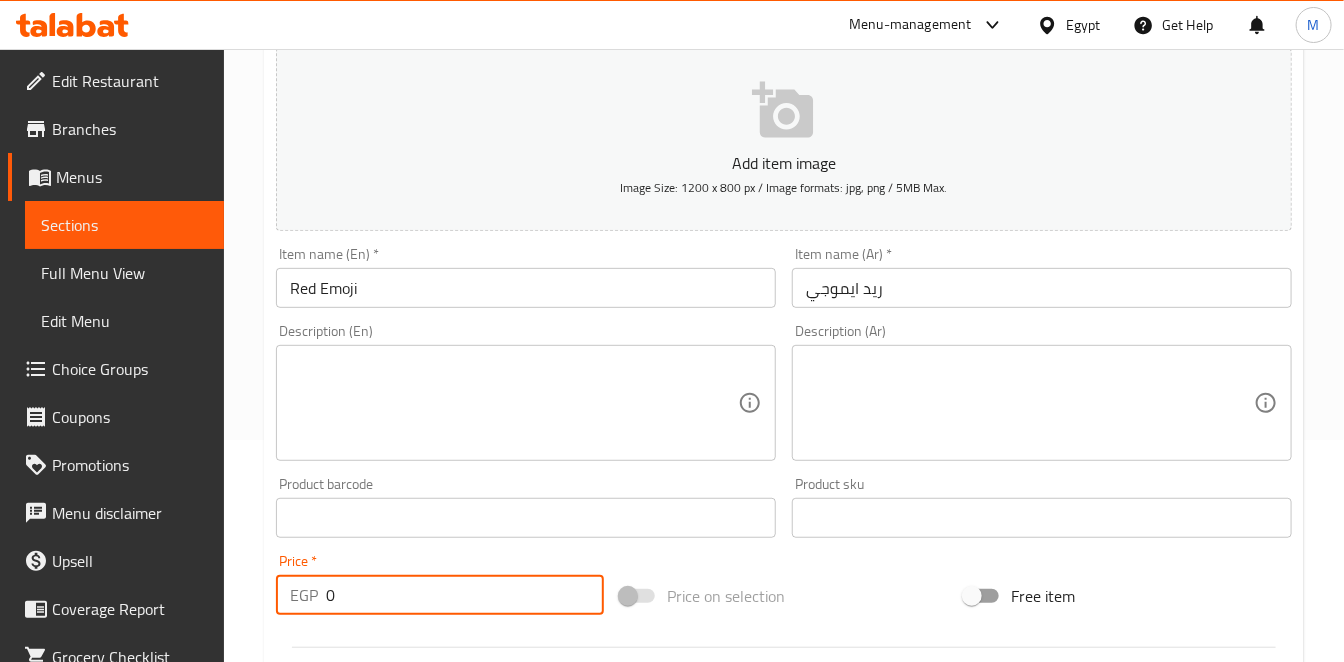 drag, startPoint x: 341, startPoint y: 607, endPoint x: 301, endPoint y: 597, distance: 41.231056 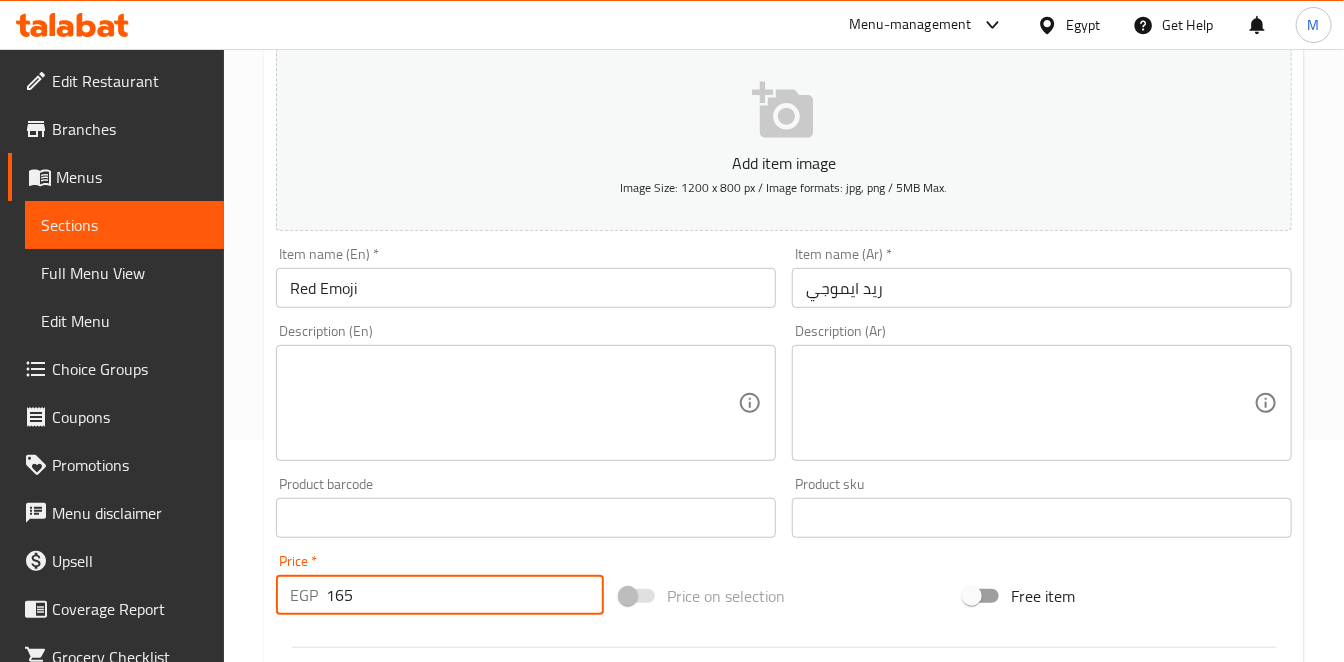 type on "165" 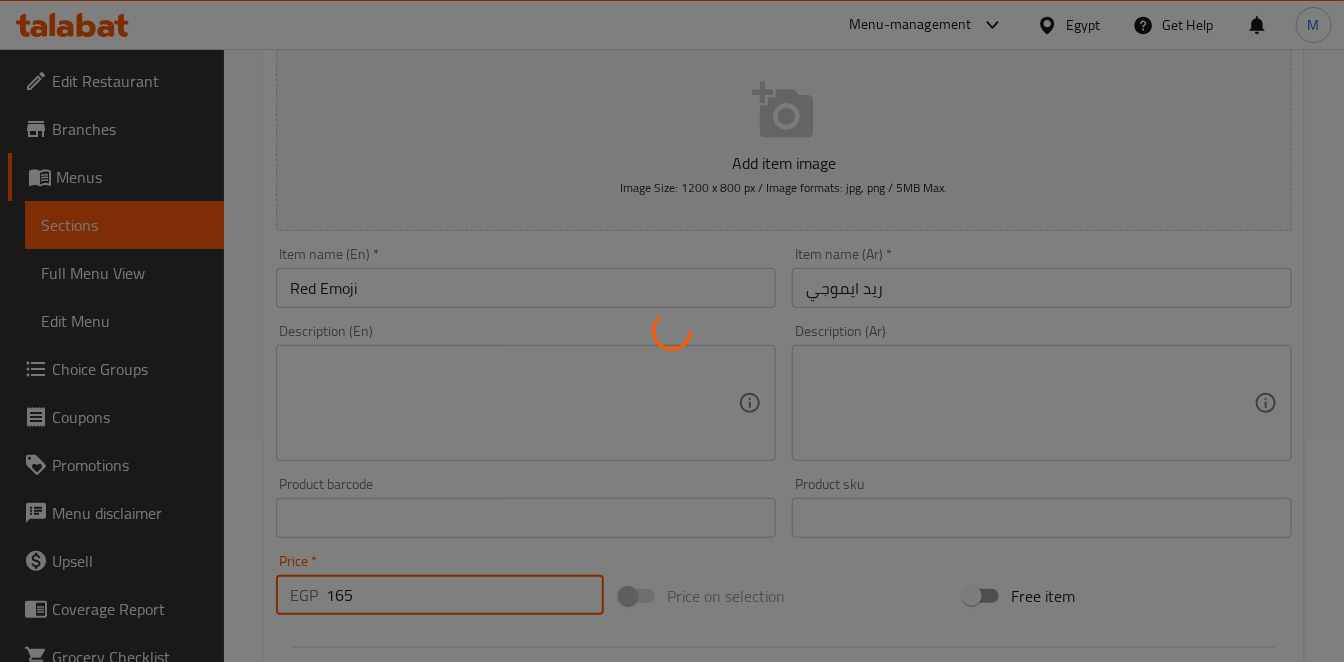 type 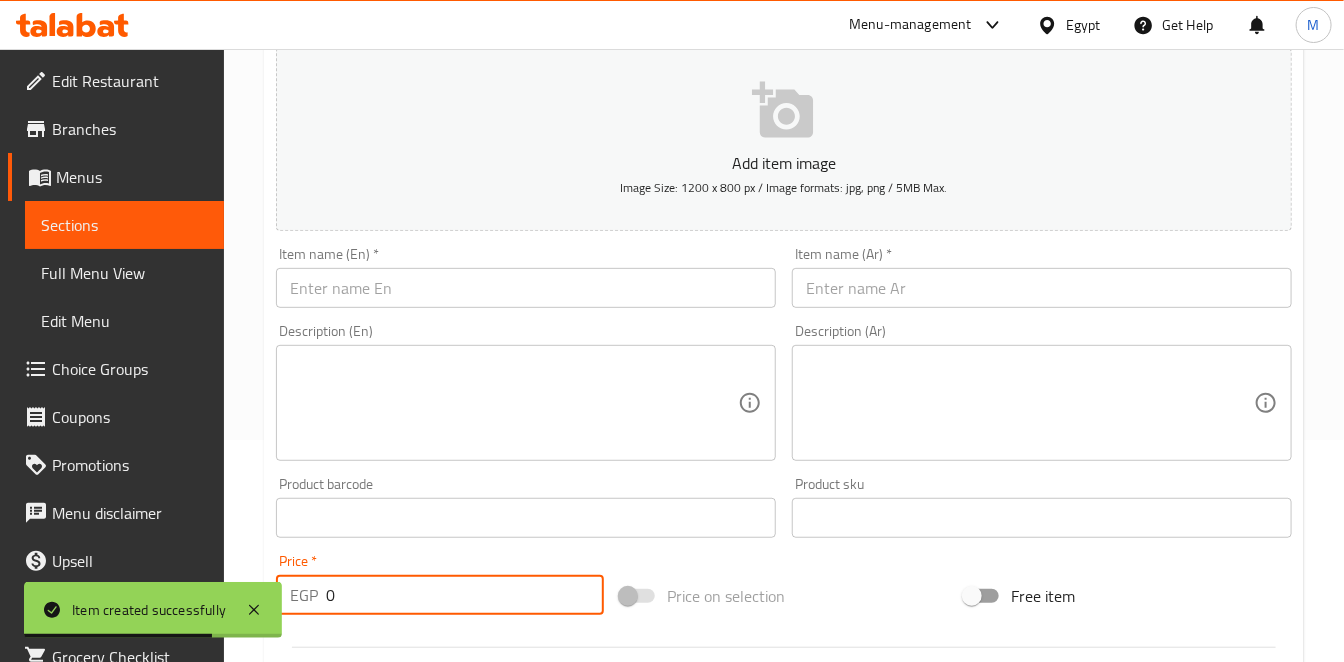 click at bounding box center (526, 288) 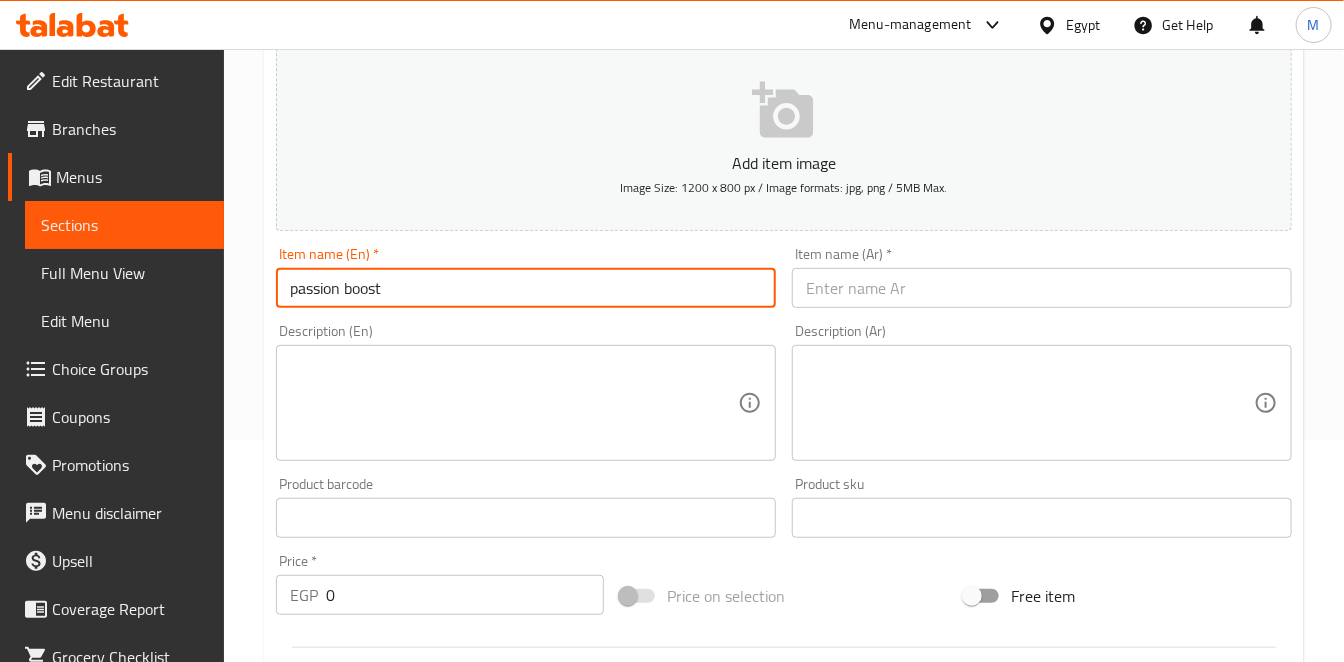 type on "passion boost" 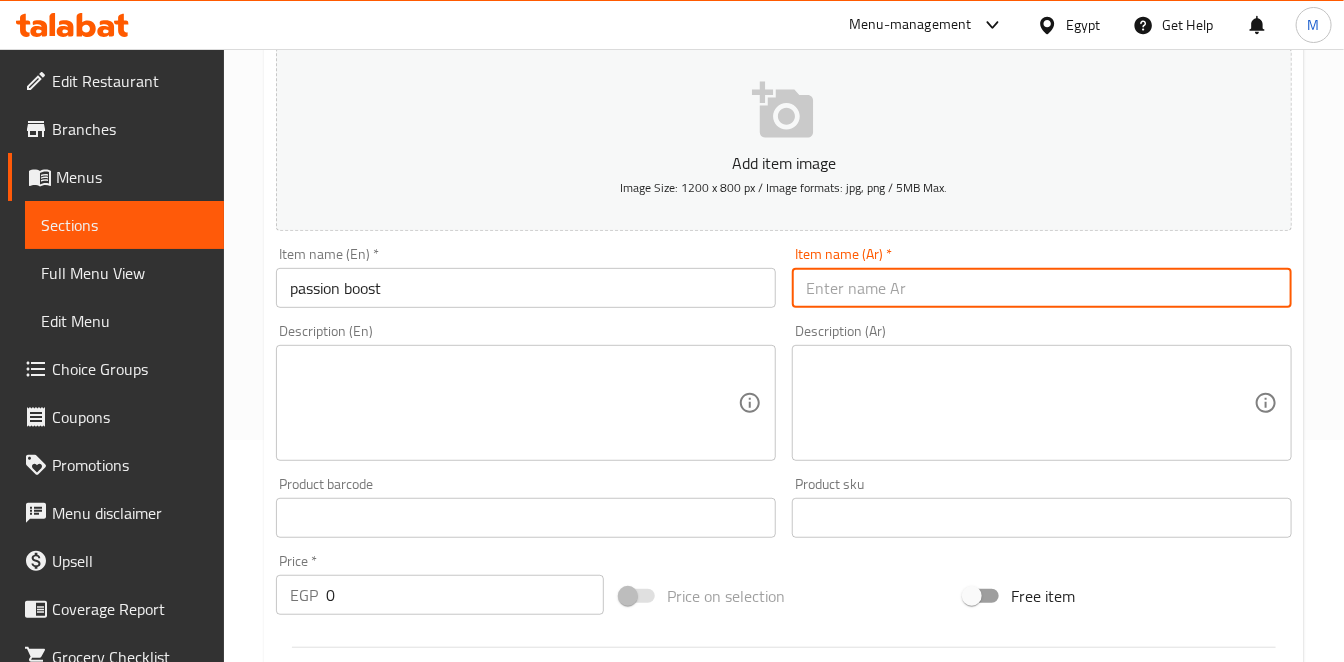 type on "r" 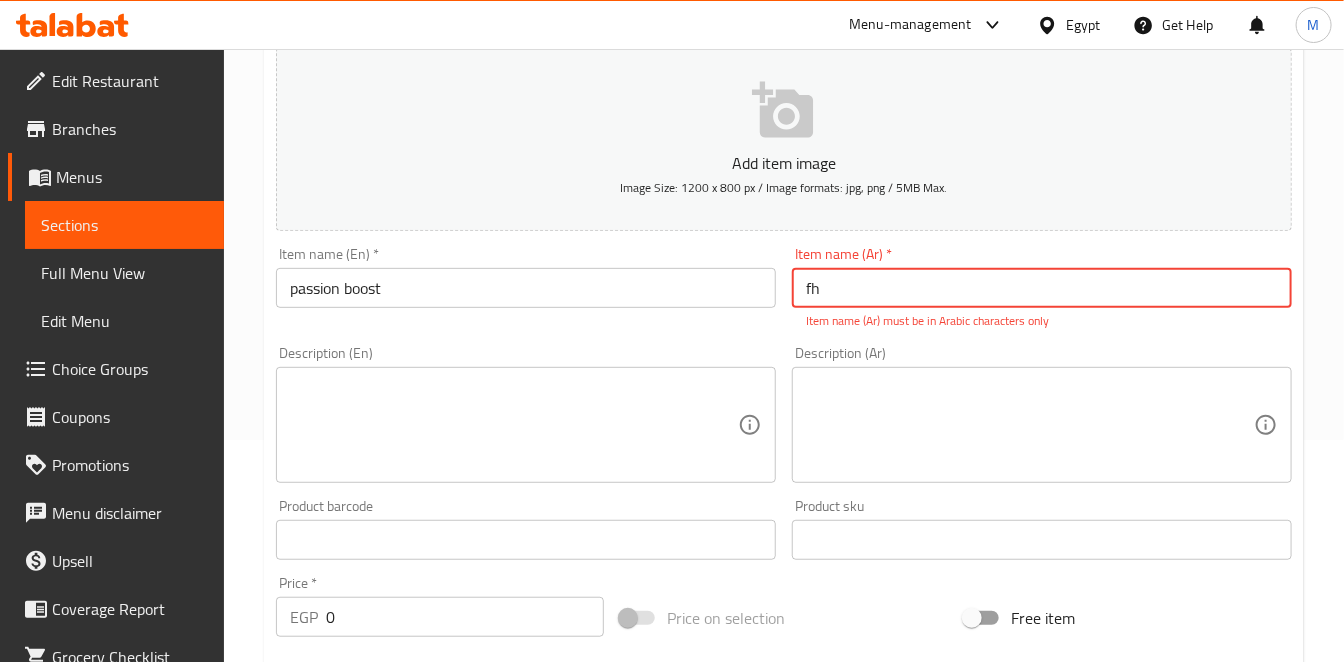 type on "f" 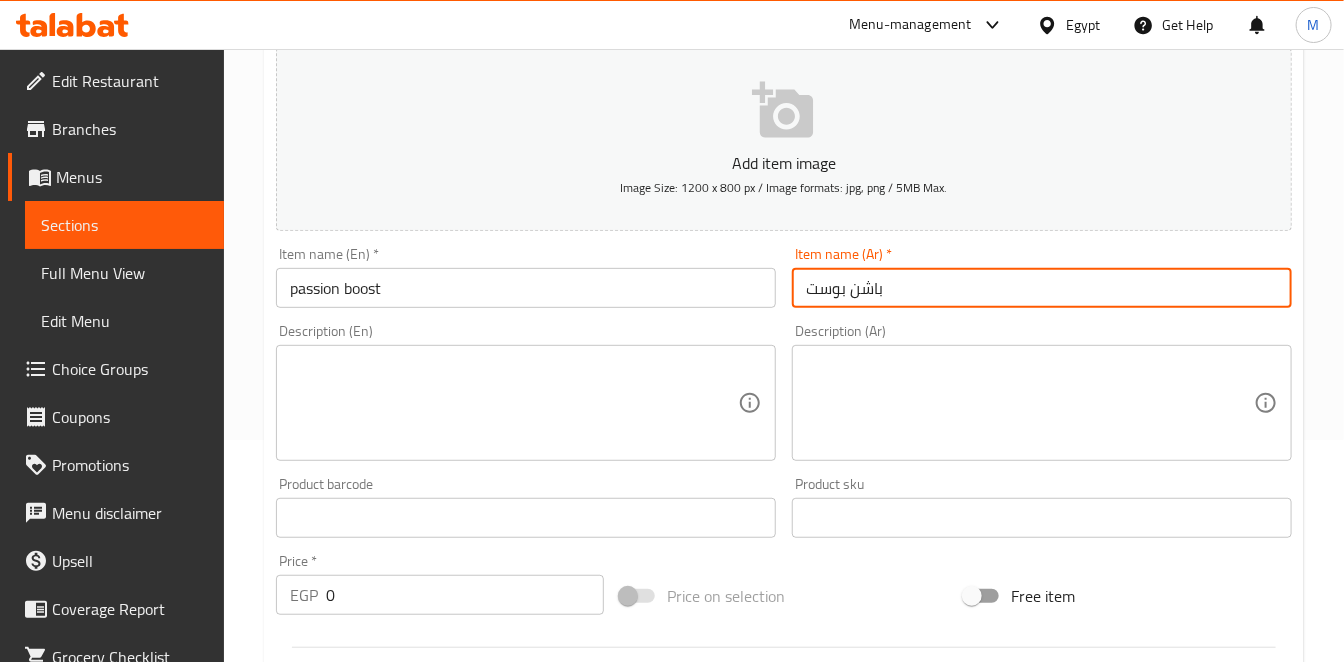 type on "باشن بوست" 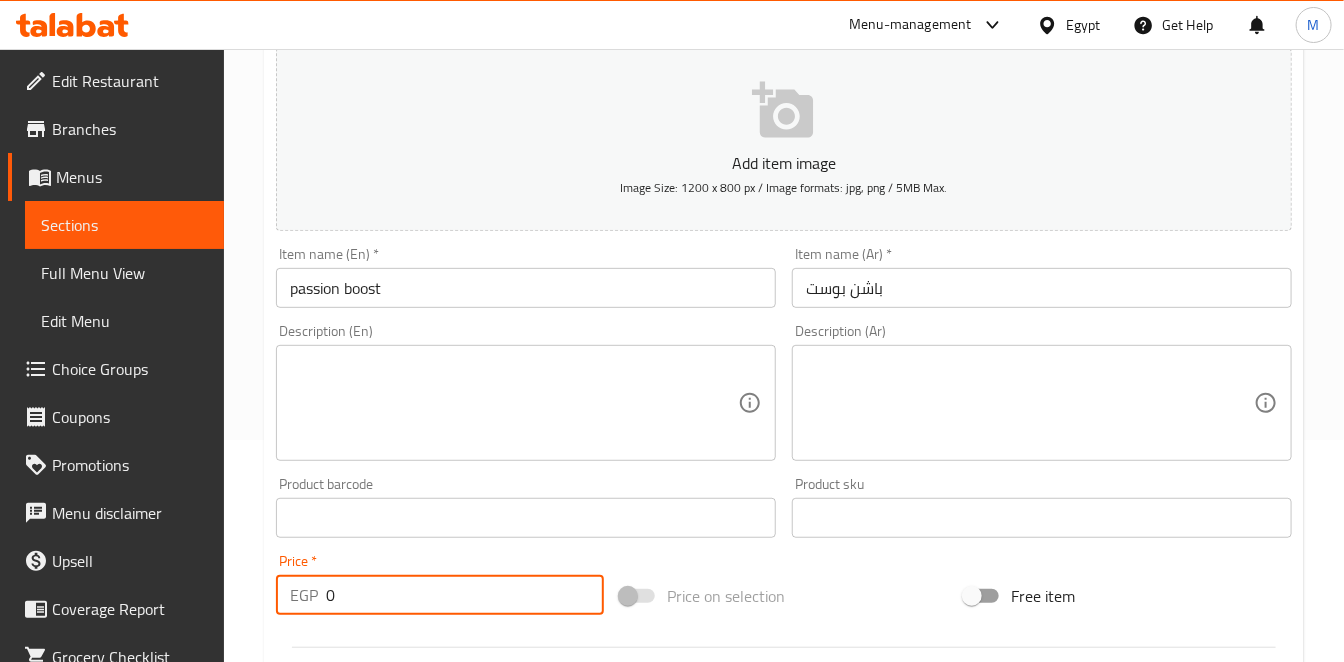 drag, startPoint x: 348, startPoint y: 588, endPoint x: 279, endPoint y: 600, distance: 70.035706 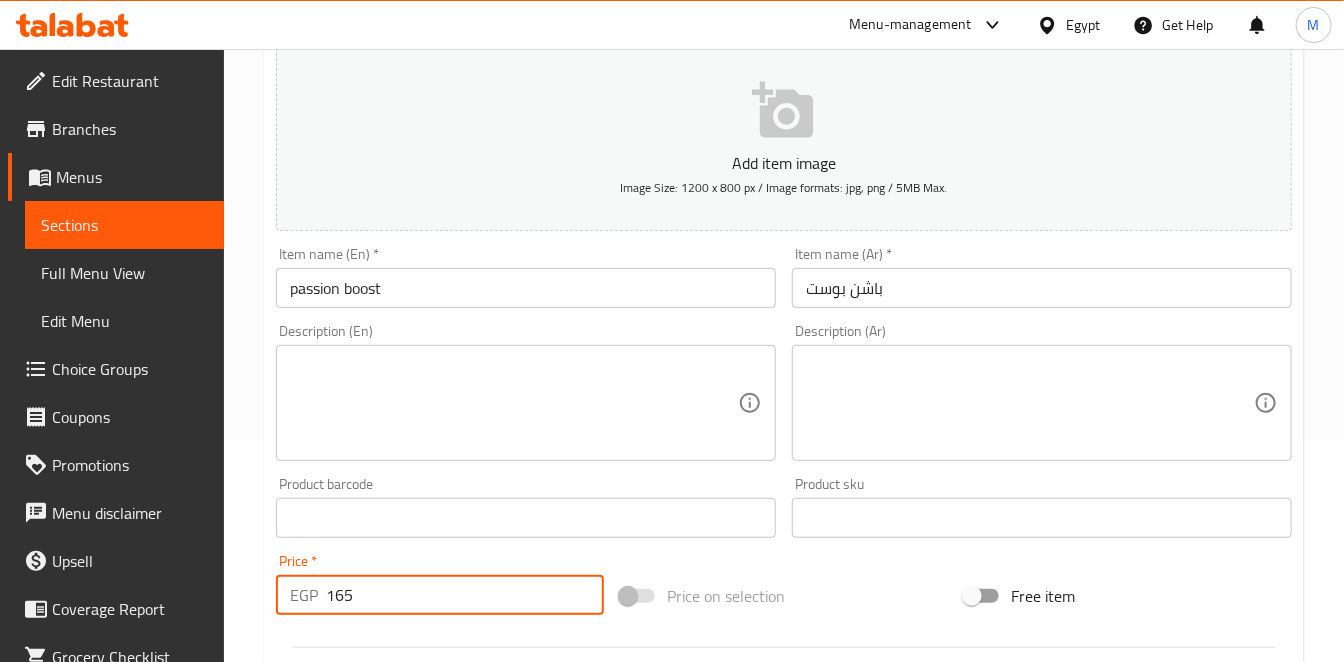 type on "165" 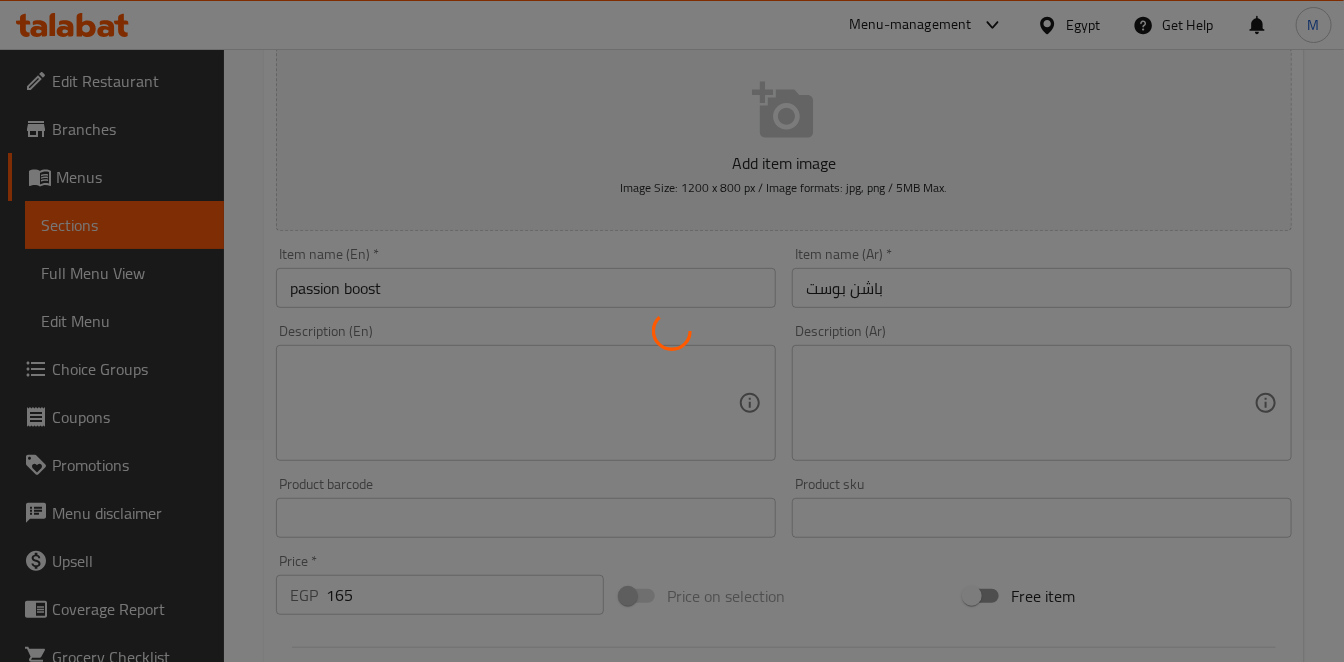 type 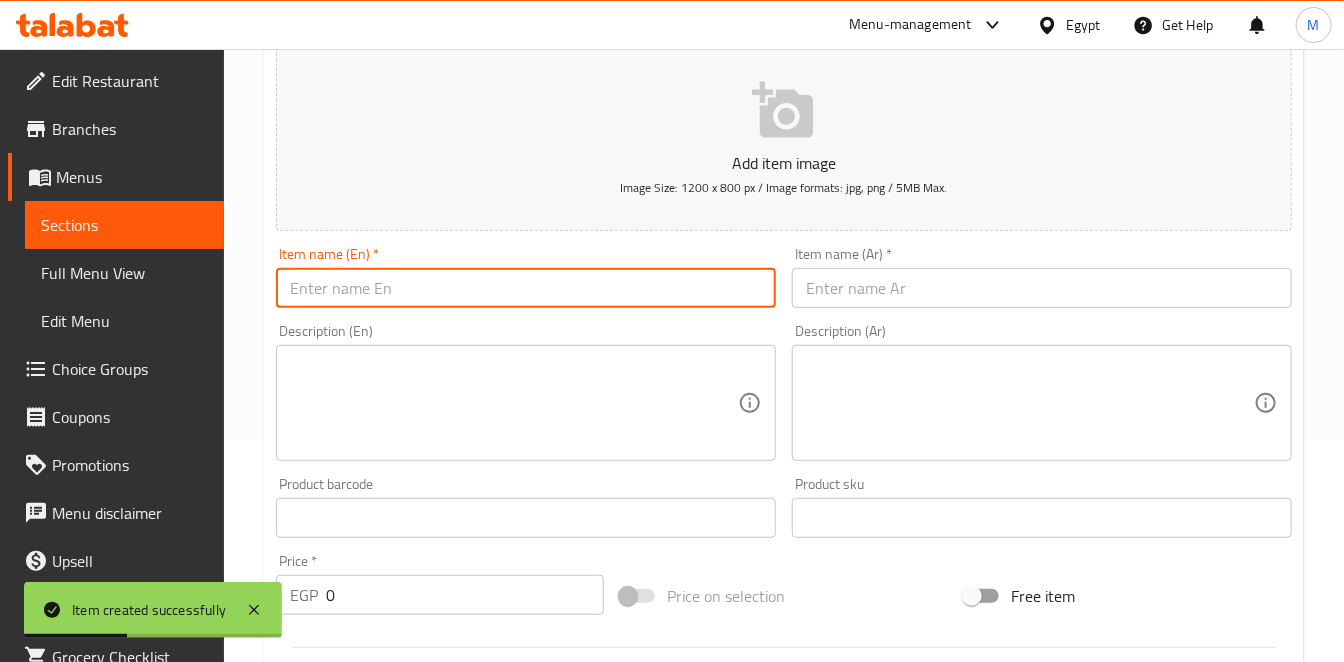click at bounding box center (526, 288) 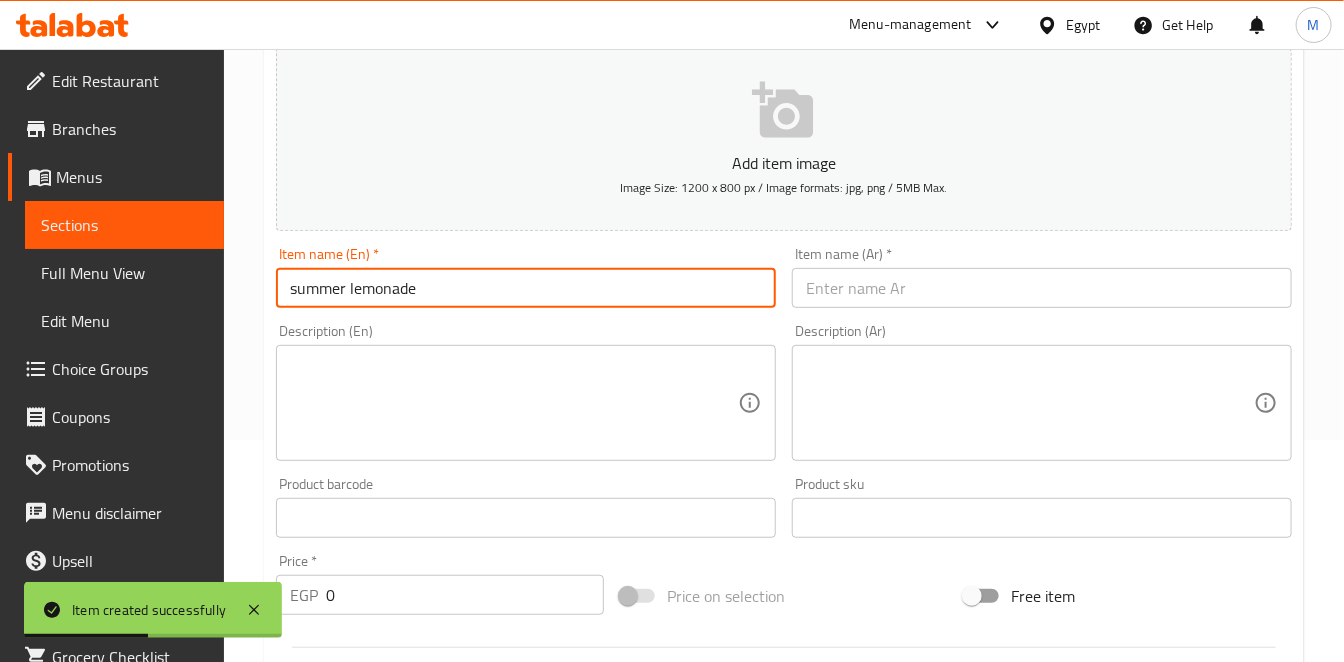 type on "summer lemonade" 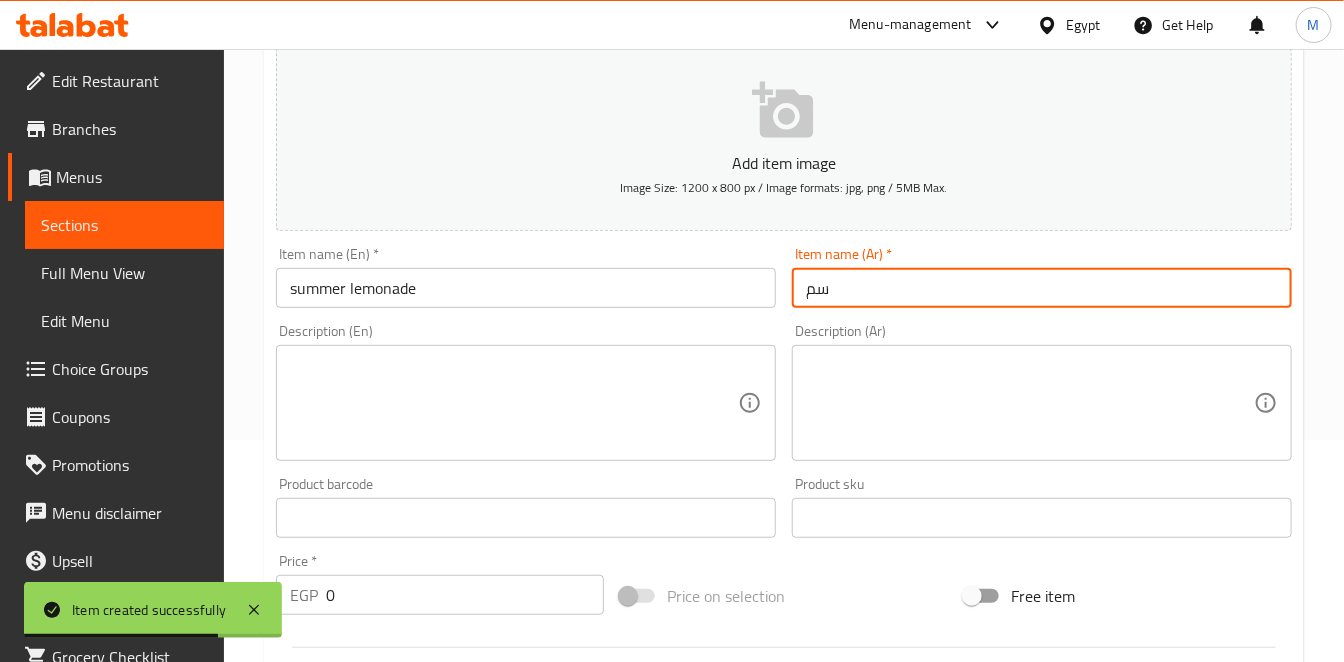 type on "س" 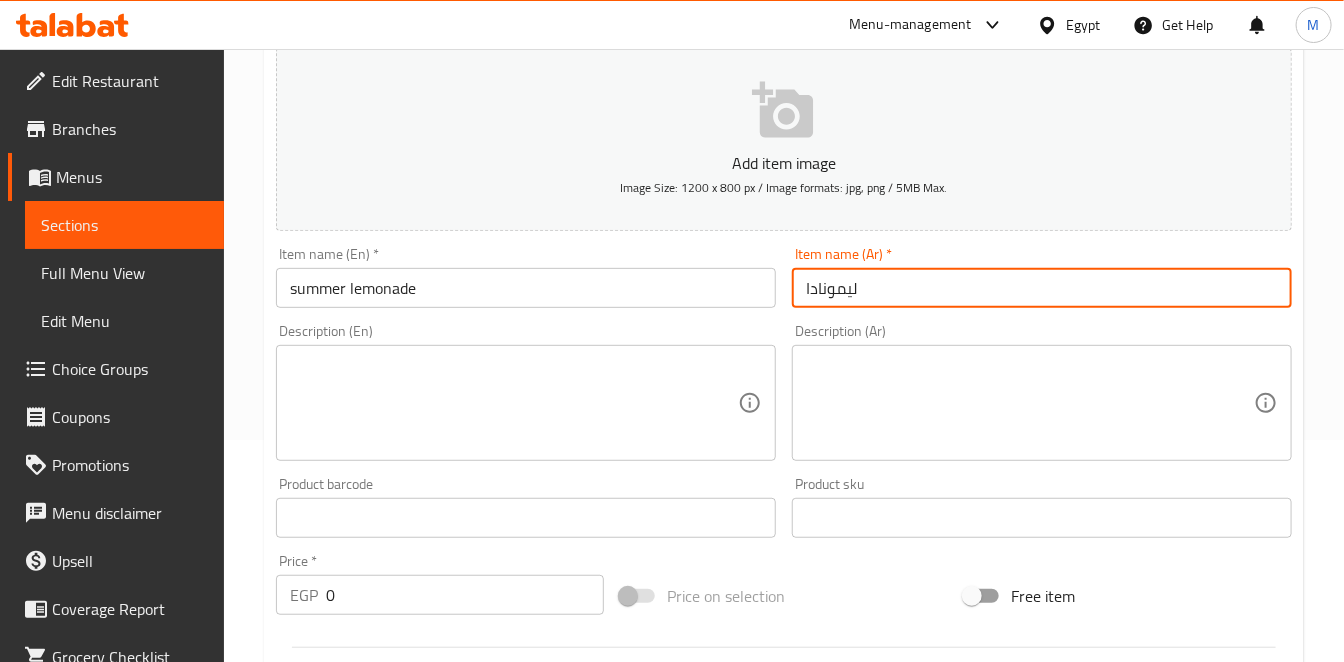 type on "ليمونادا" 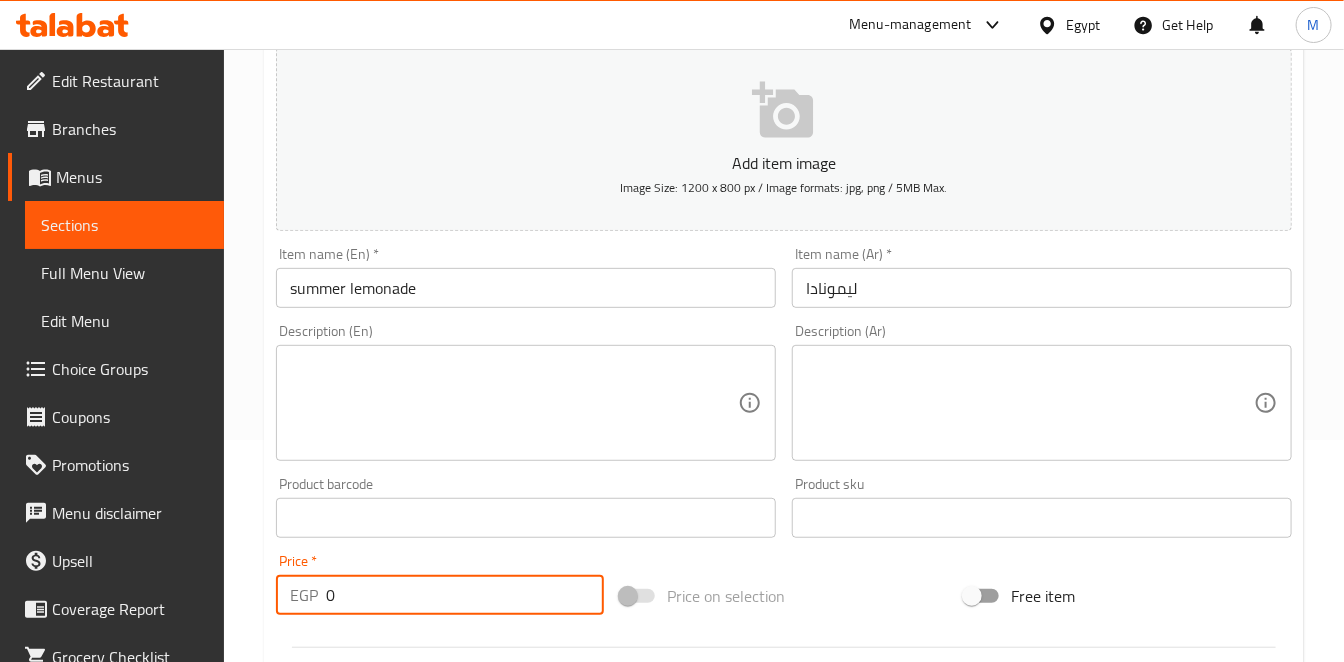 drag, startPoint x: 360, startPoint y: 582, endPoint x: 322, endPoint y: 598, distance: 41.231056 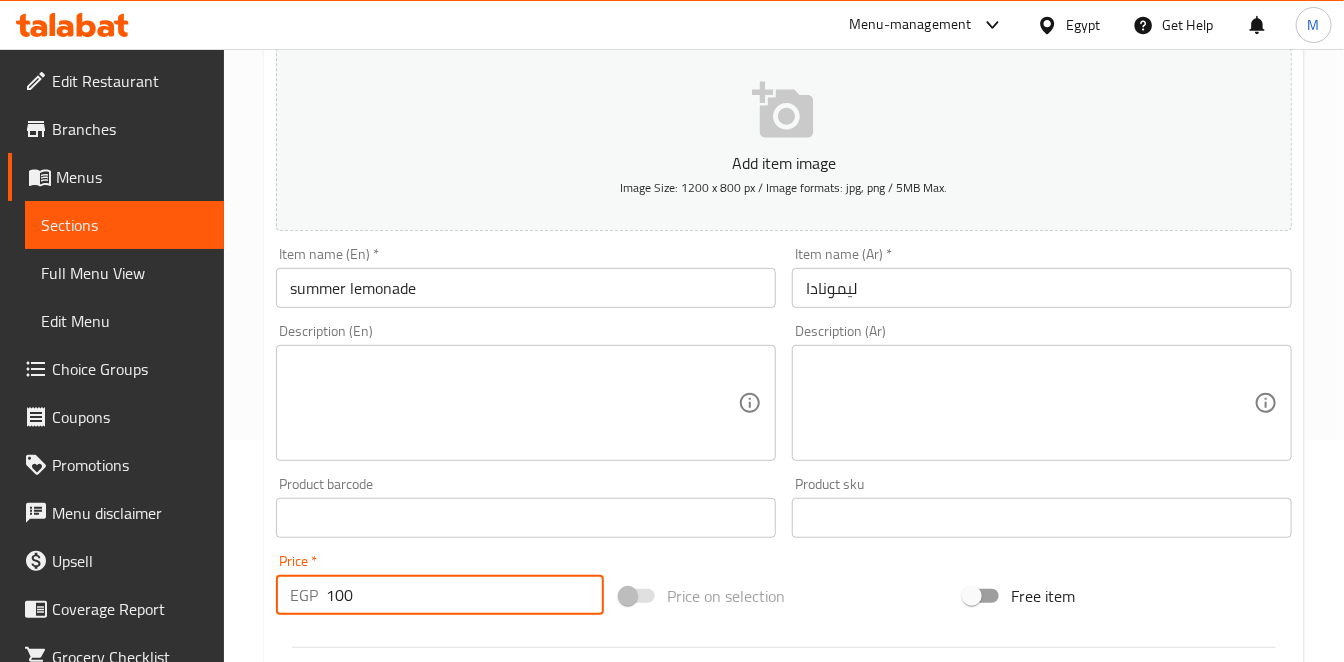 click on "Create" at bounding box center (397, 1104) 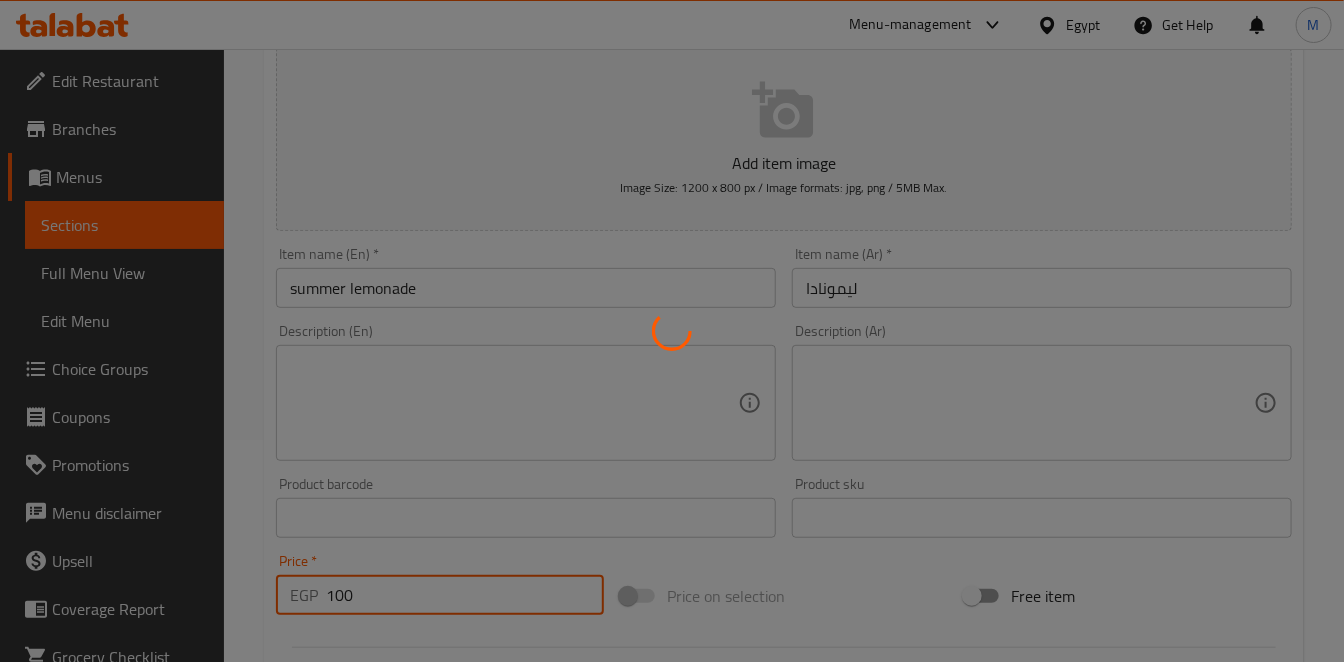 type on "0" 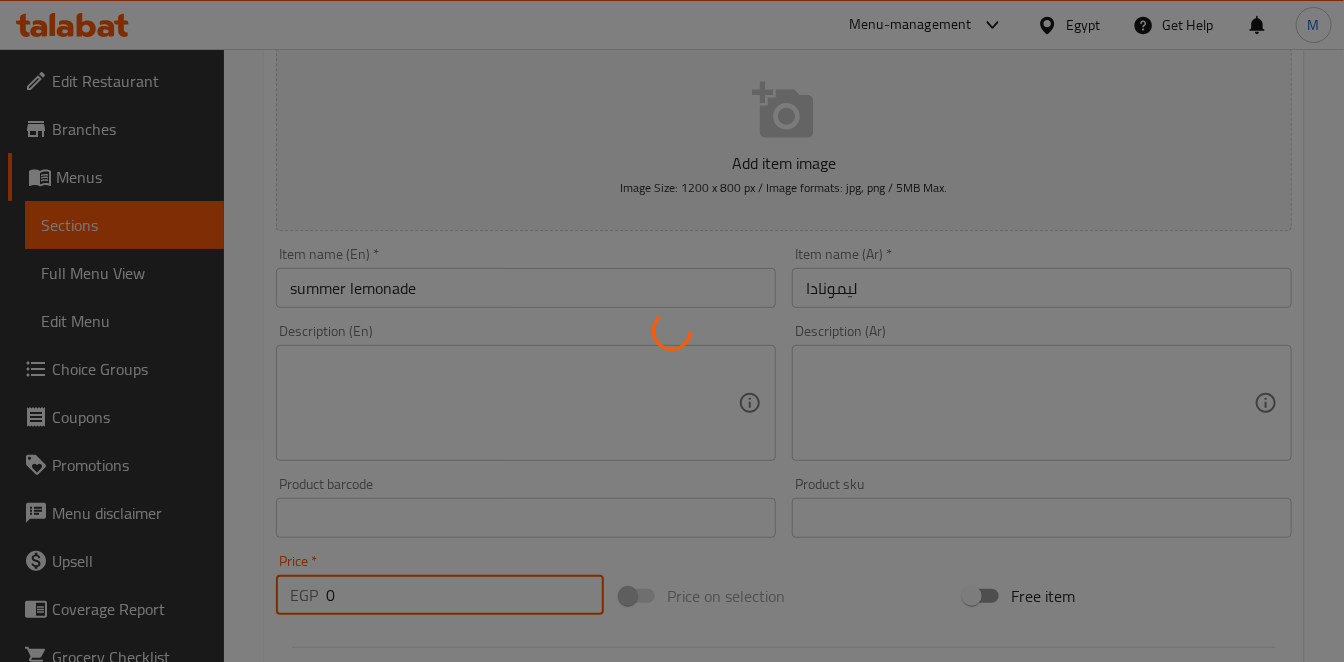 type 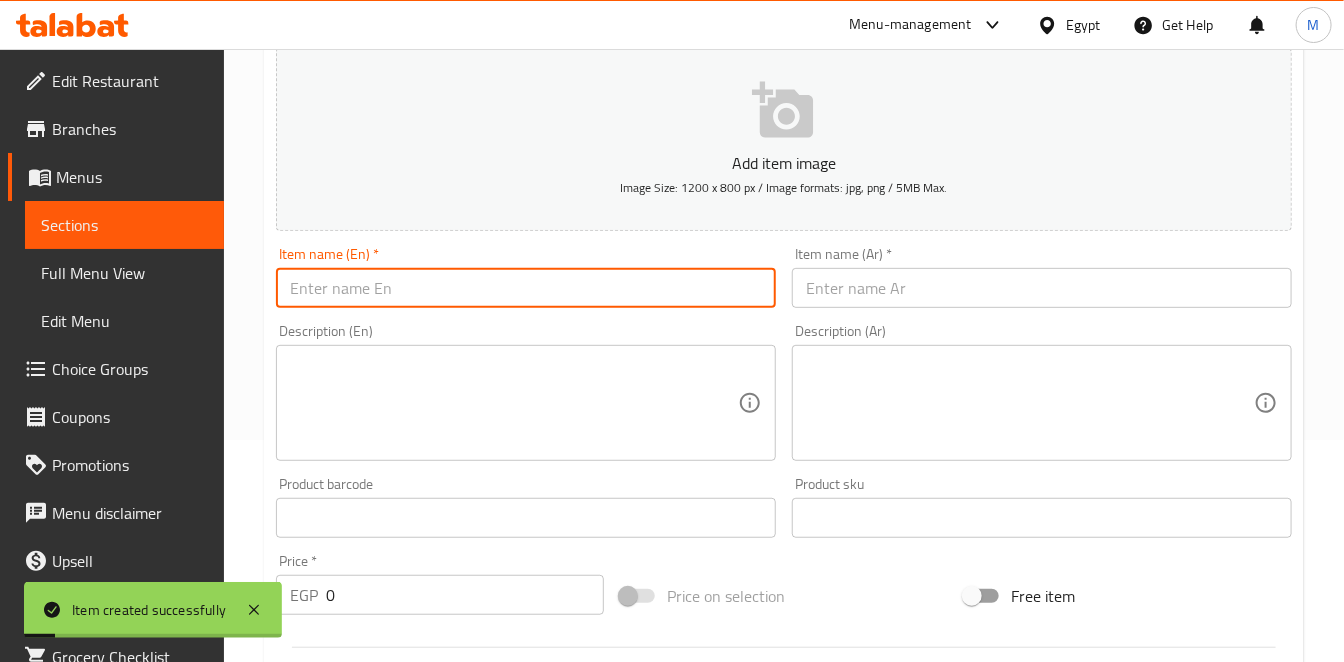 click at bounding box center [526, 288] 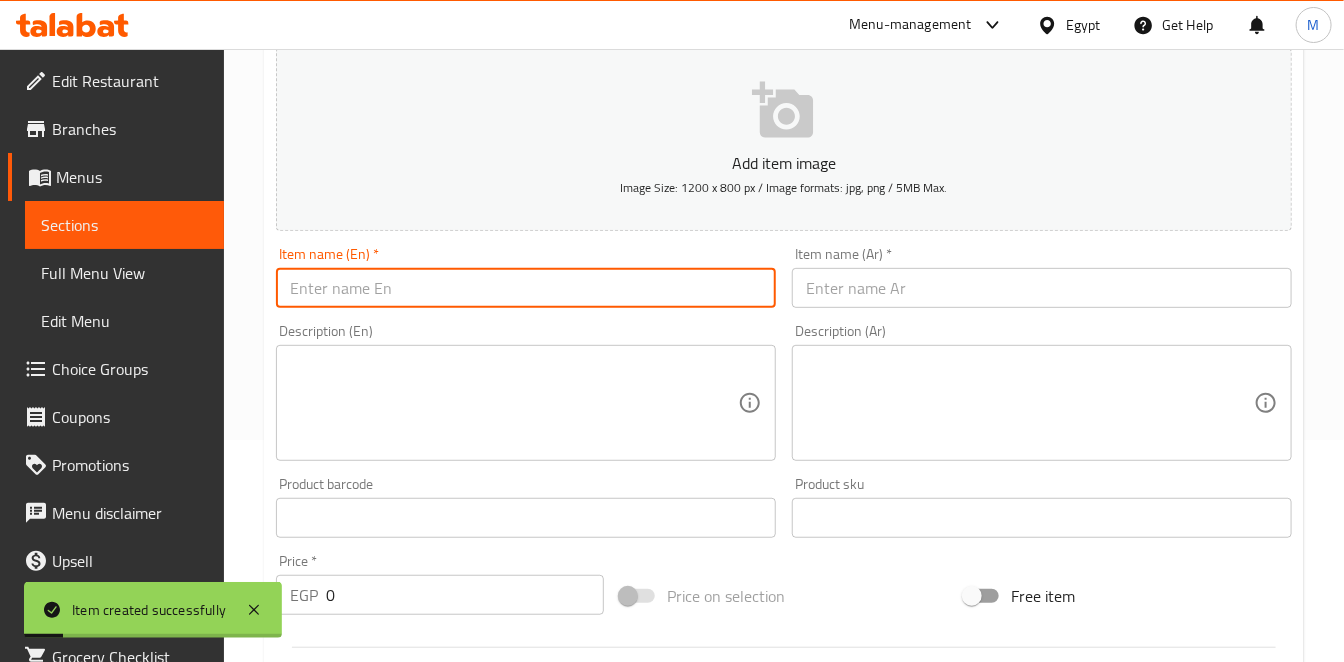 paste on "pink lemonade" 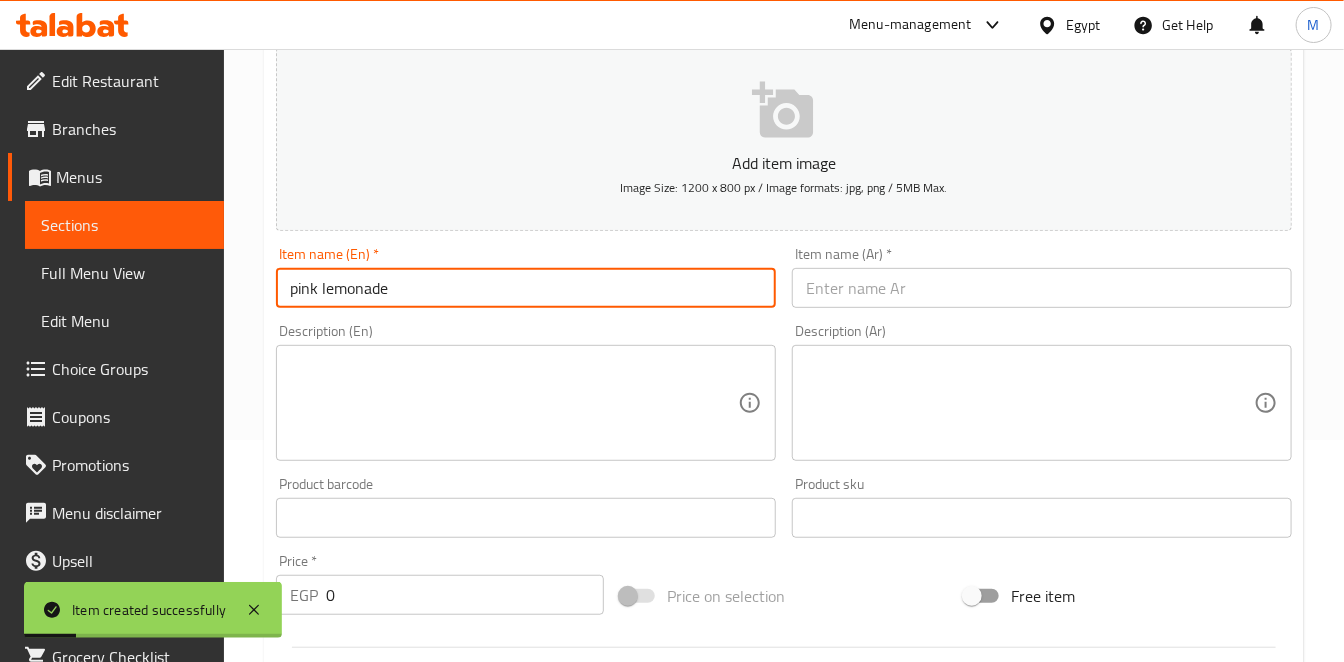 type on "pink lemonade" 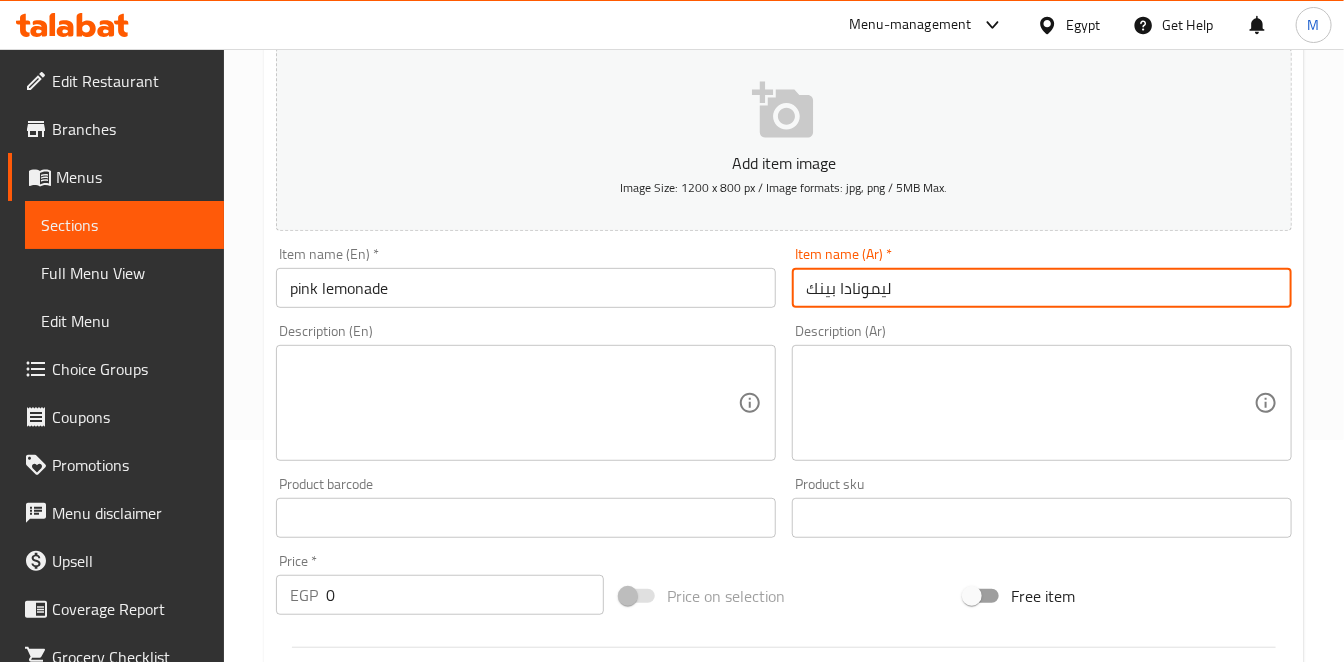 type on "ليمونادا بينك" 